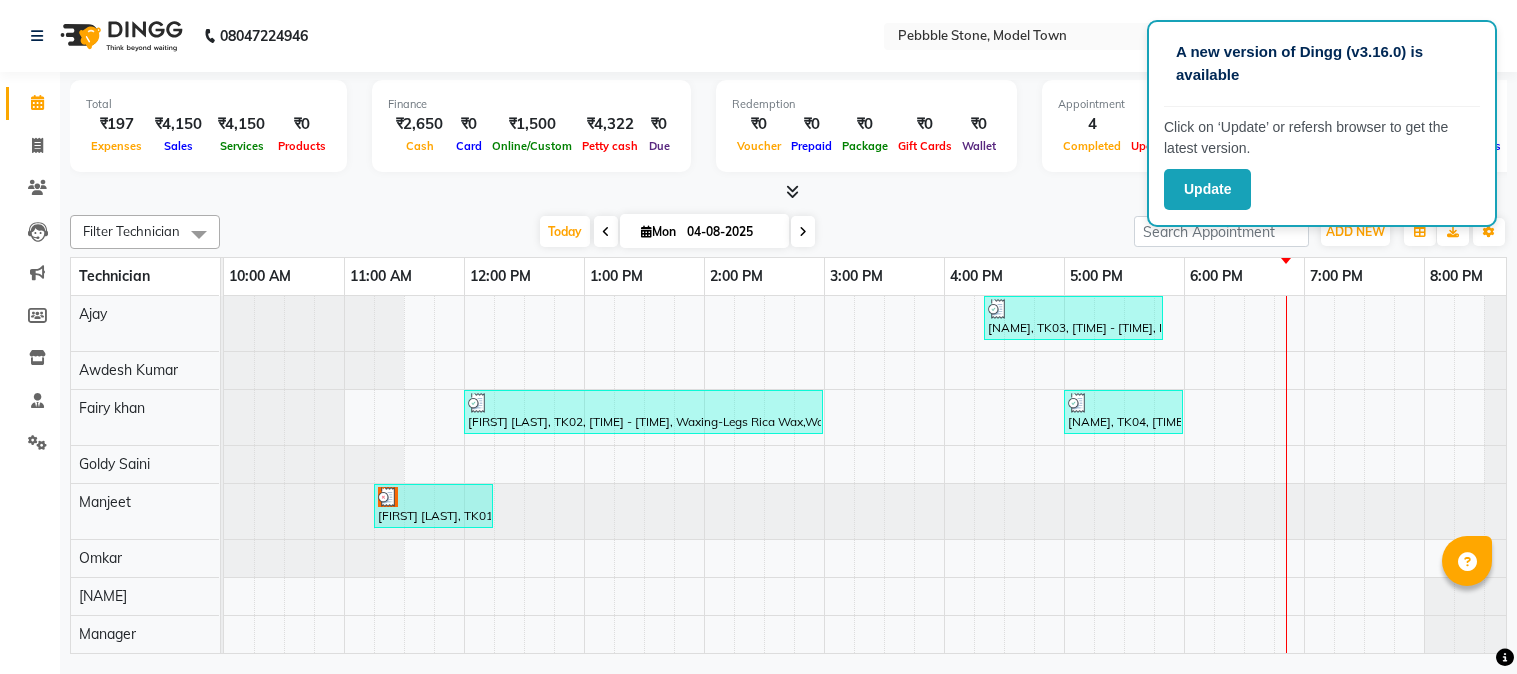 scroll, scrollTop: 0, scrollLeft: 0, axis: both 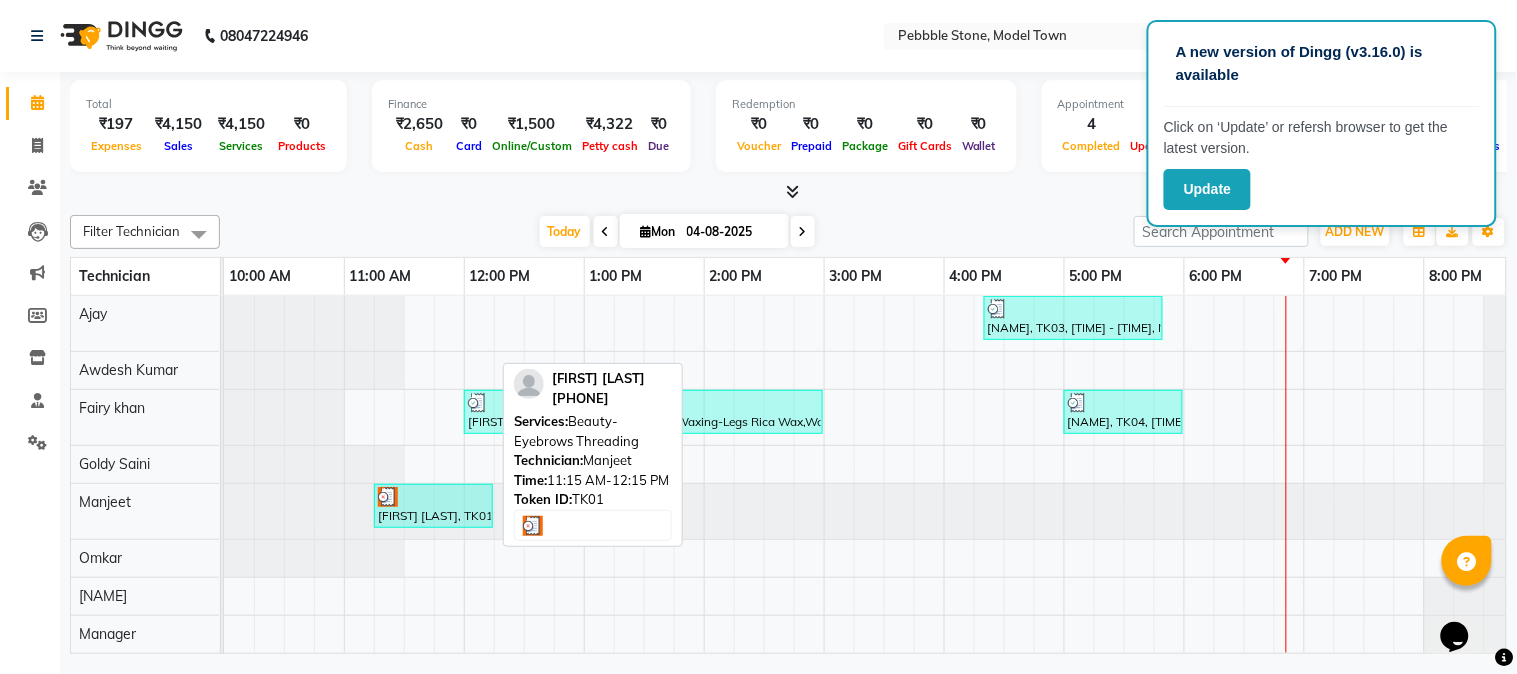 click at bounding box center (433, 497) 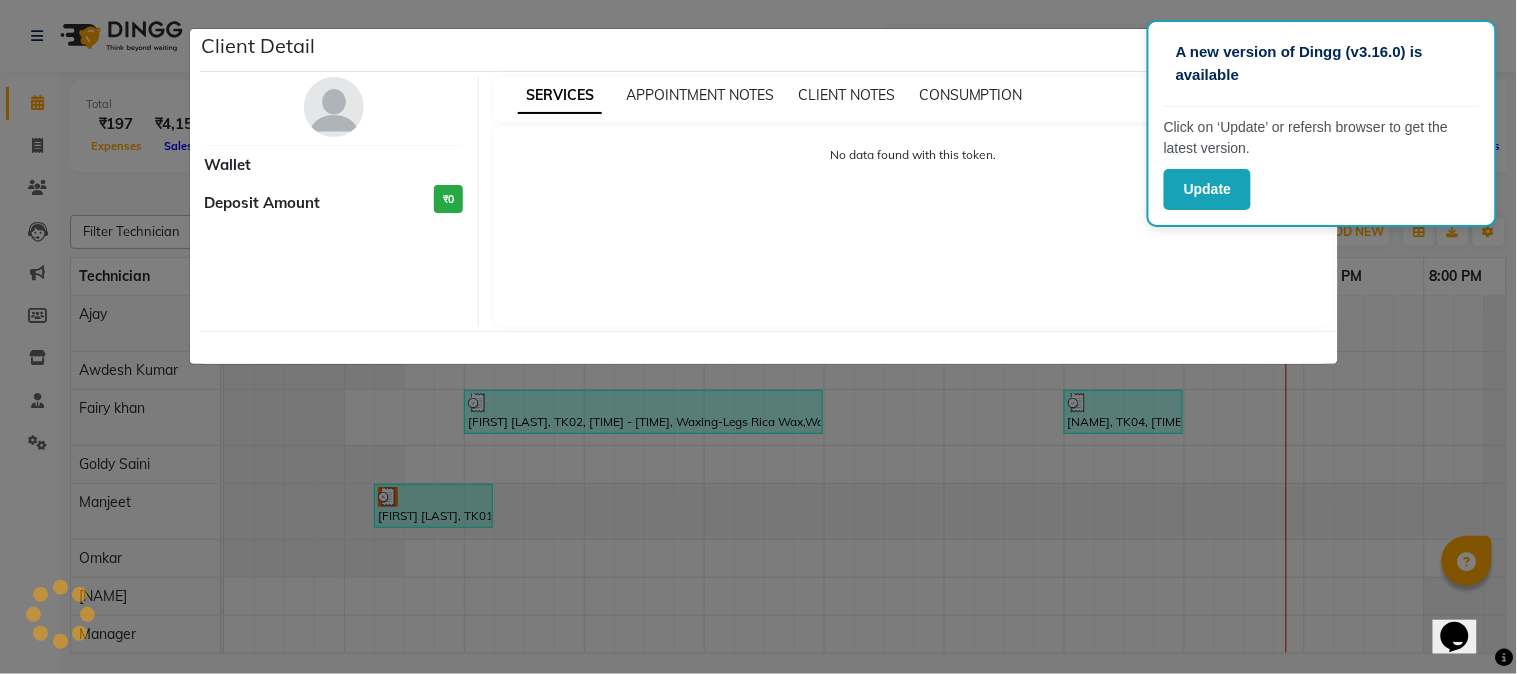 select on "3" 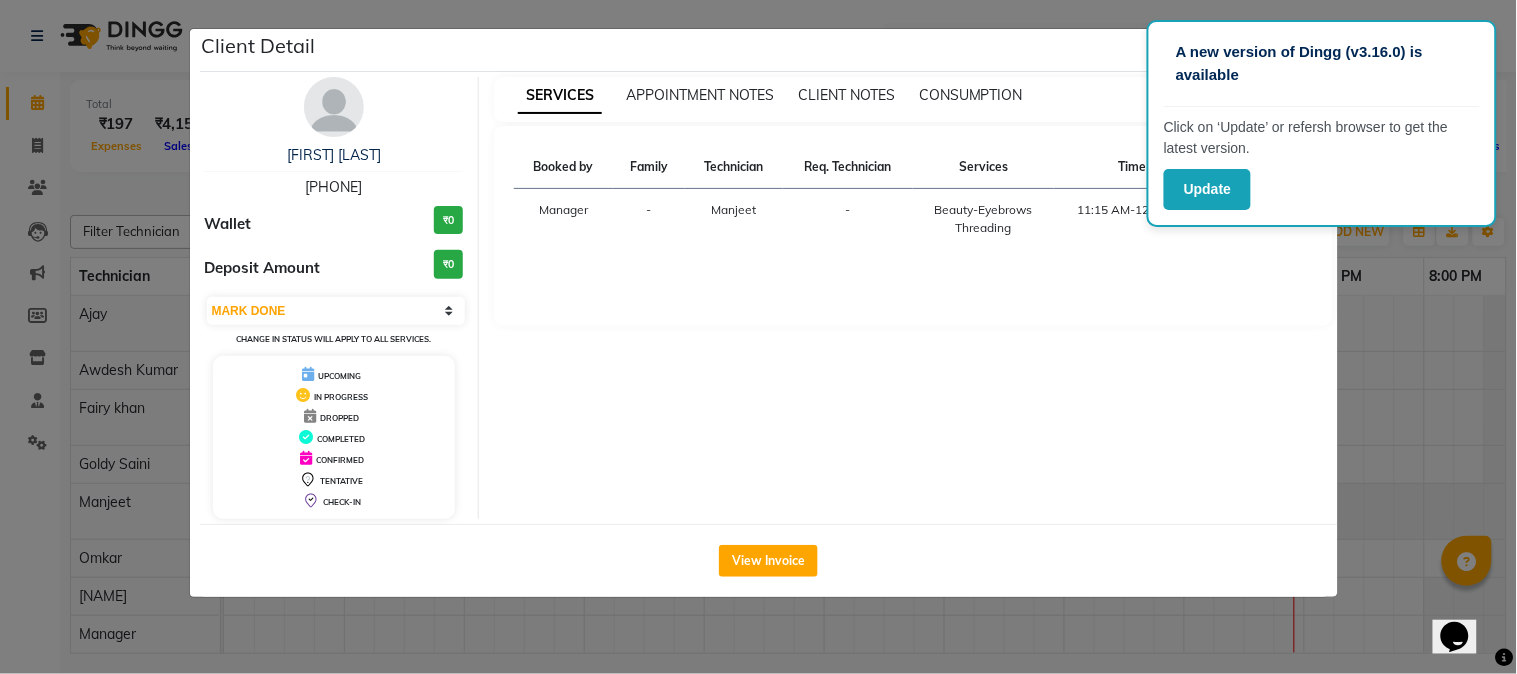 select on "service" 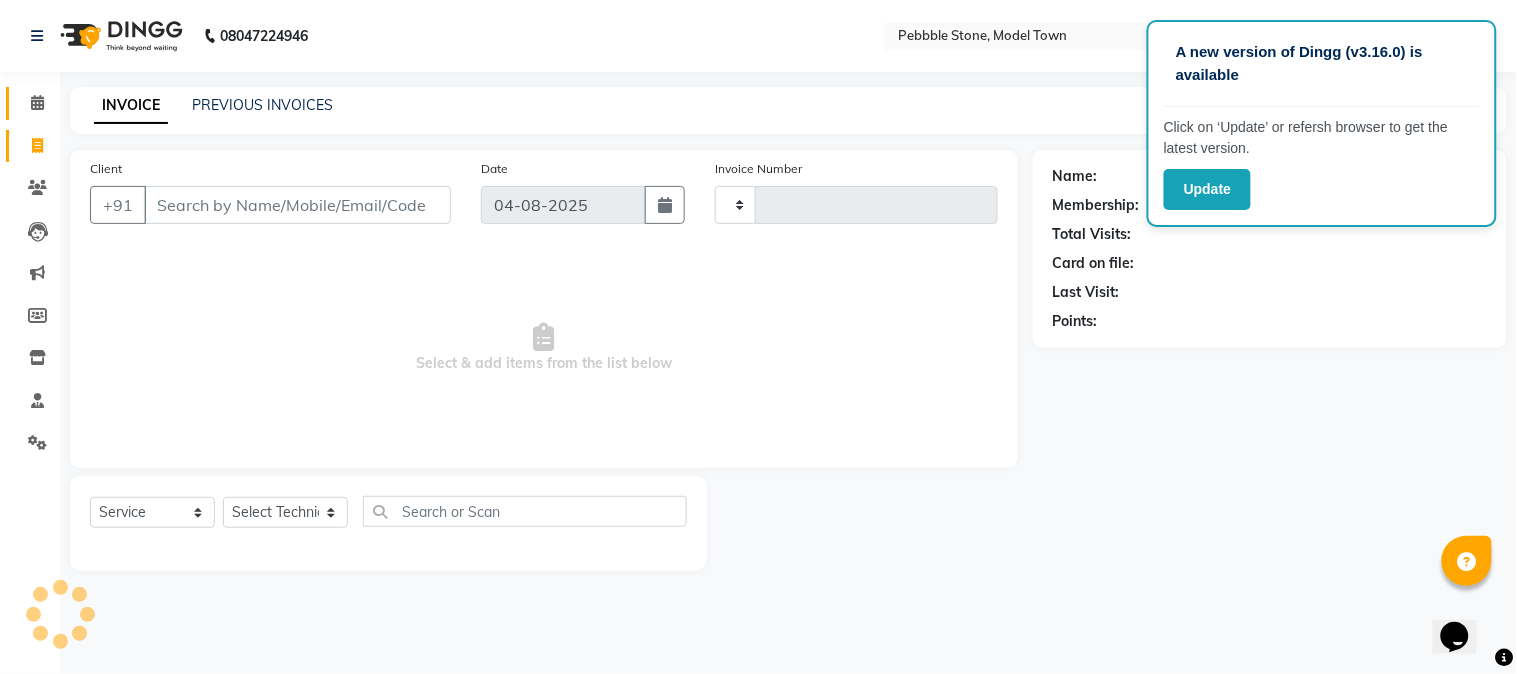 type on "0035" 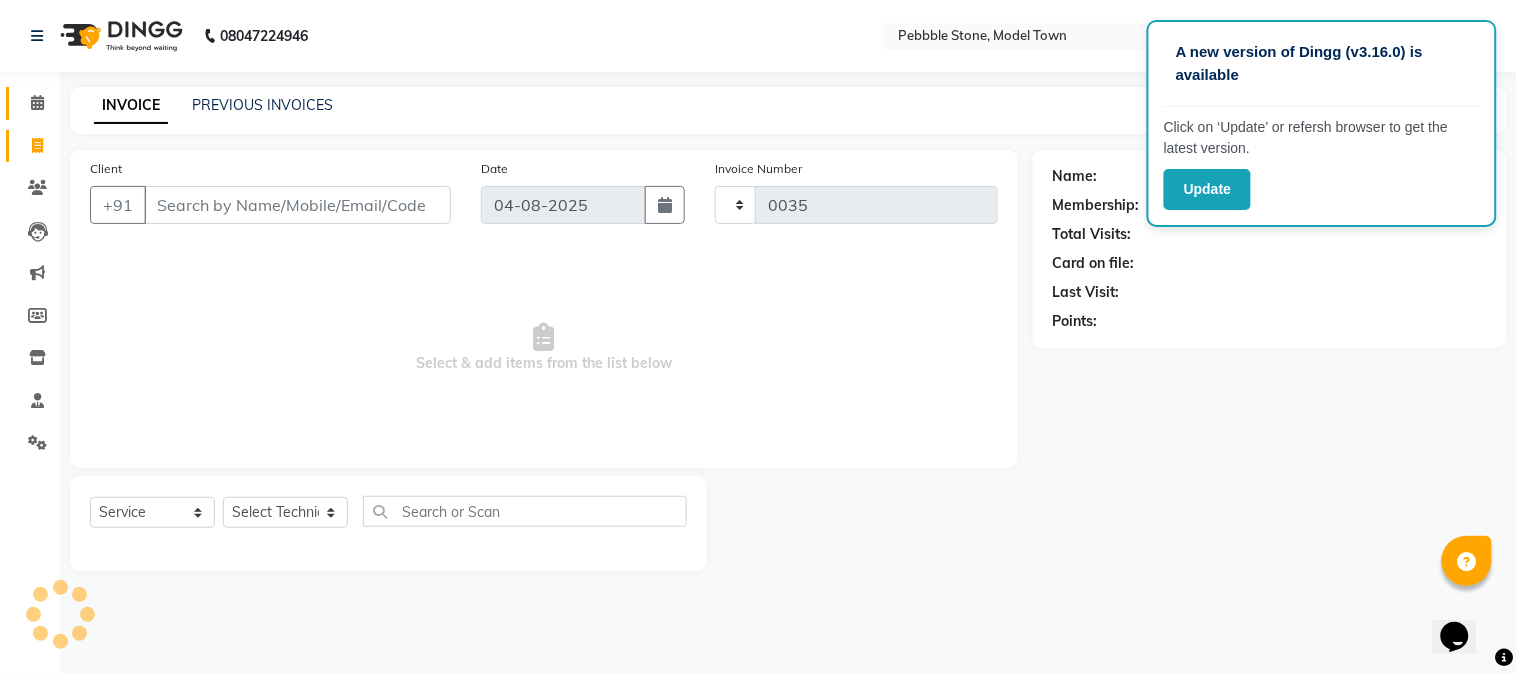 select on "8684" 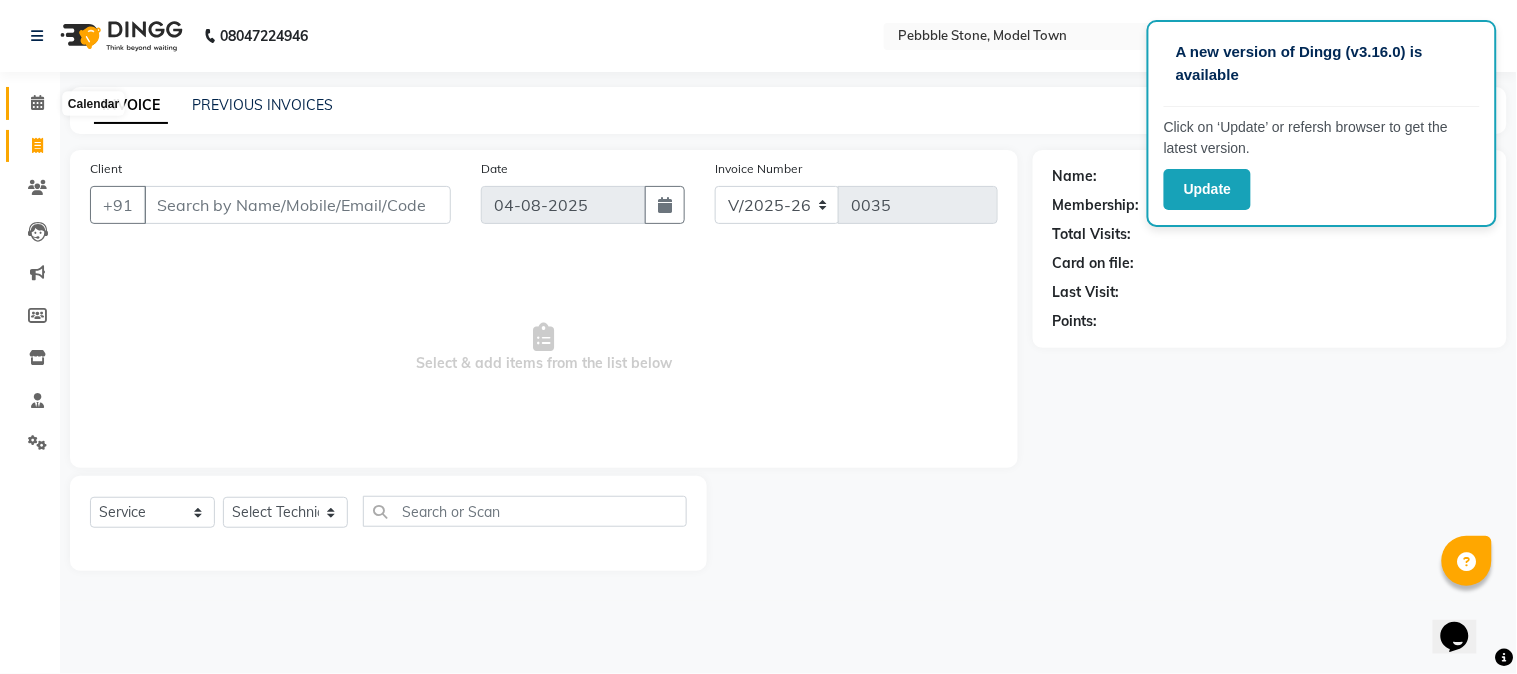 click 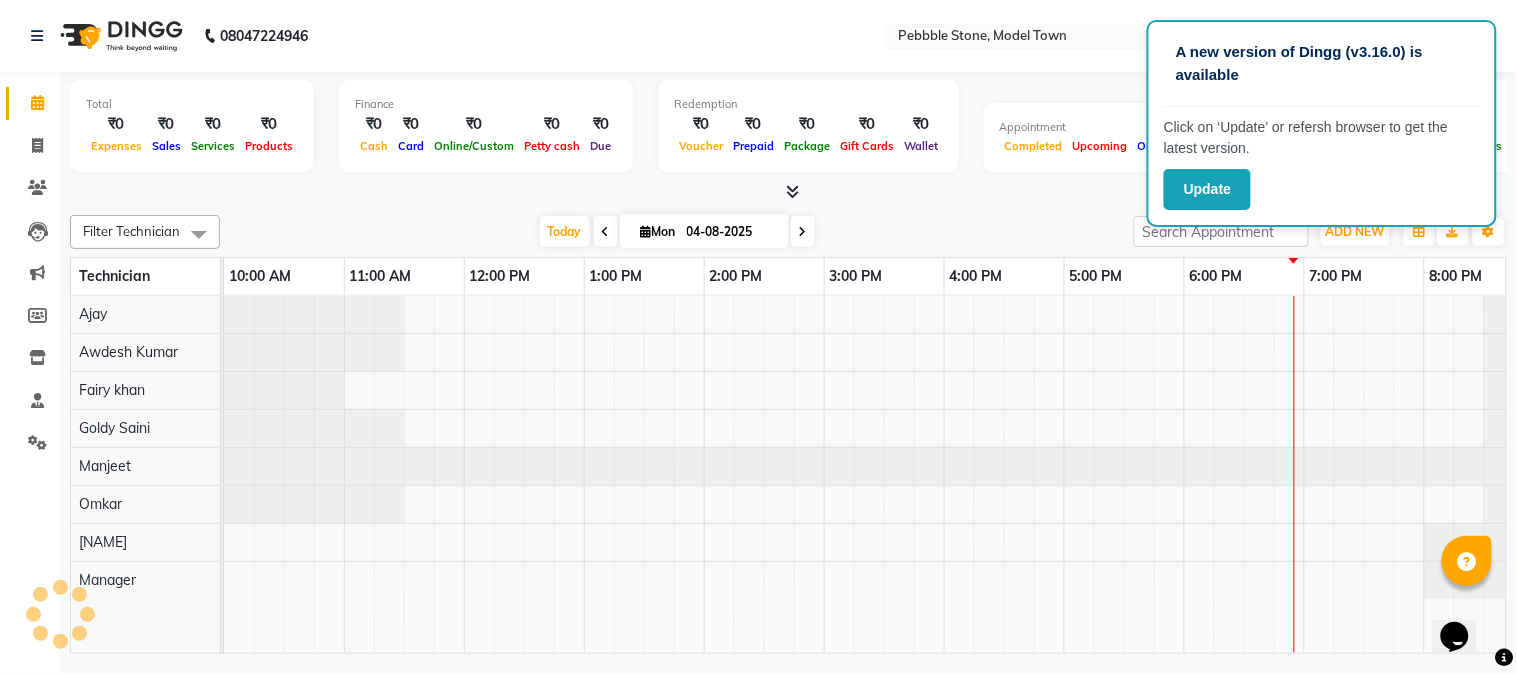 scroll, scrollTop: 0, scrollLeft: 0, axis: both 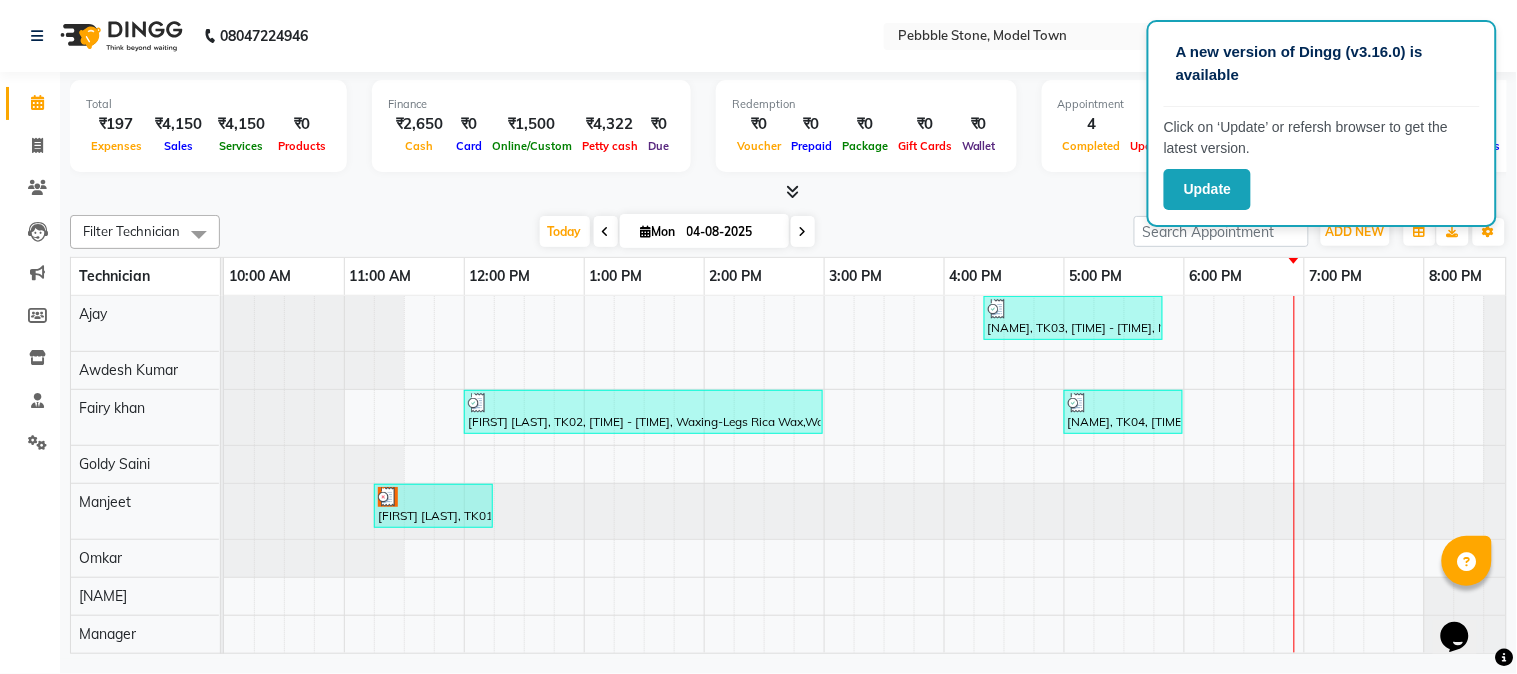 click at bounding box center [792, 191] 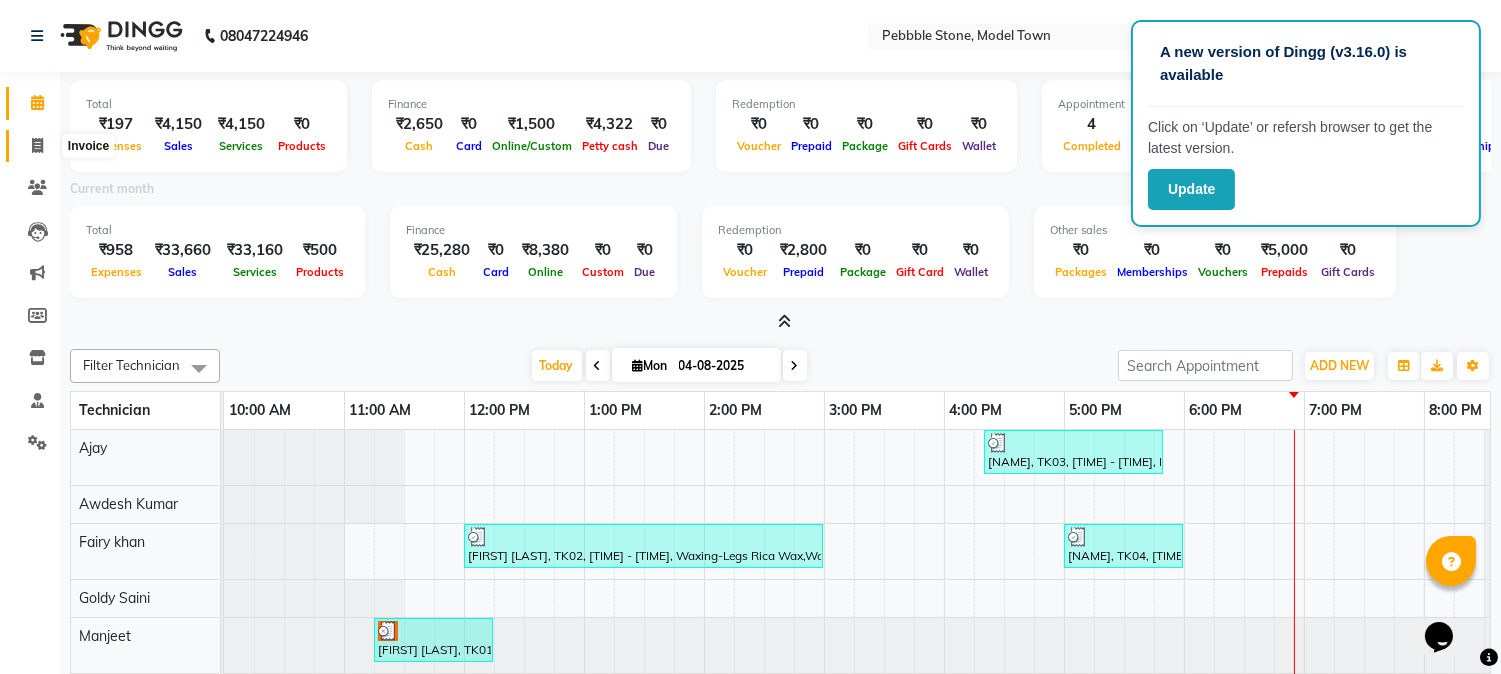 click 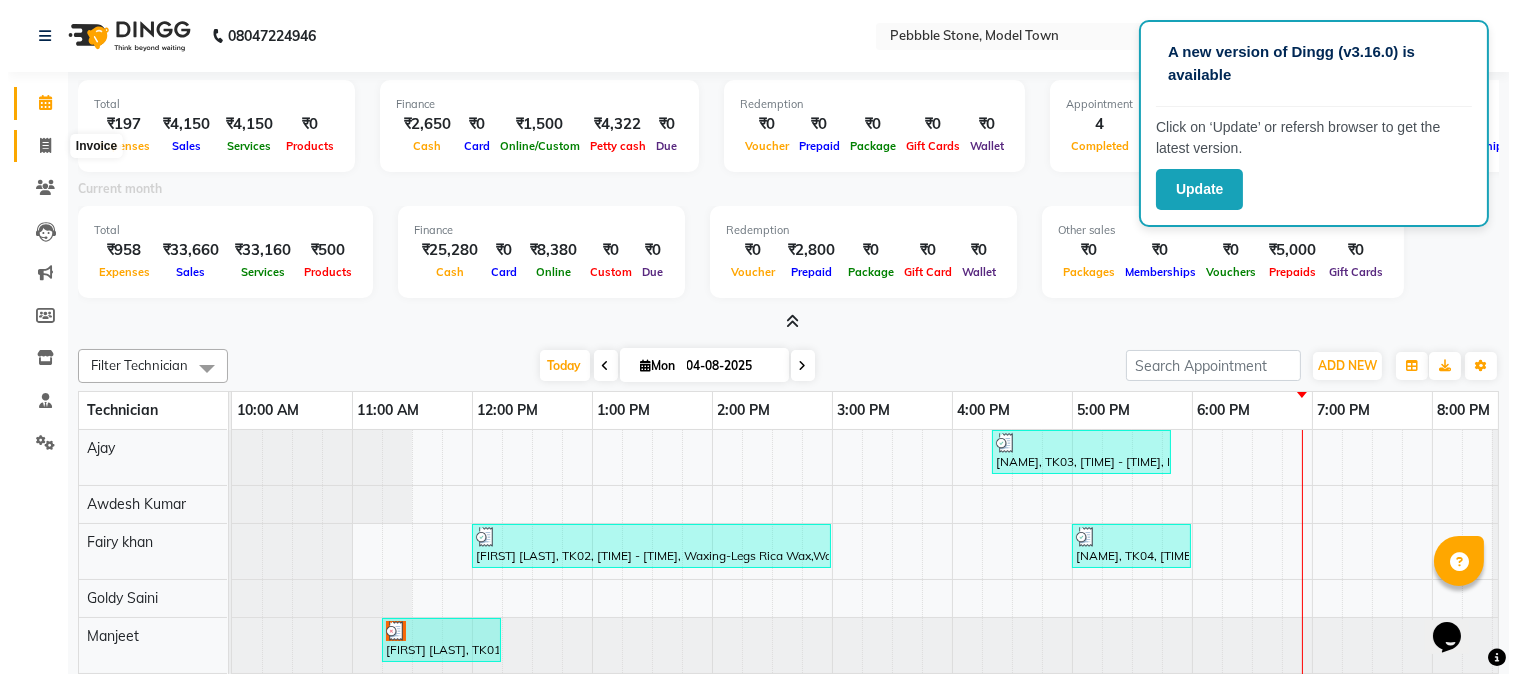 select on "service" 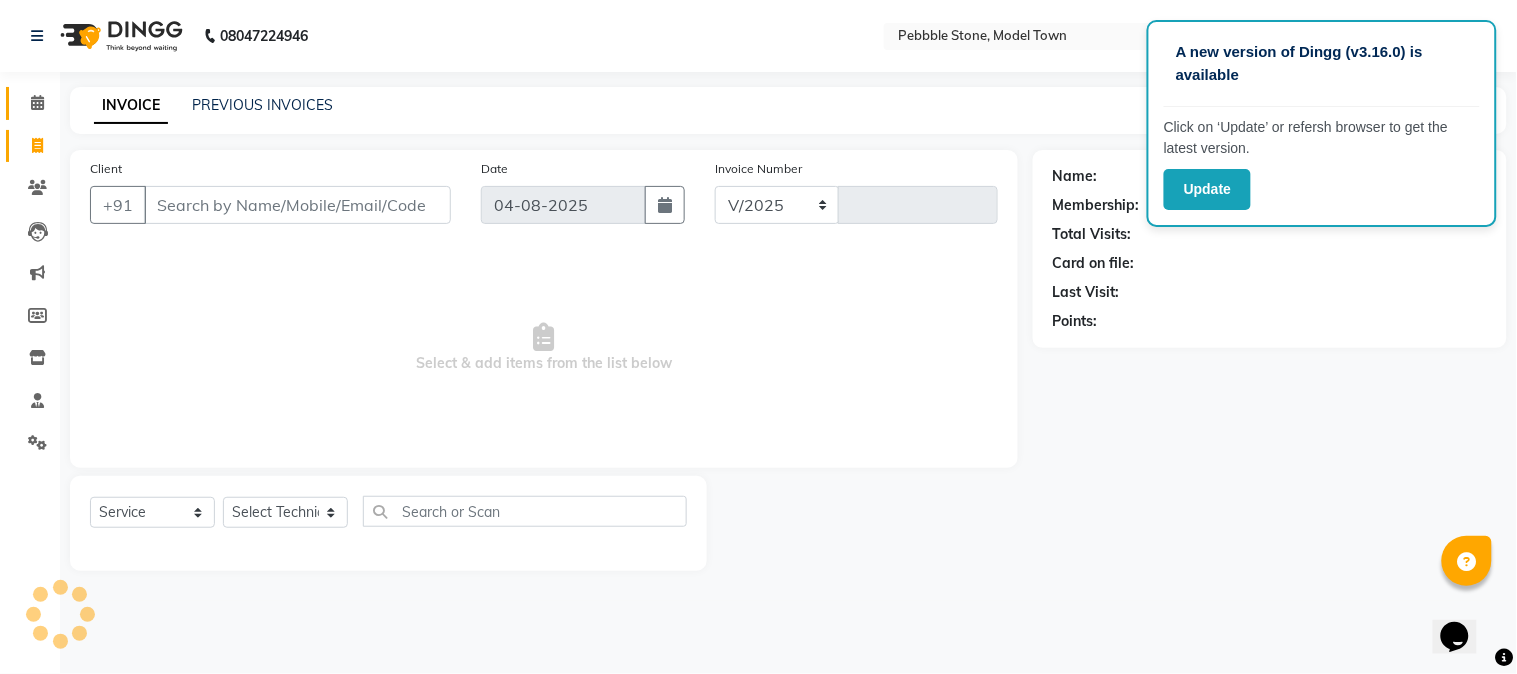 select on "8684" 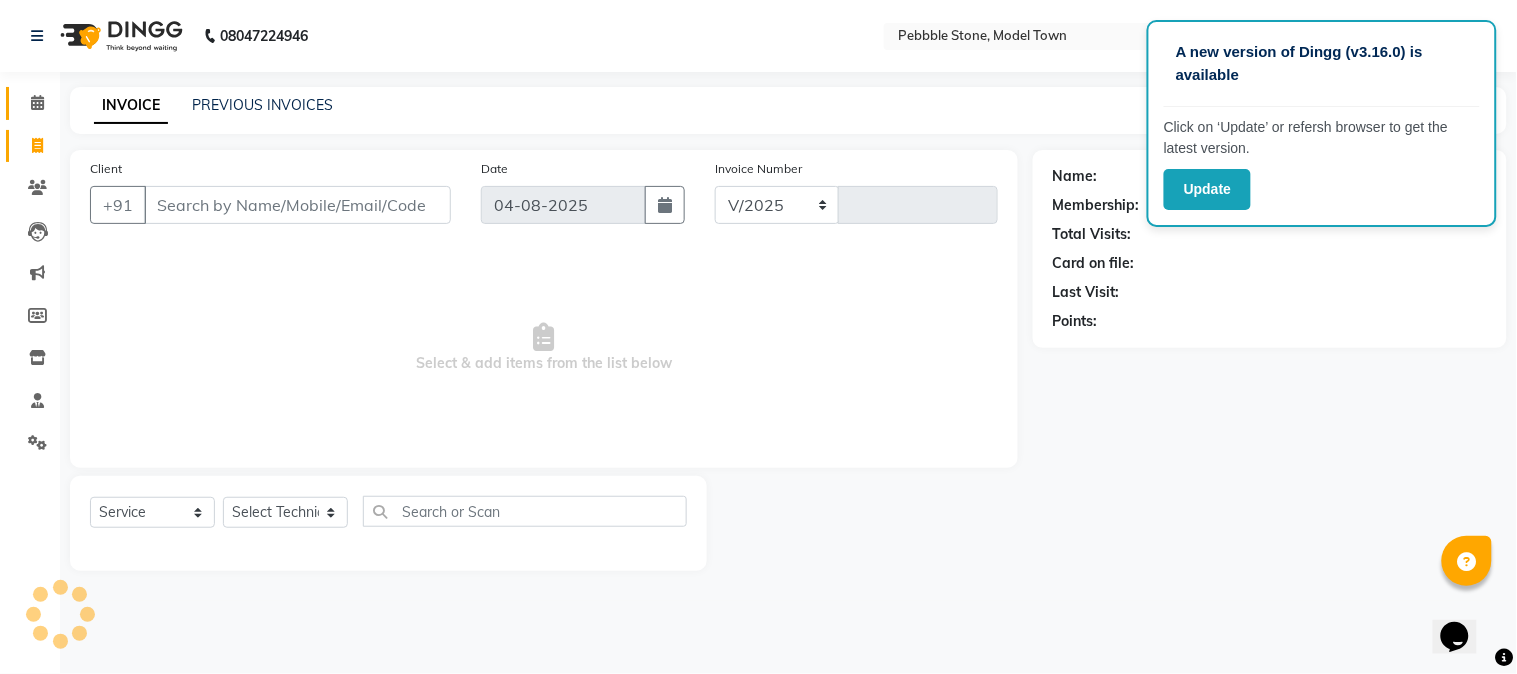 type on "0035" 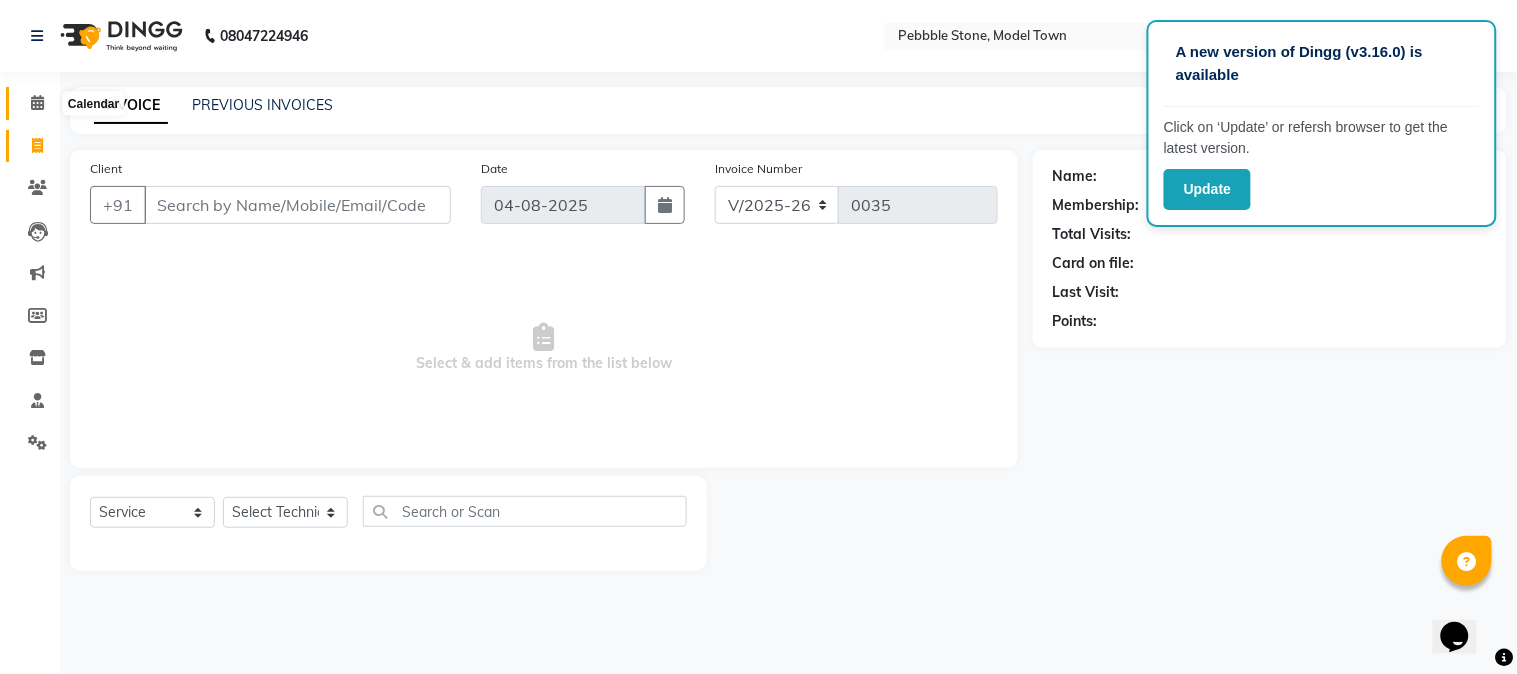 click 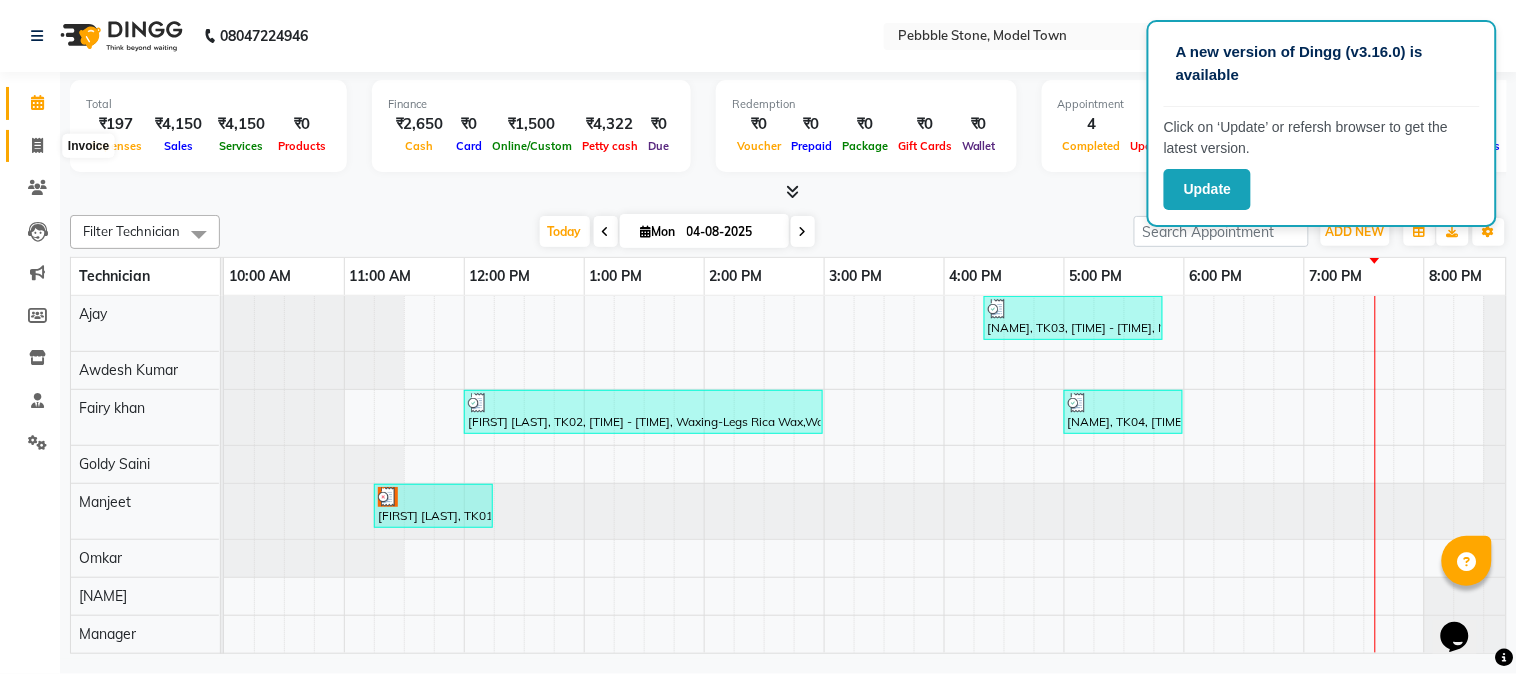 click 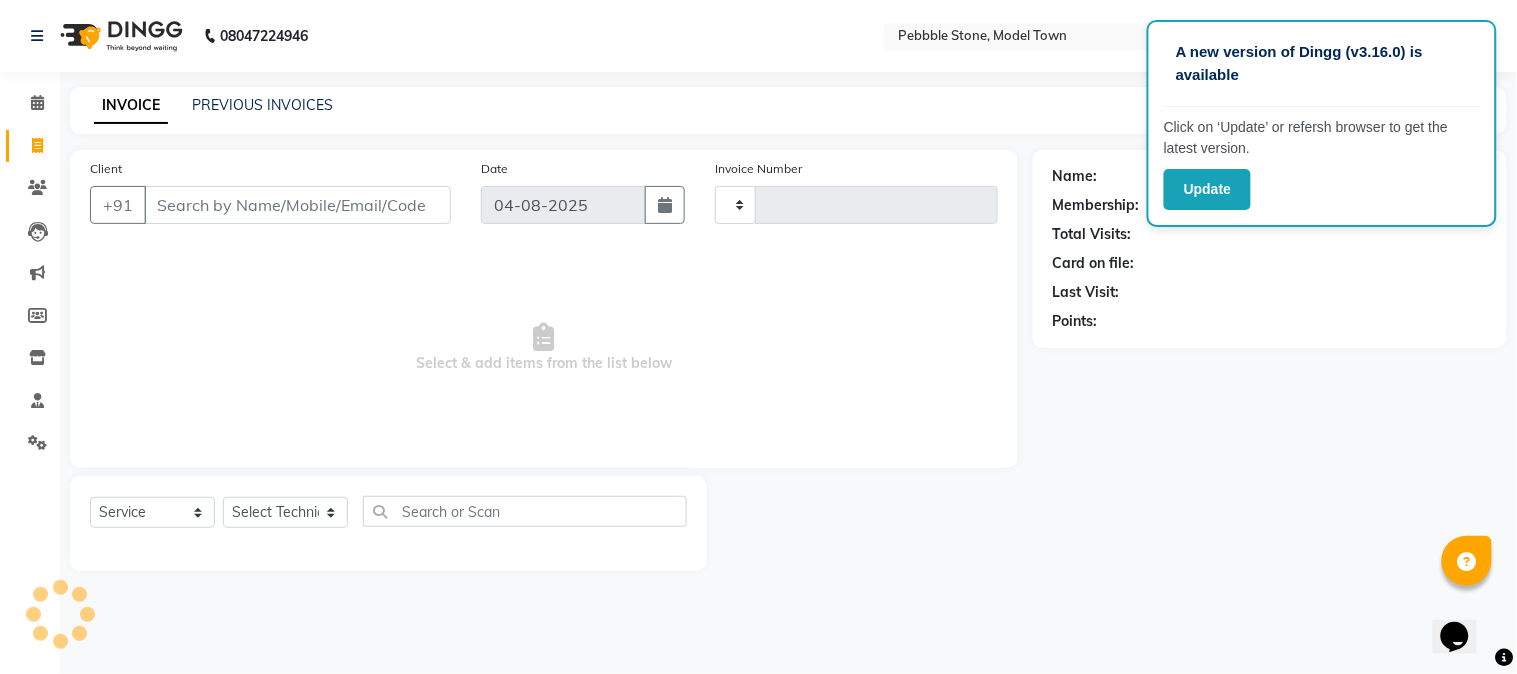 type on "0035" 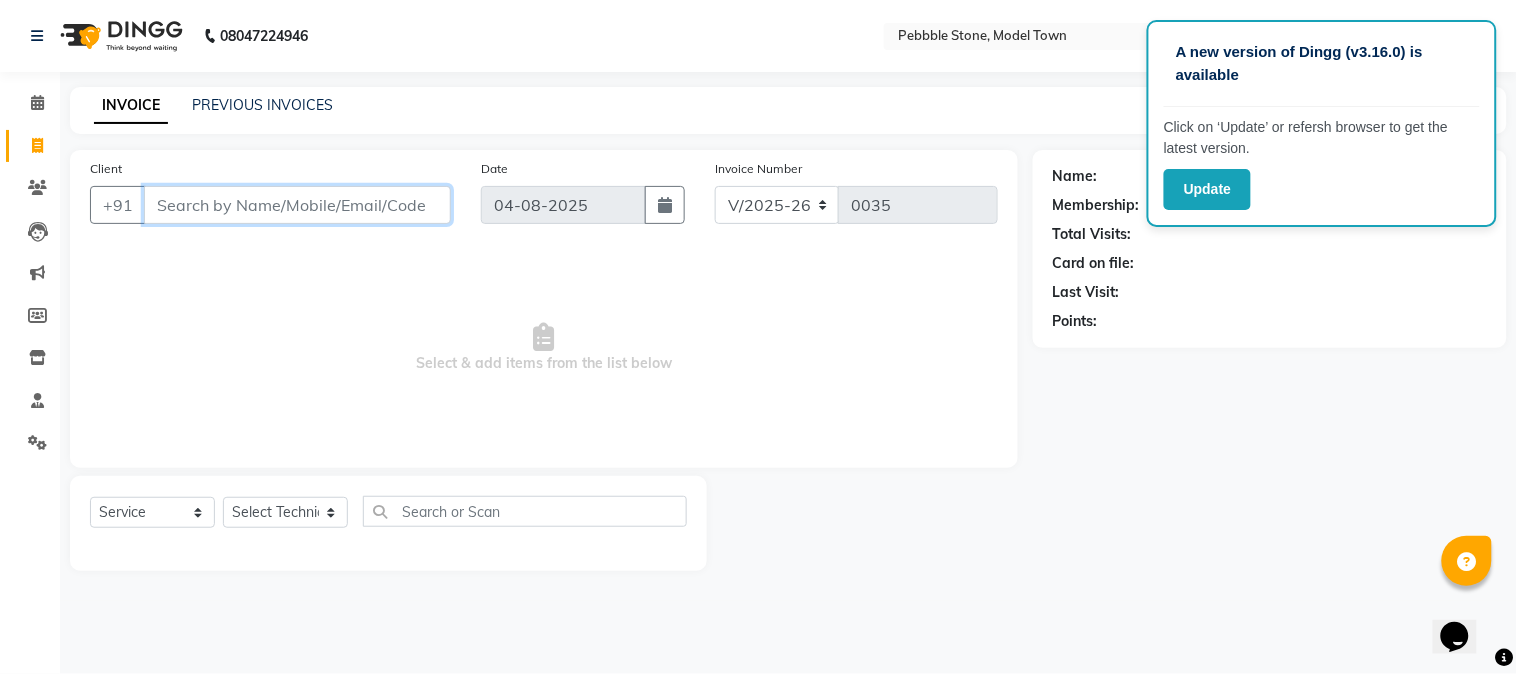 click on "Client" at bounding box center [297, 205] 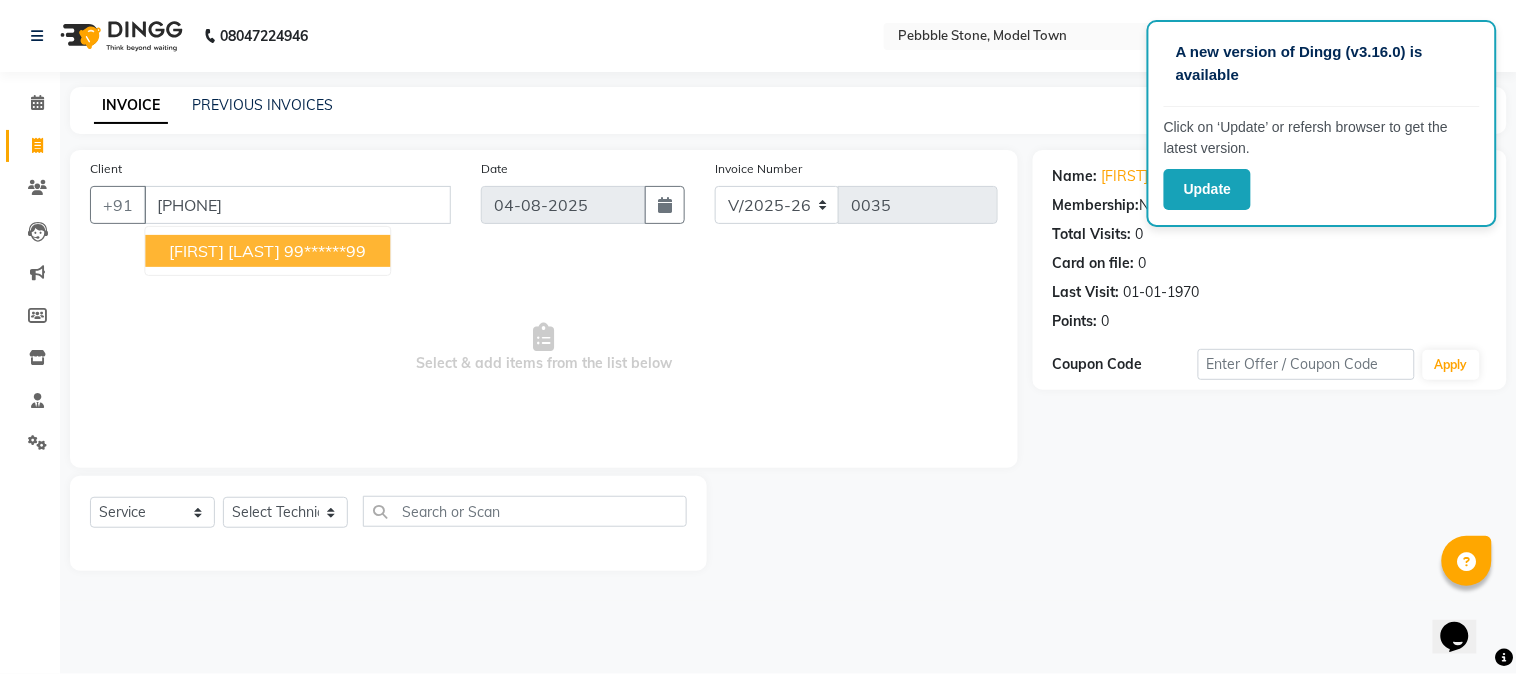 click on "[FIRST] [LAST] [PHONE]" at bounding box center [267, 251] 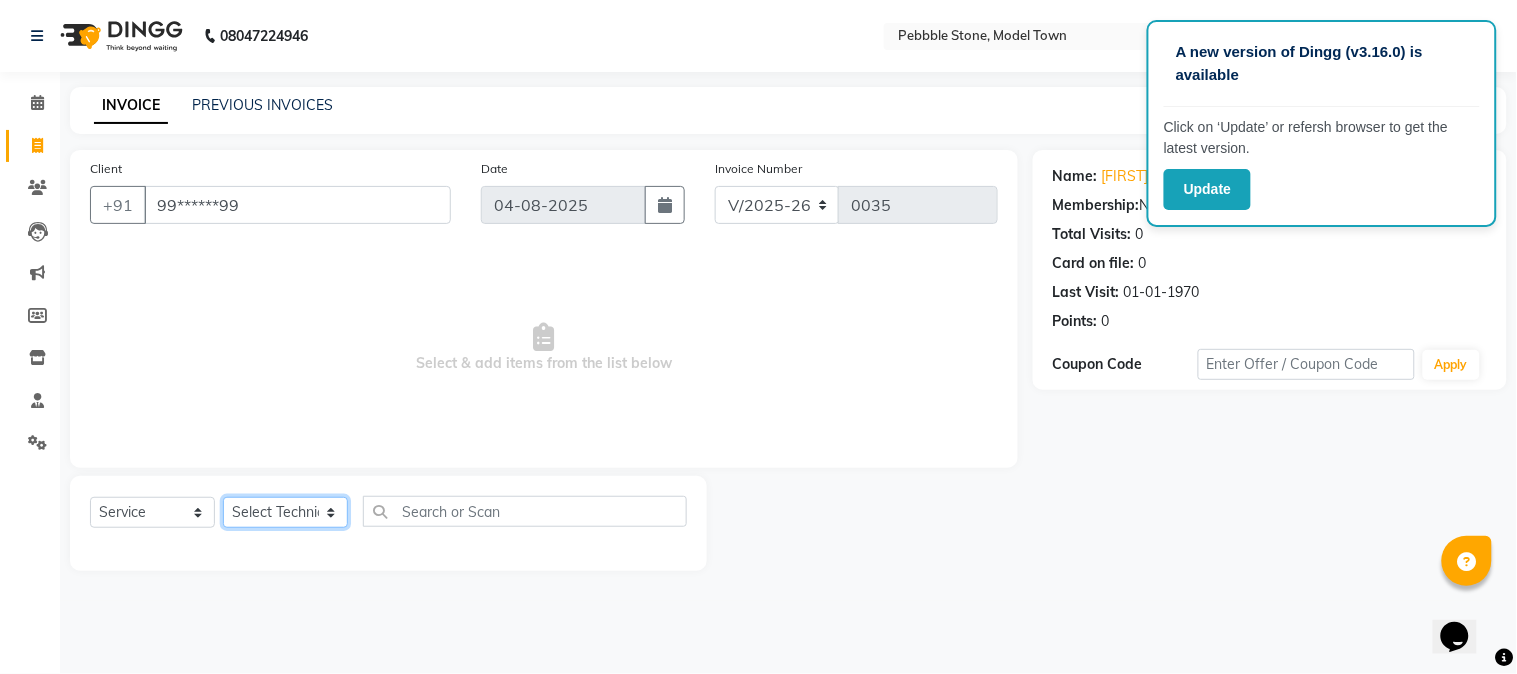 click on "Select Technician Ajay  Awdesh Kumar Fairy khan Goldy Saini Manager Manjeet Omkar Varun" 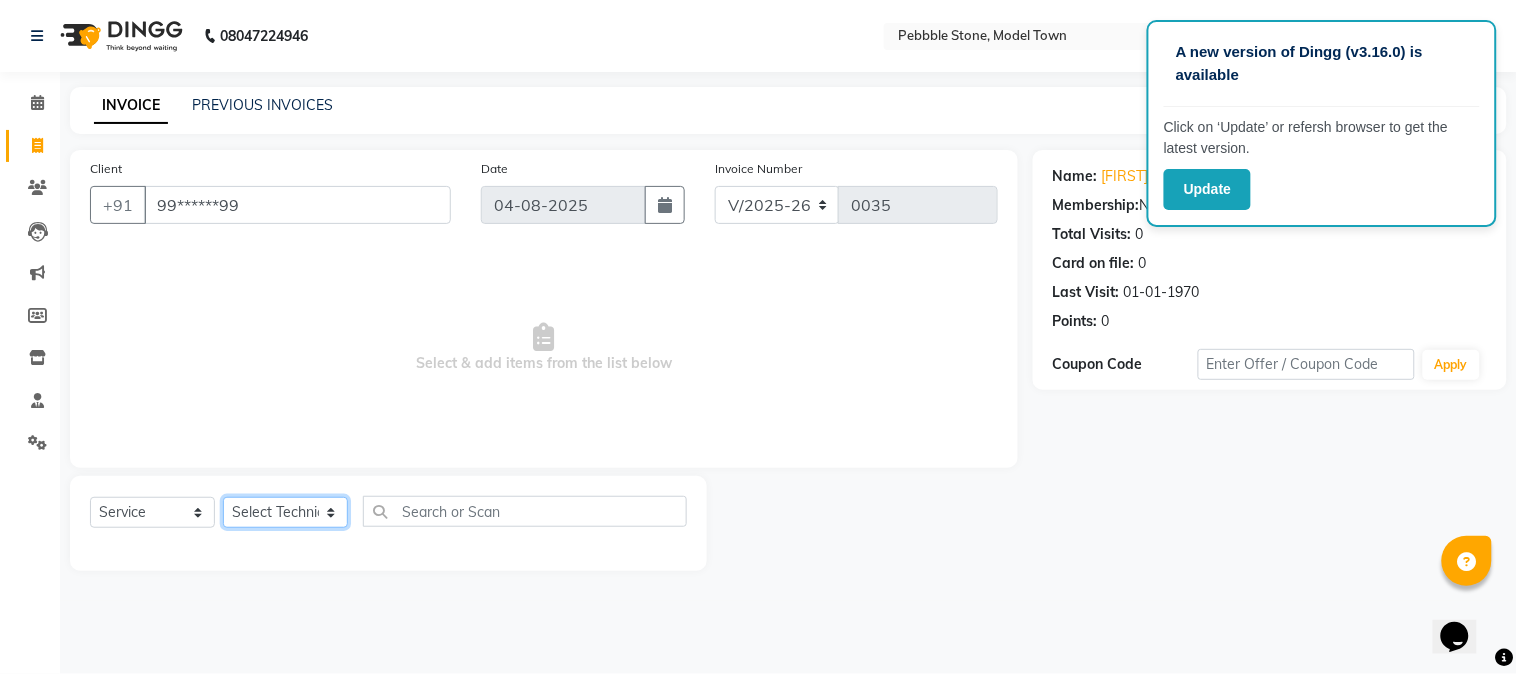 select on "87627" 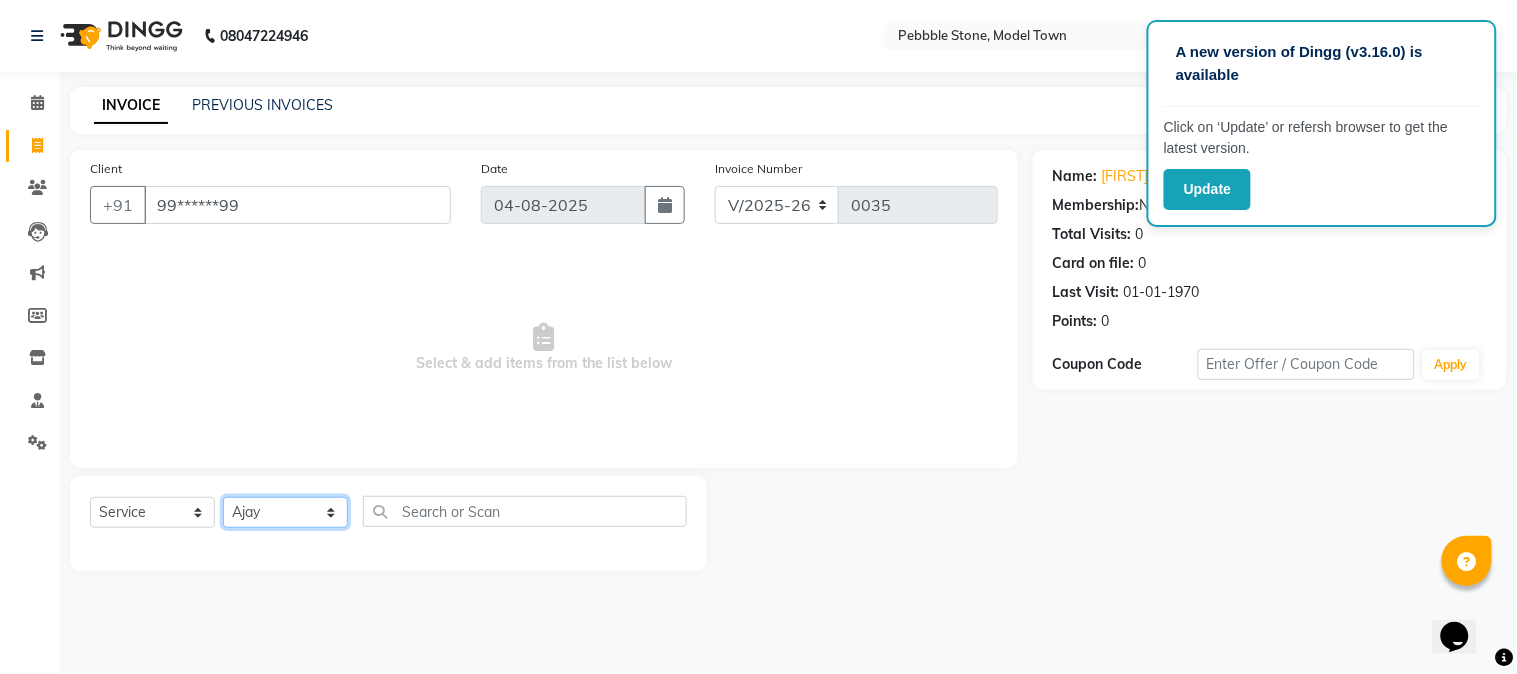 click on "Select Technician Ajay  Awdesh Kumar Fairy khan Goldy Saini Manager Manjeet Omkar Varun" 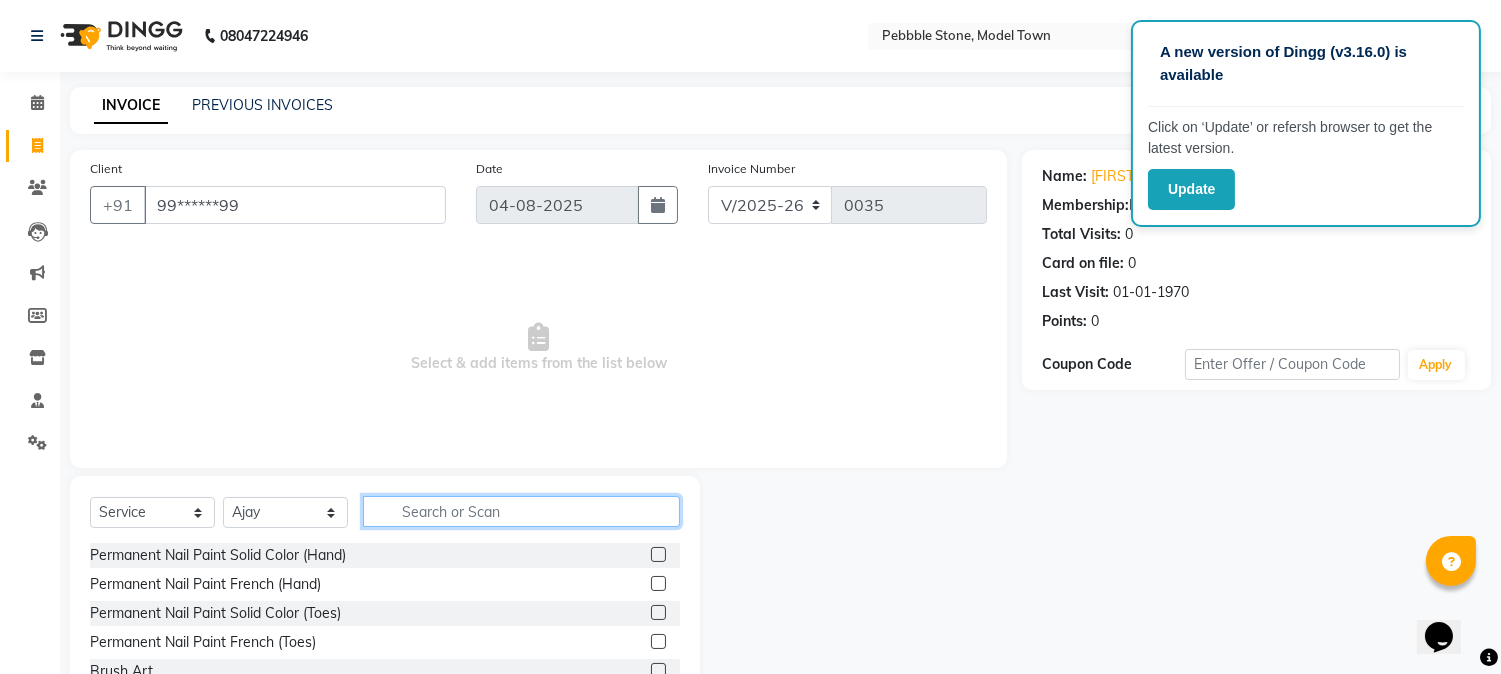 click 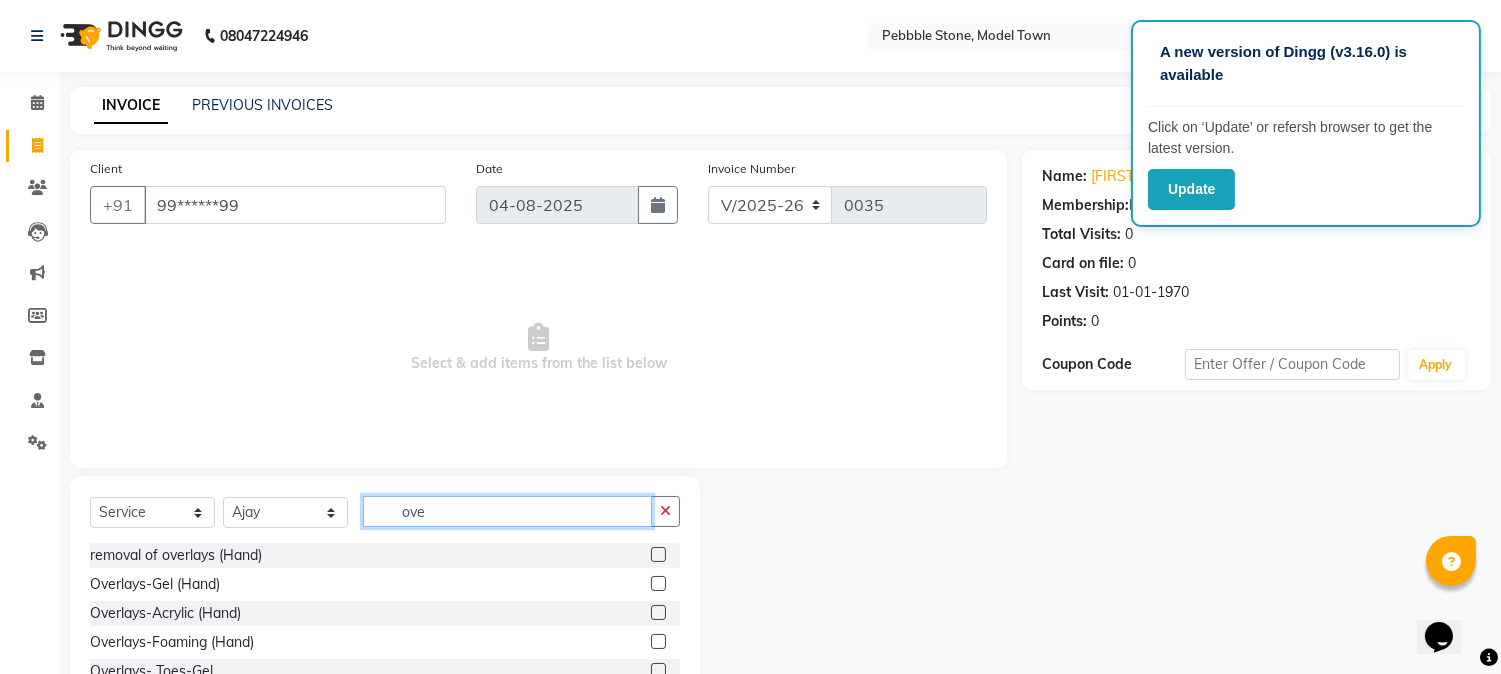 type on "ove" 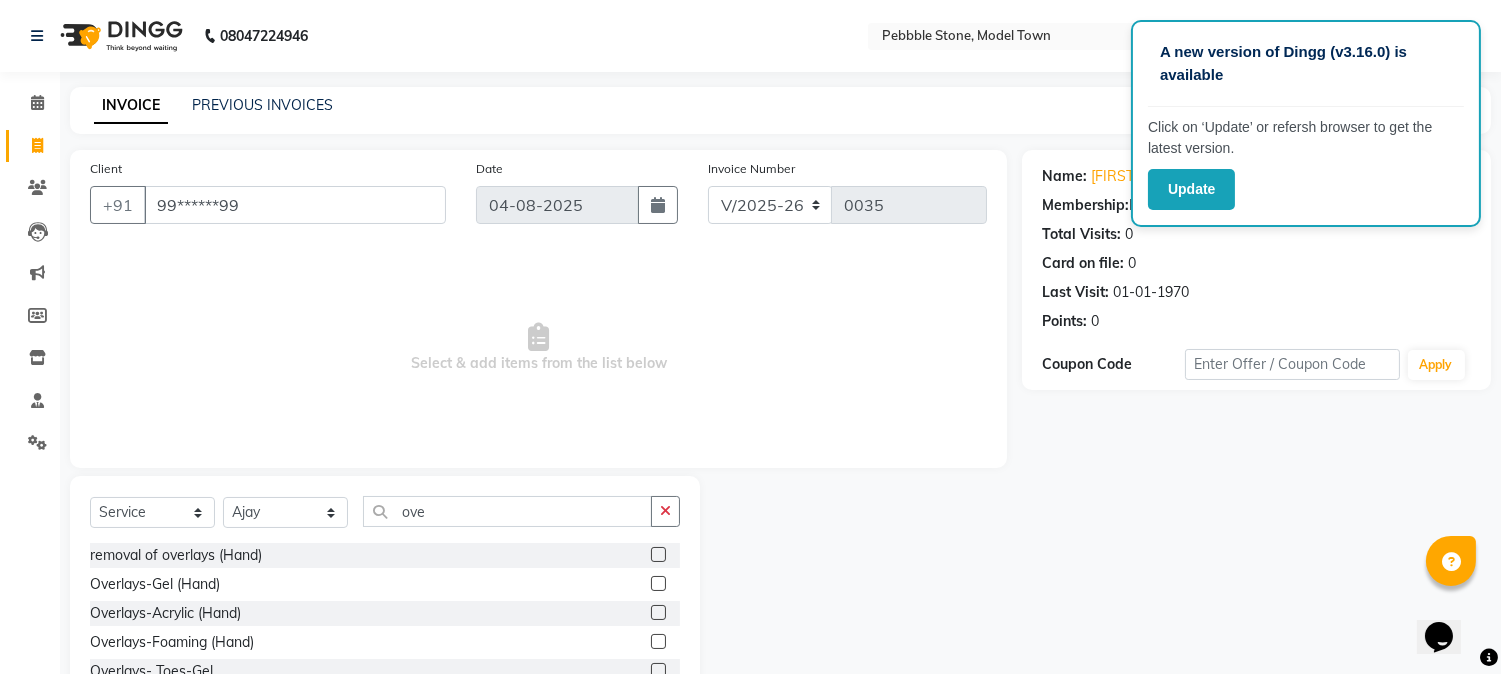 click 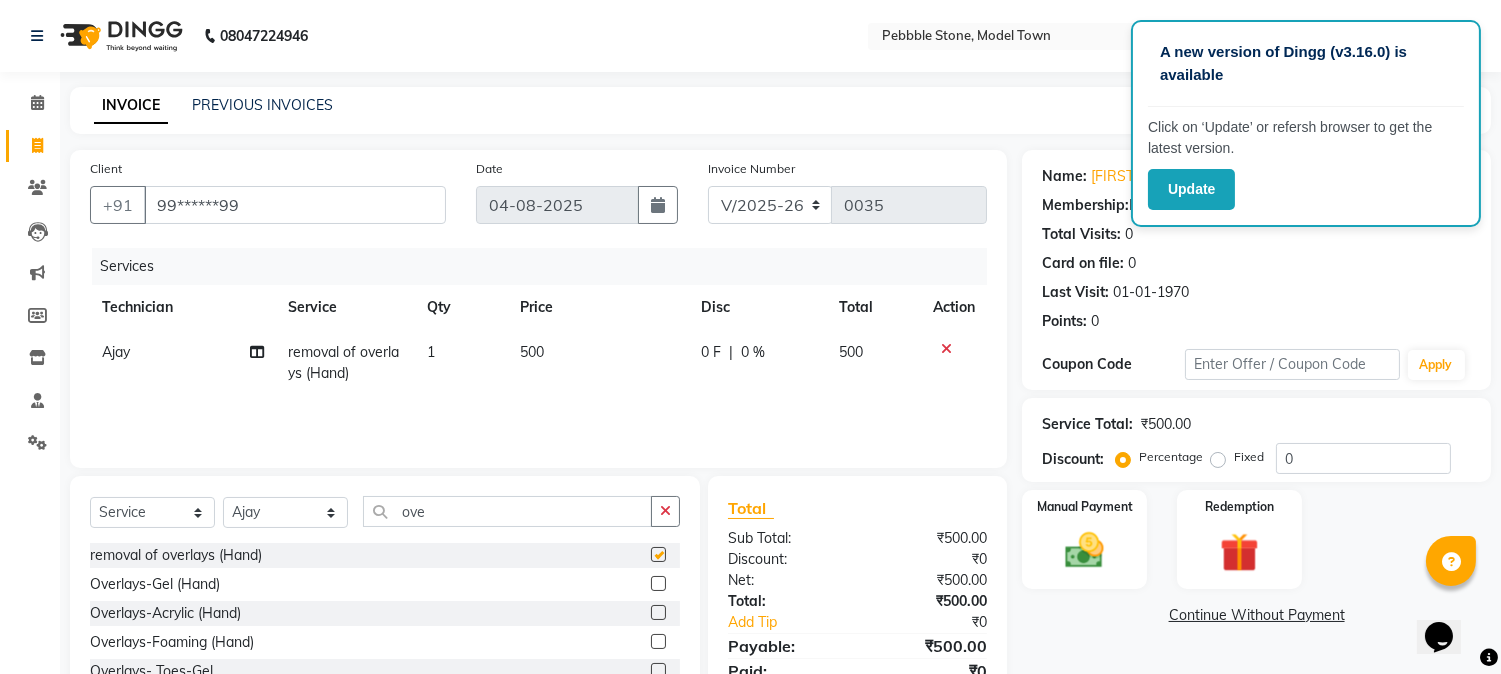 checkbox on "false" 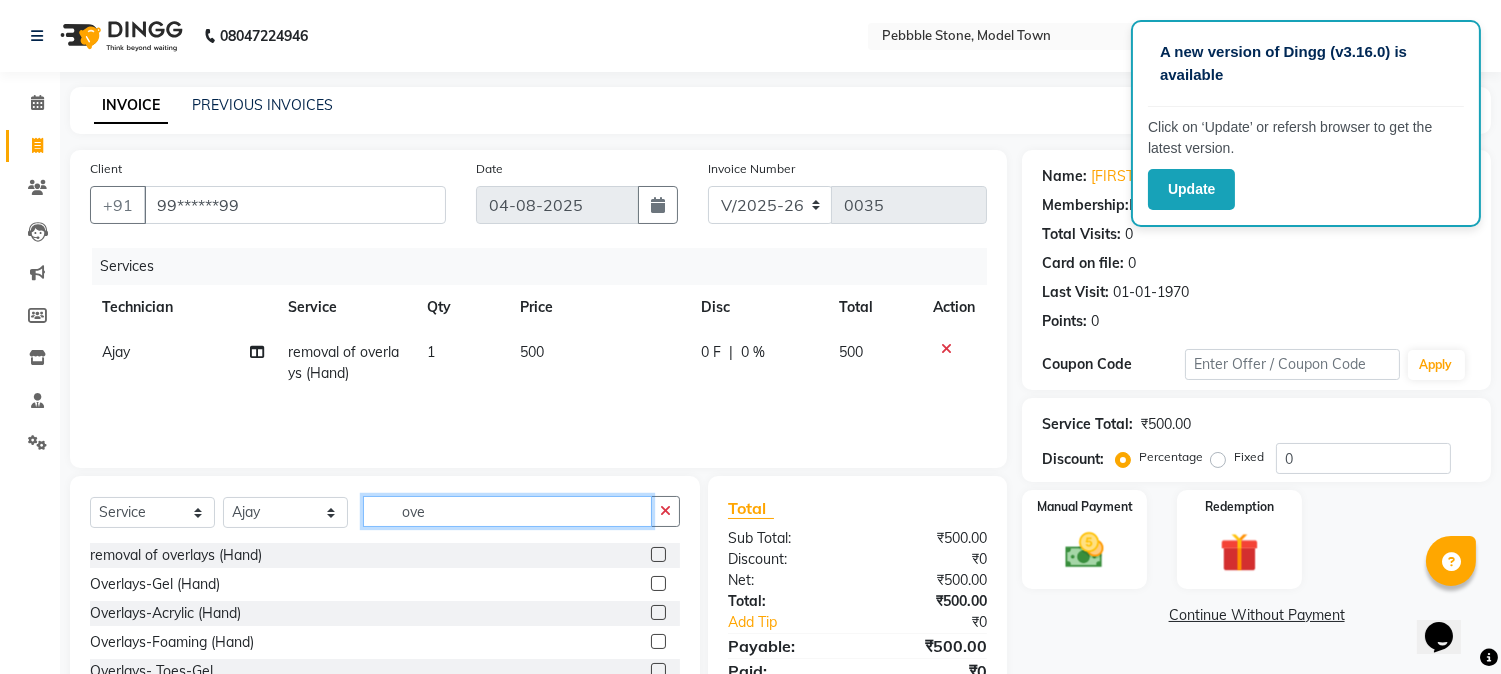 click on "ove" 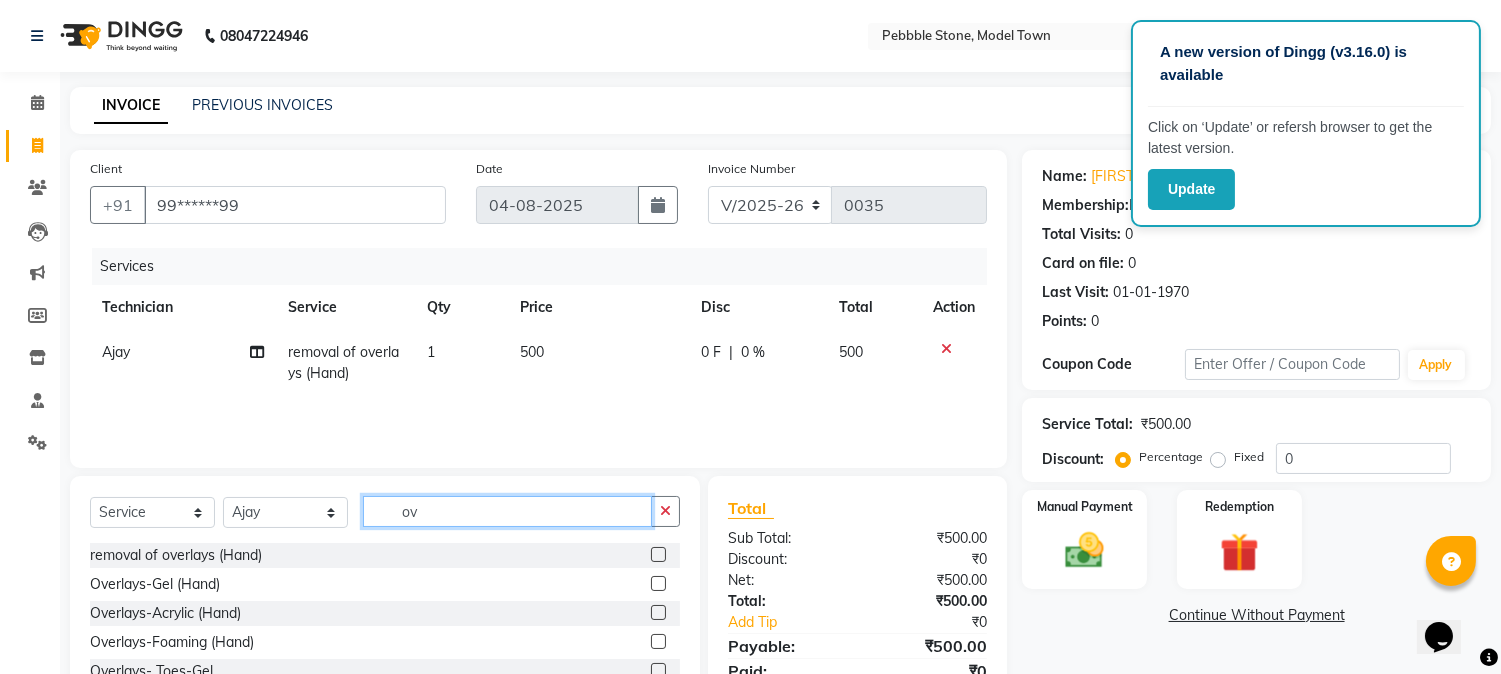type on "o" 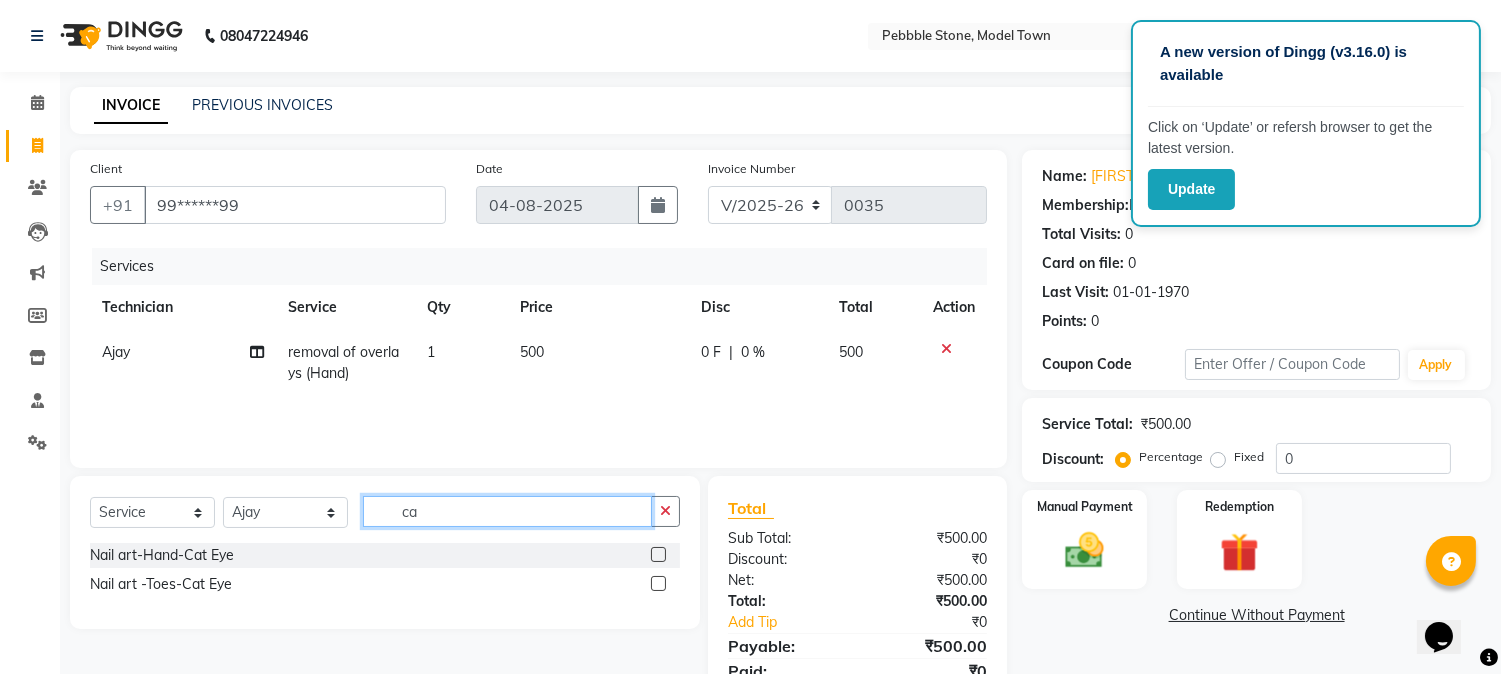type on "c" 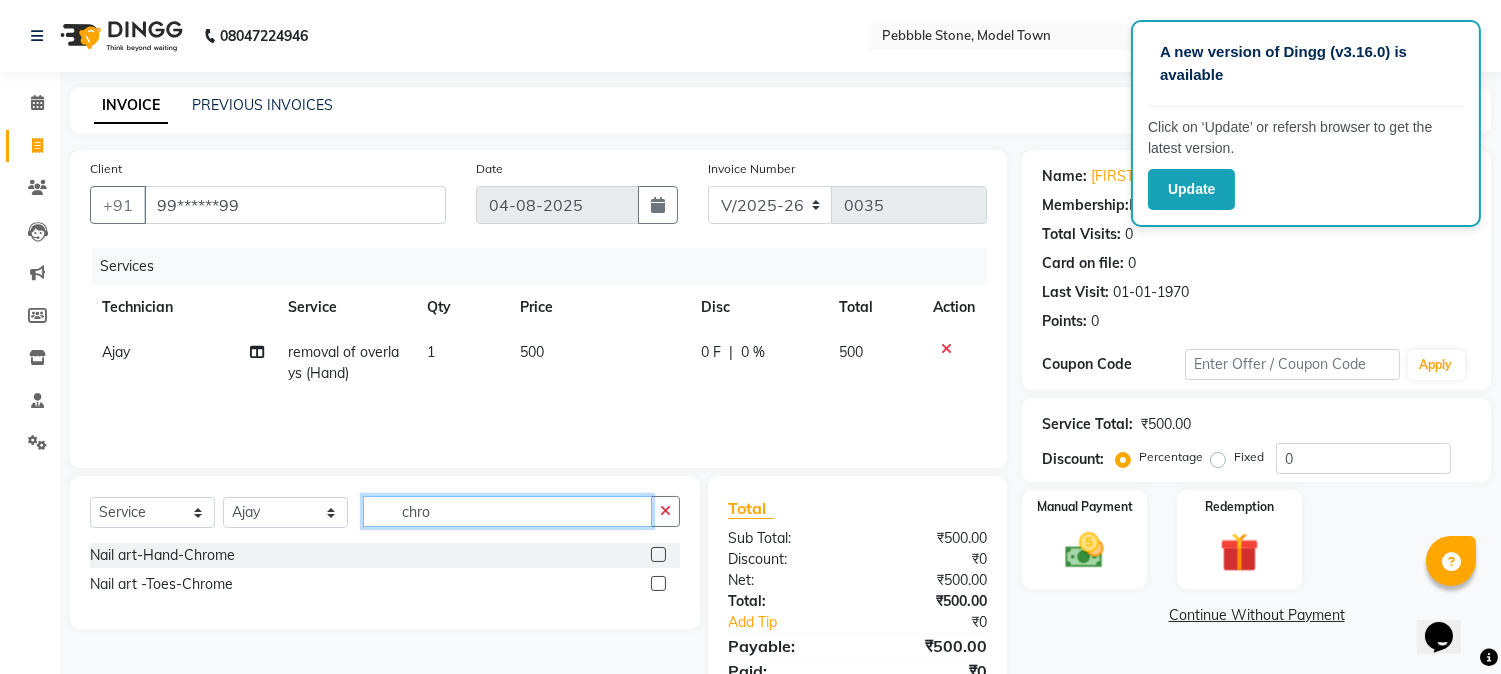 type on "chro" 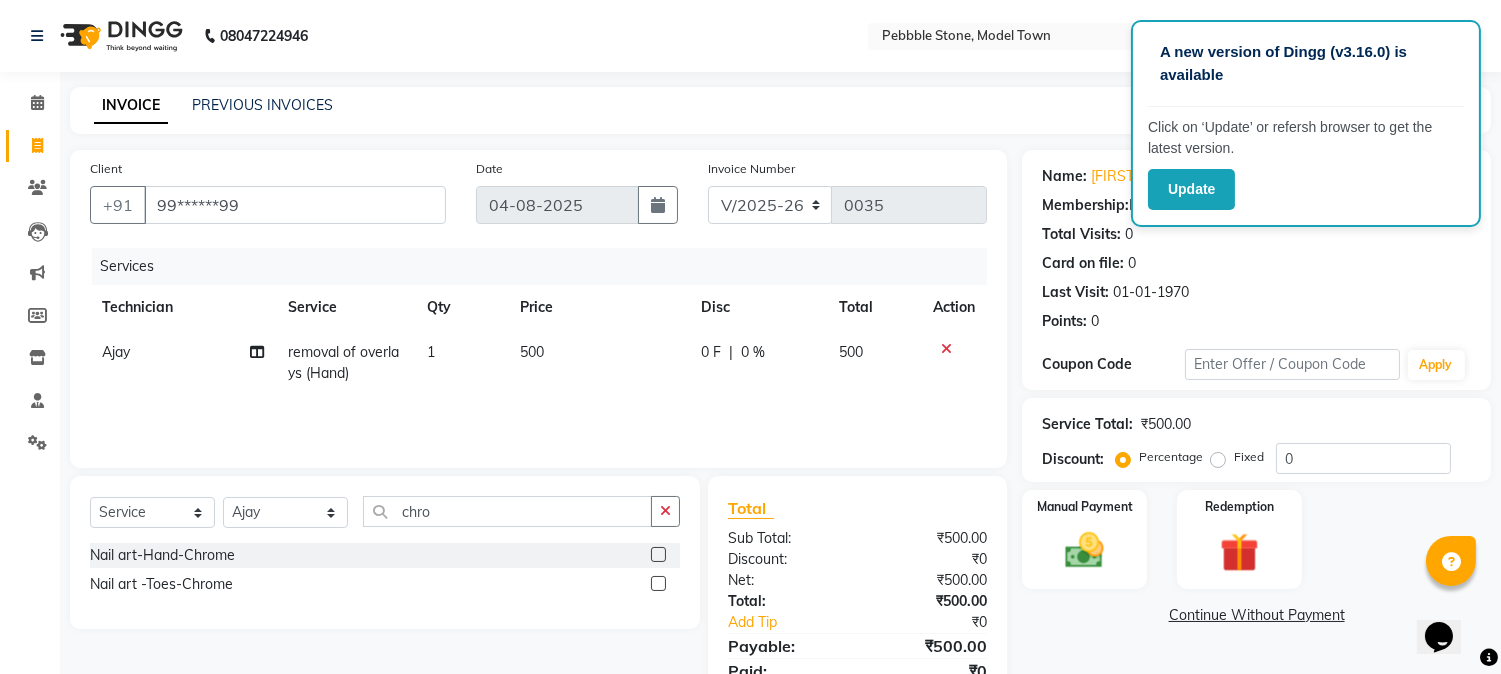 click 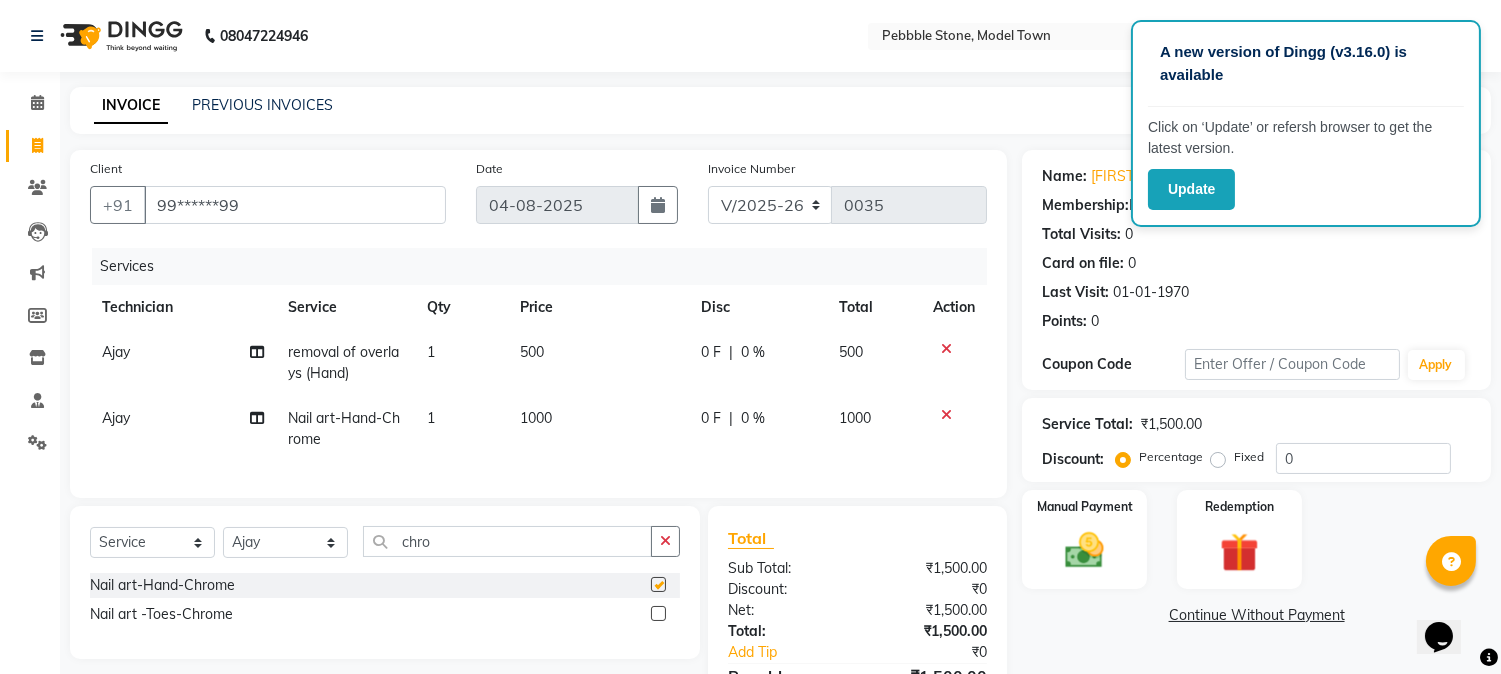 checkbox on "false" 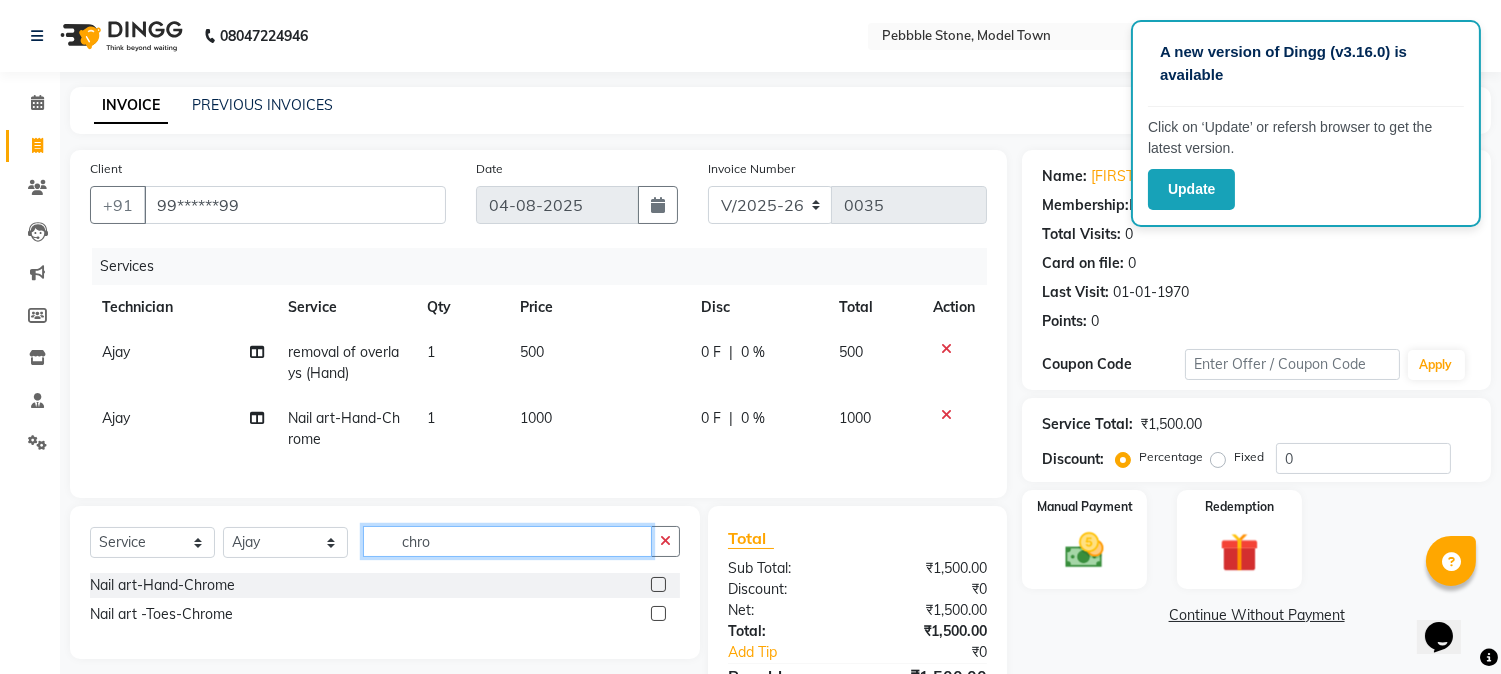 click on "chro" 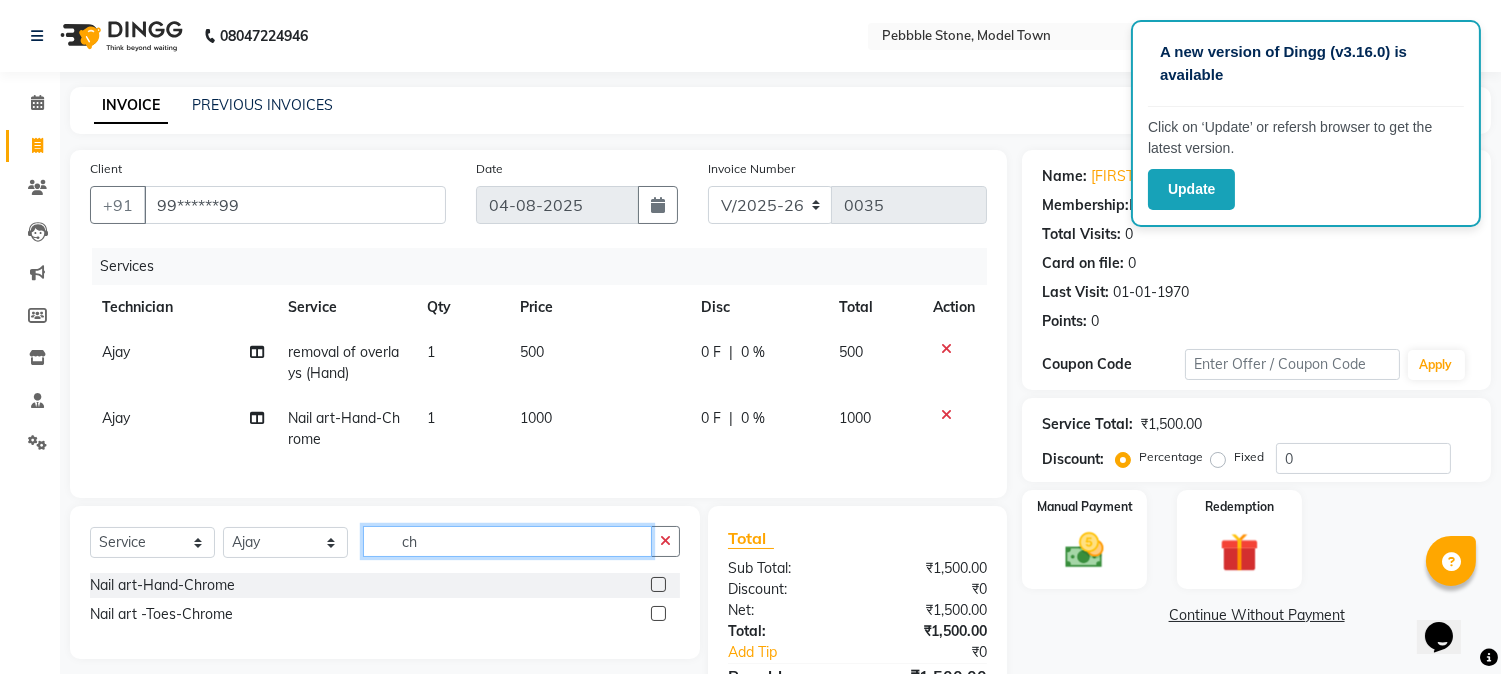 type on "c" 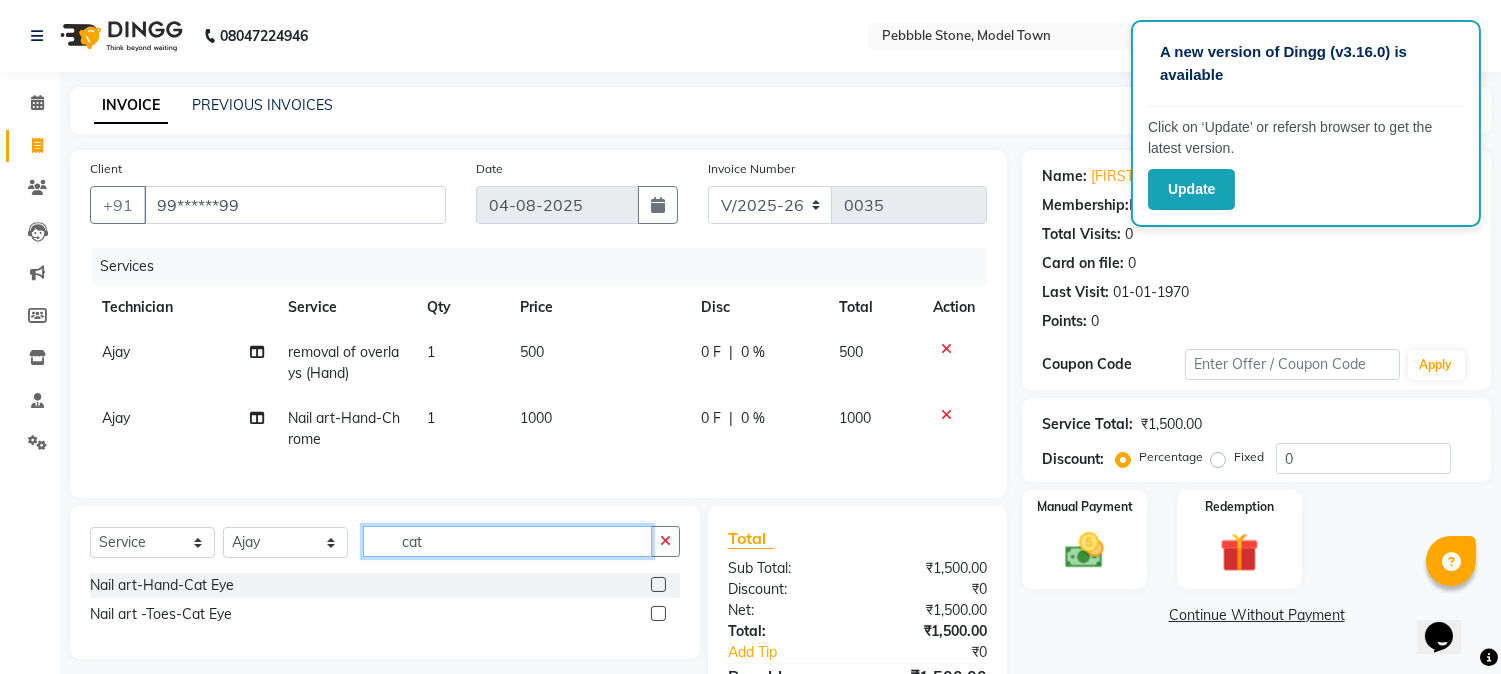 type on "cat" 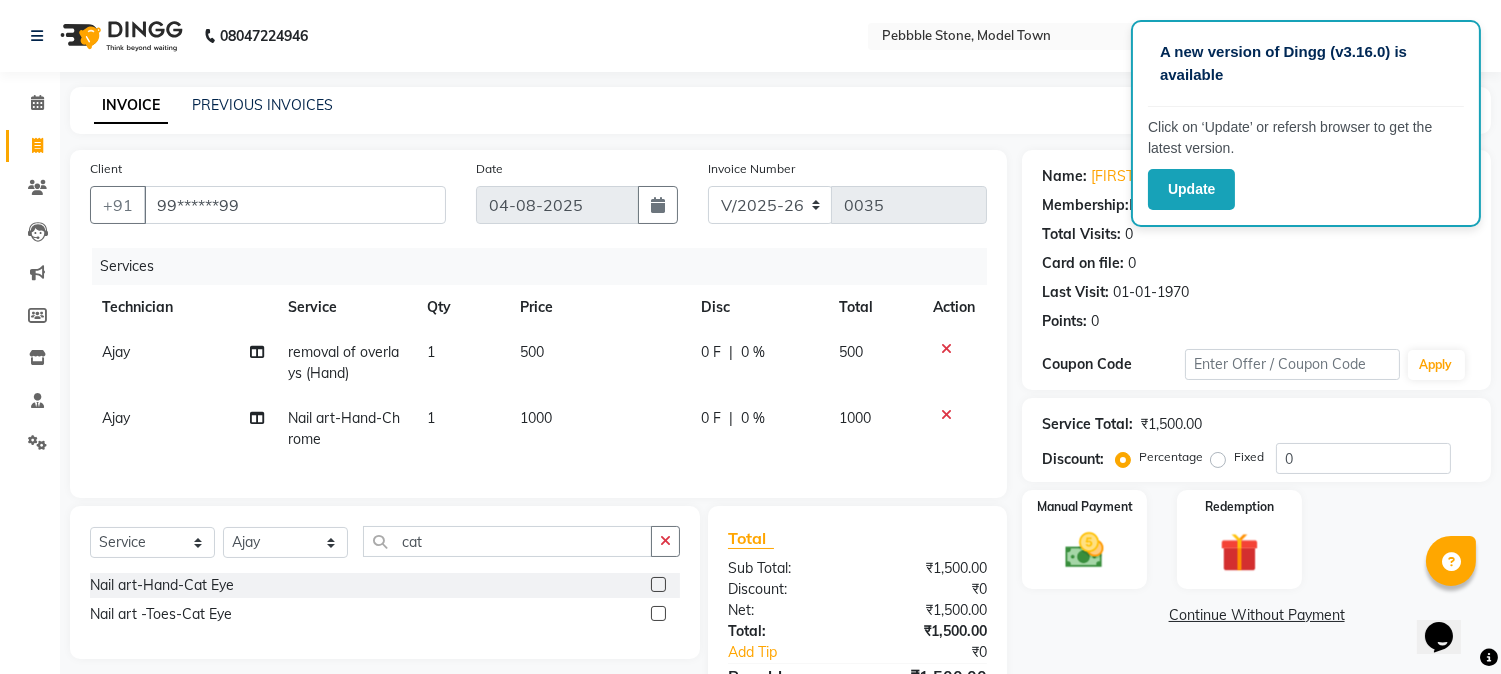 click 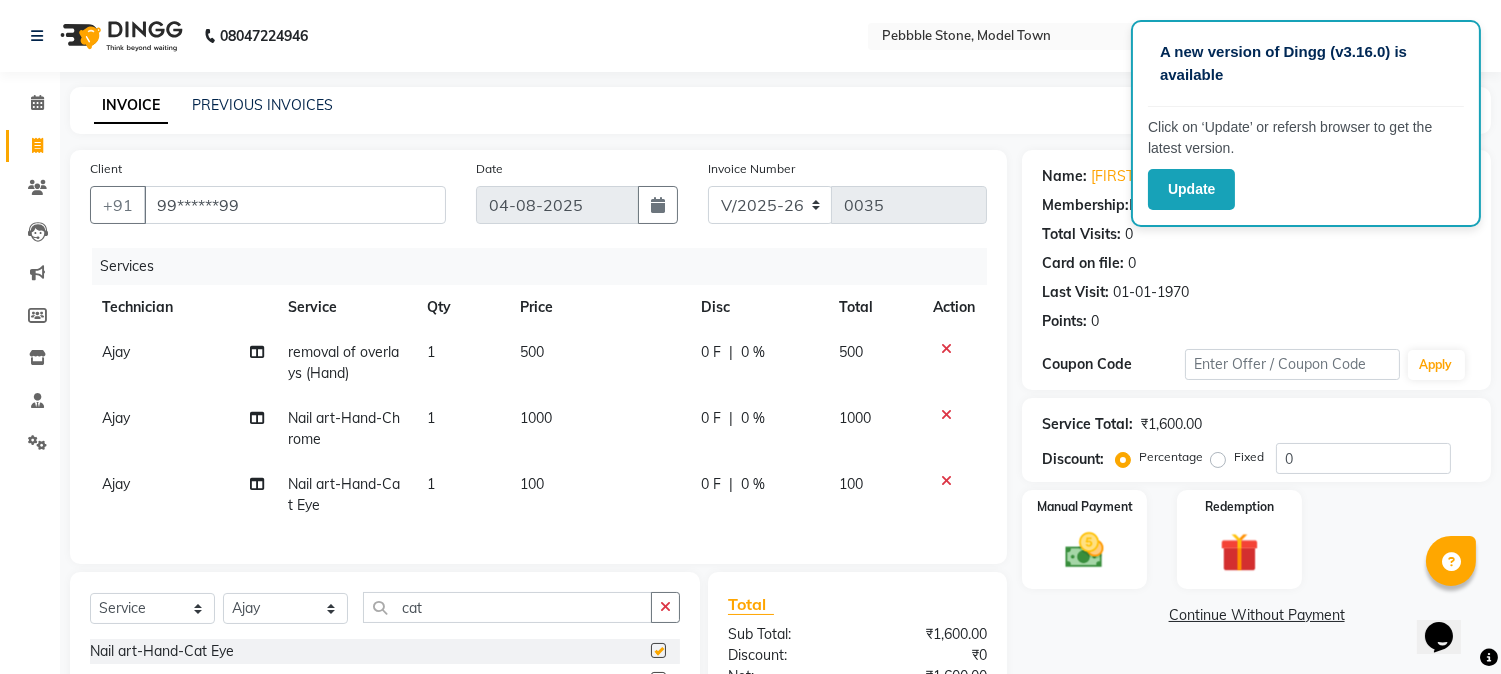 checkbox on "false" 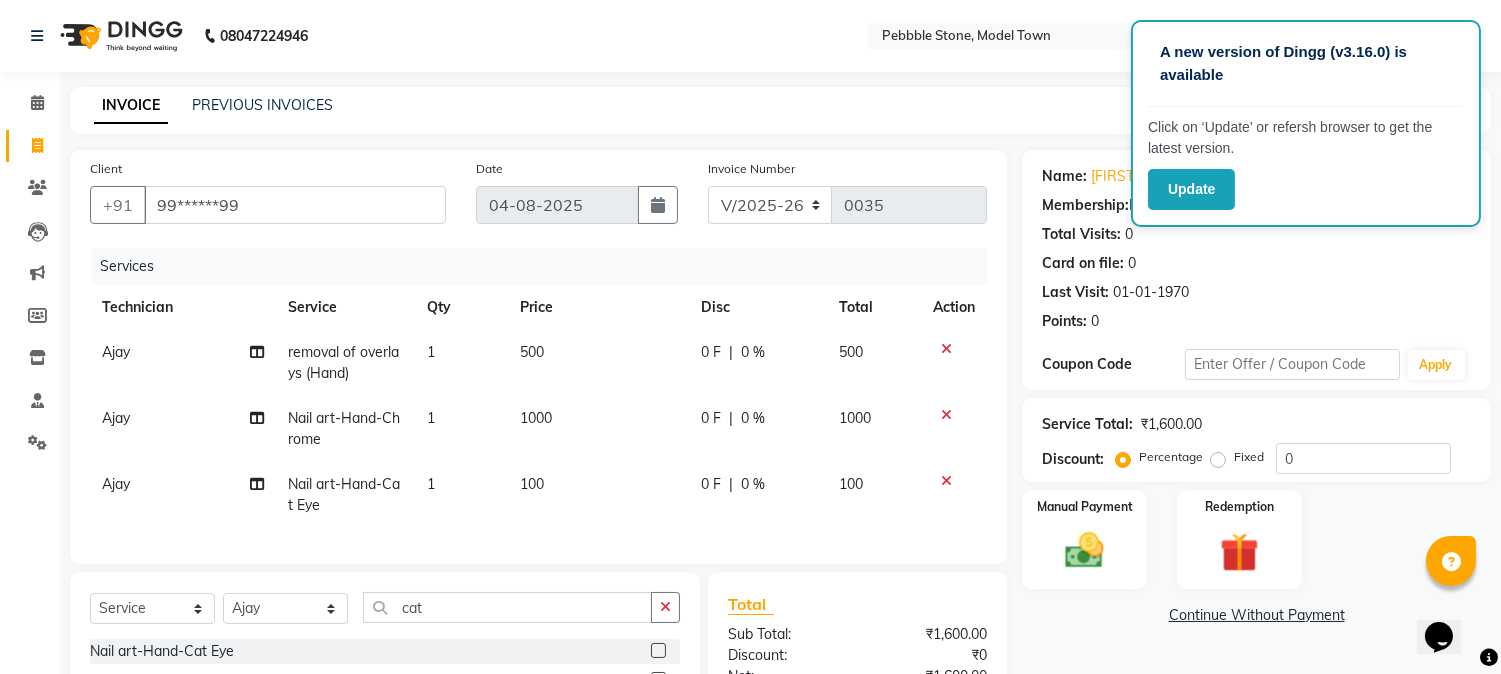 click on "100" 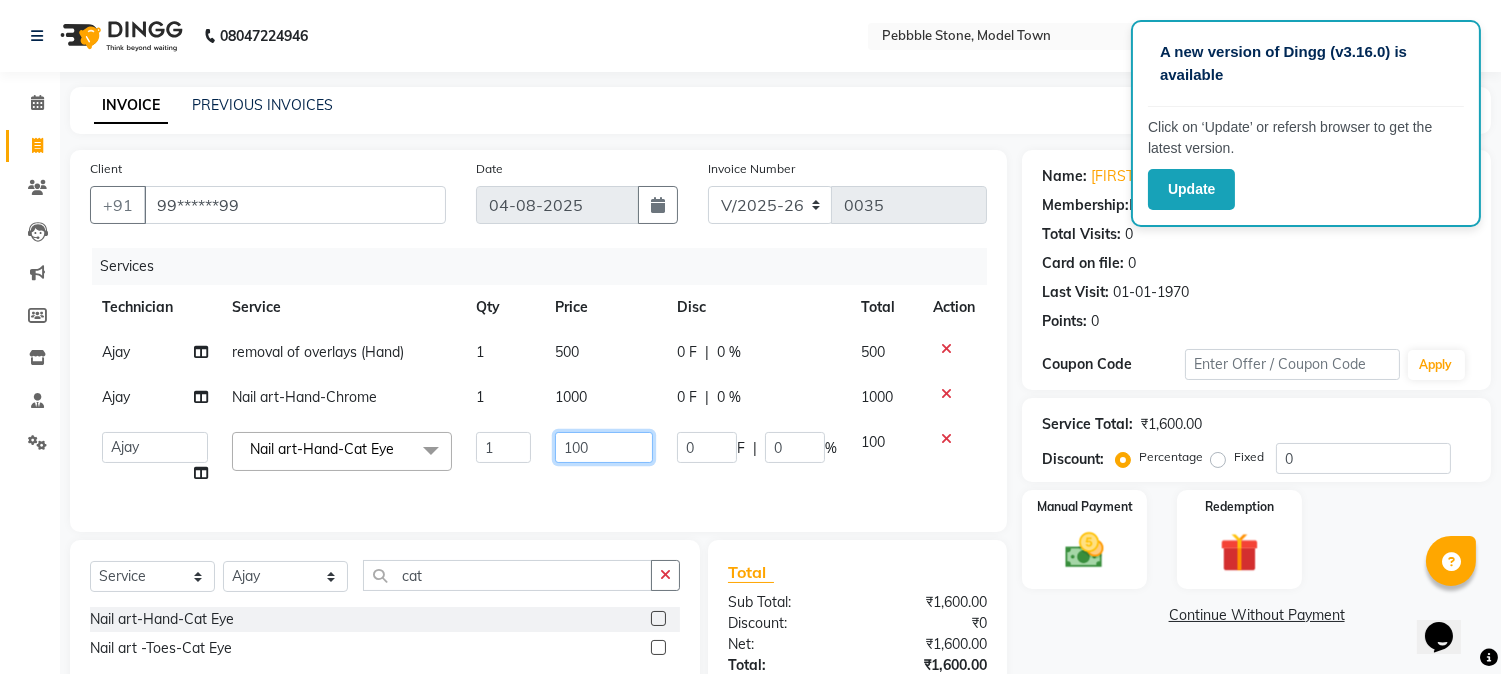 click on "100" 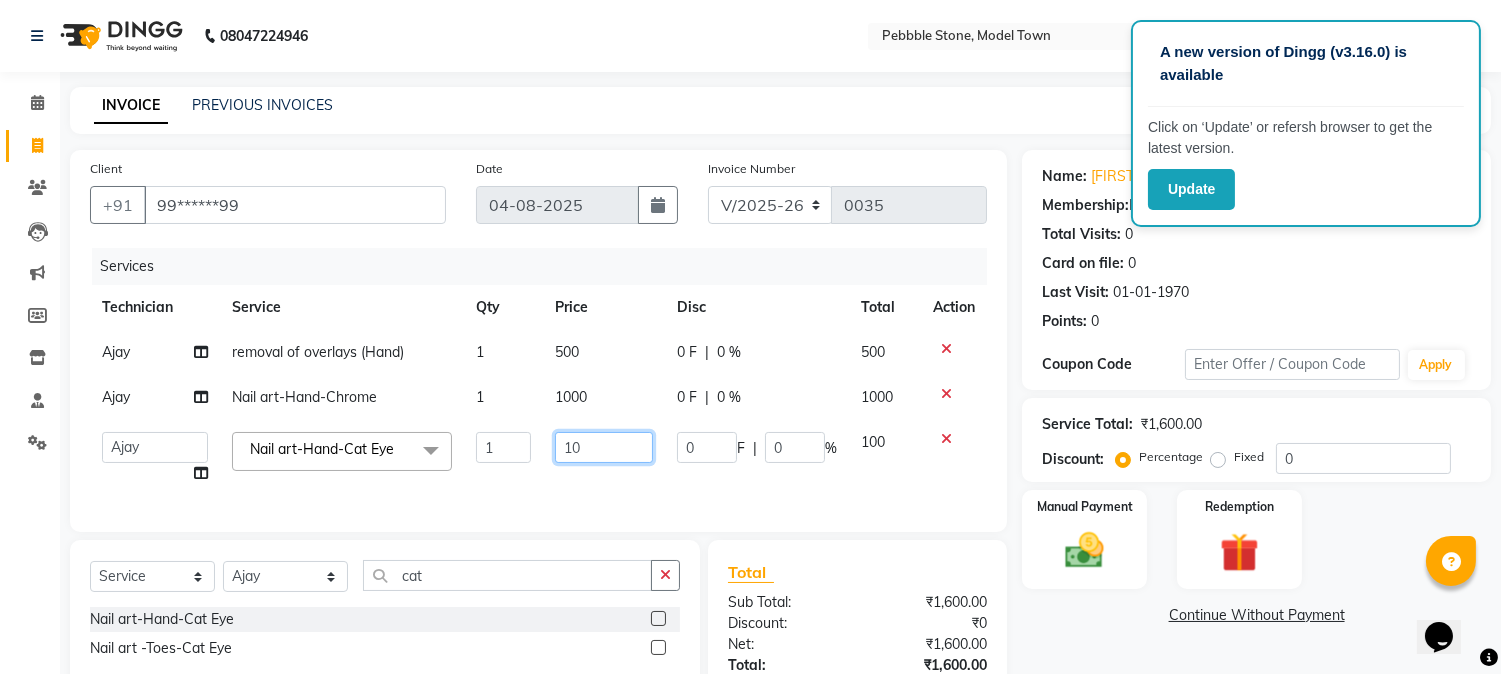 type on "1" 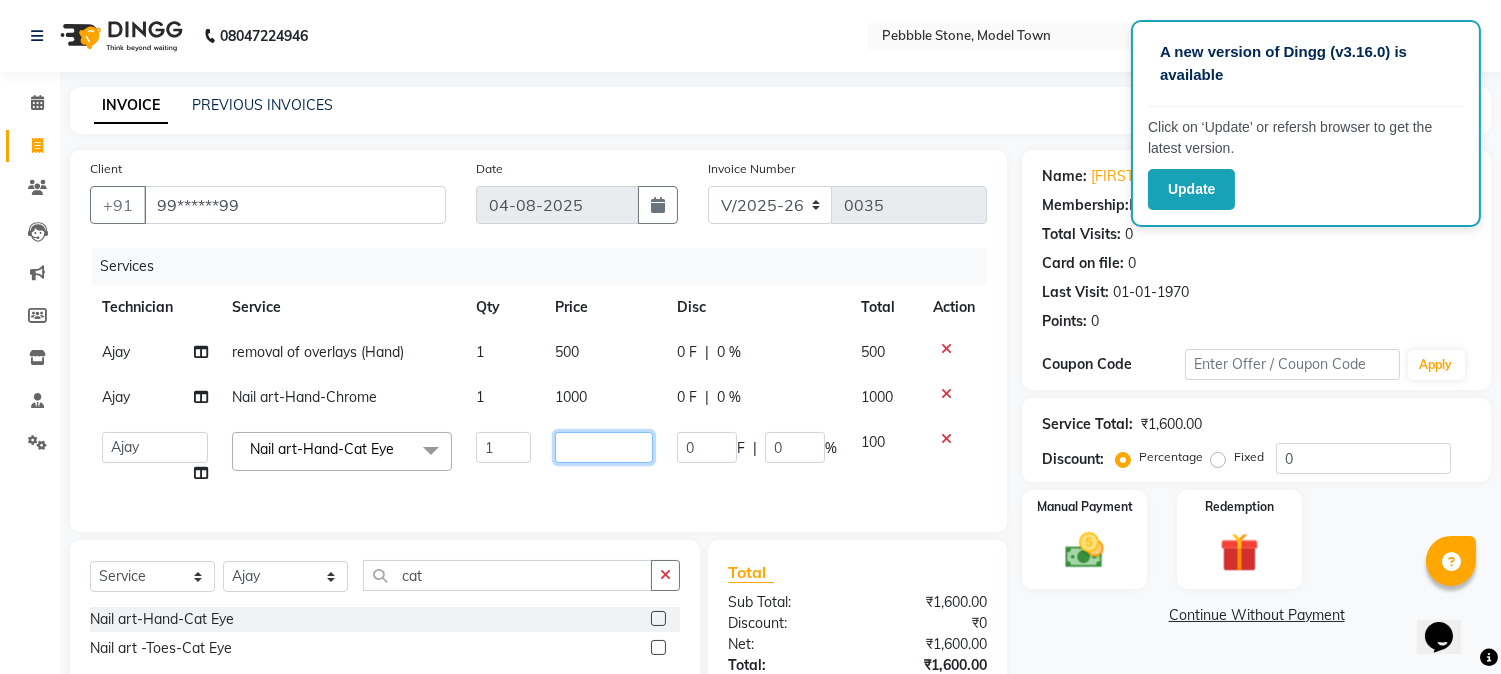 type on "5" 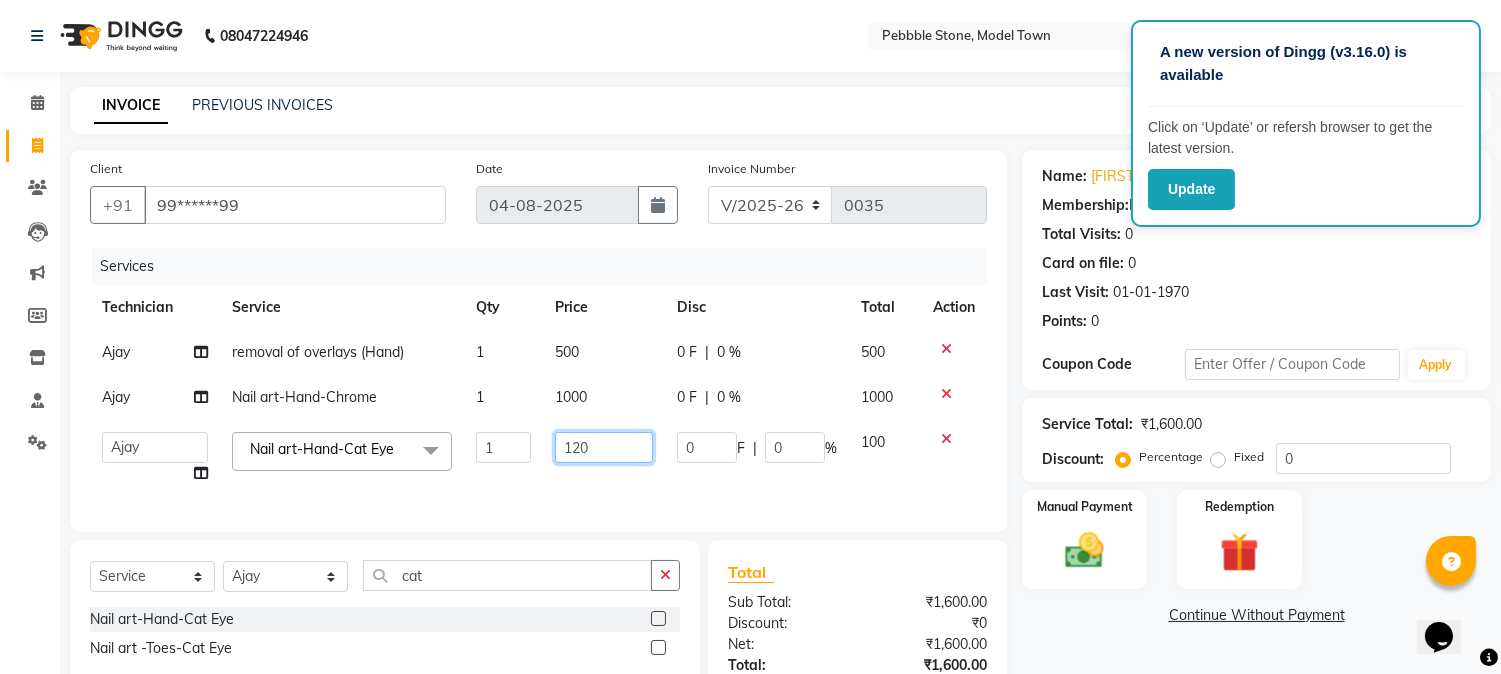 type on "1200" 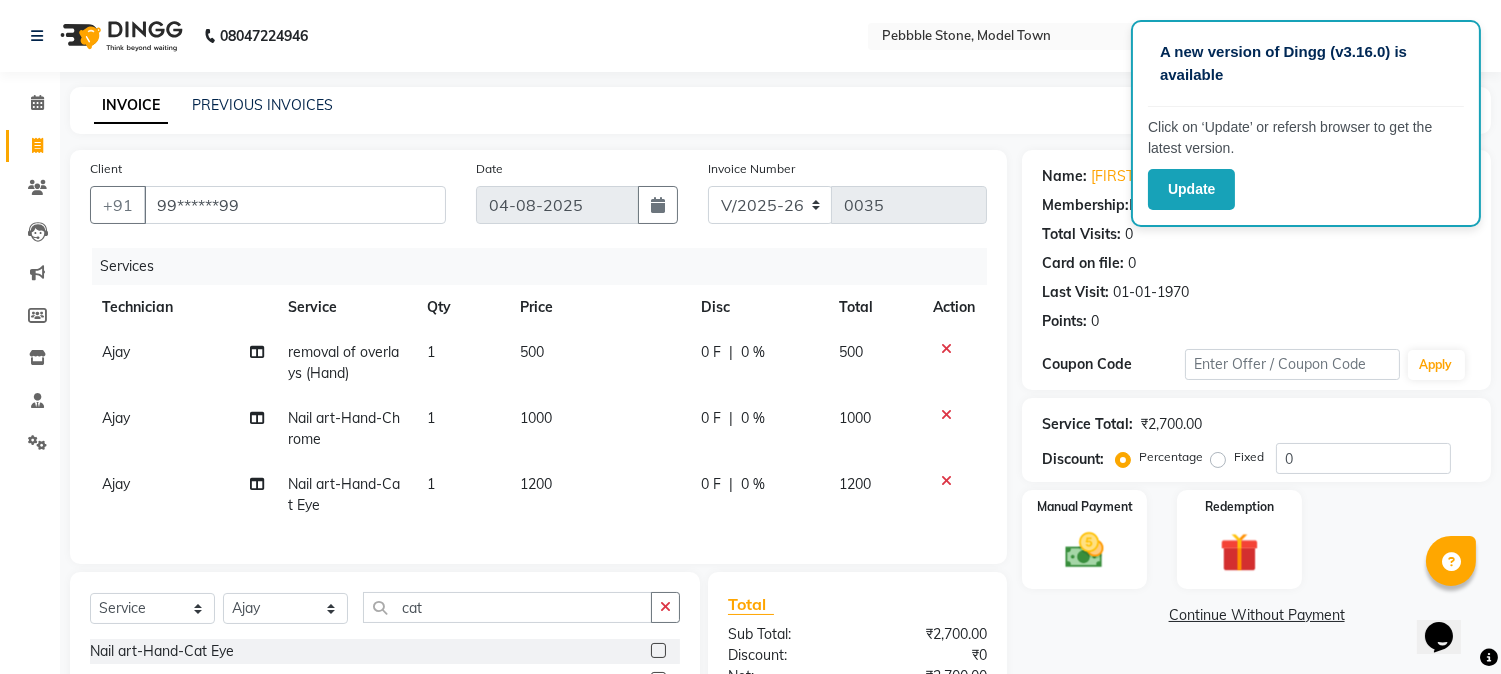 click on "[NAME] Nail art-Hand-Cat Eye 1 1200 0 F | 0 % 1200" 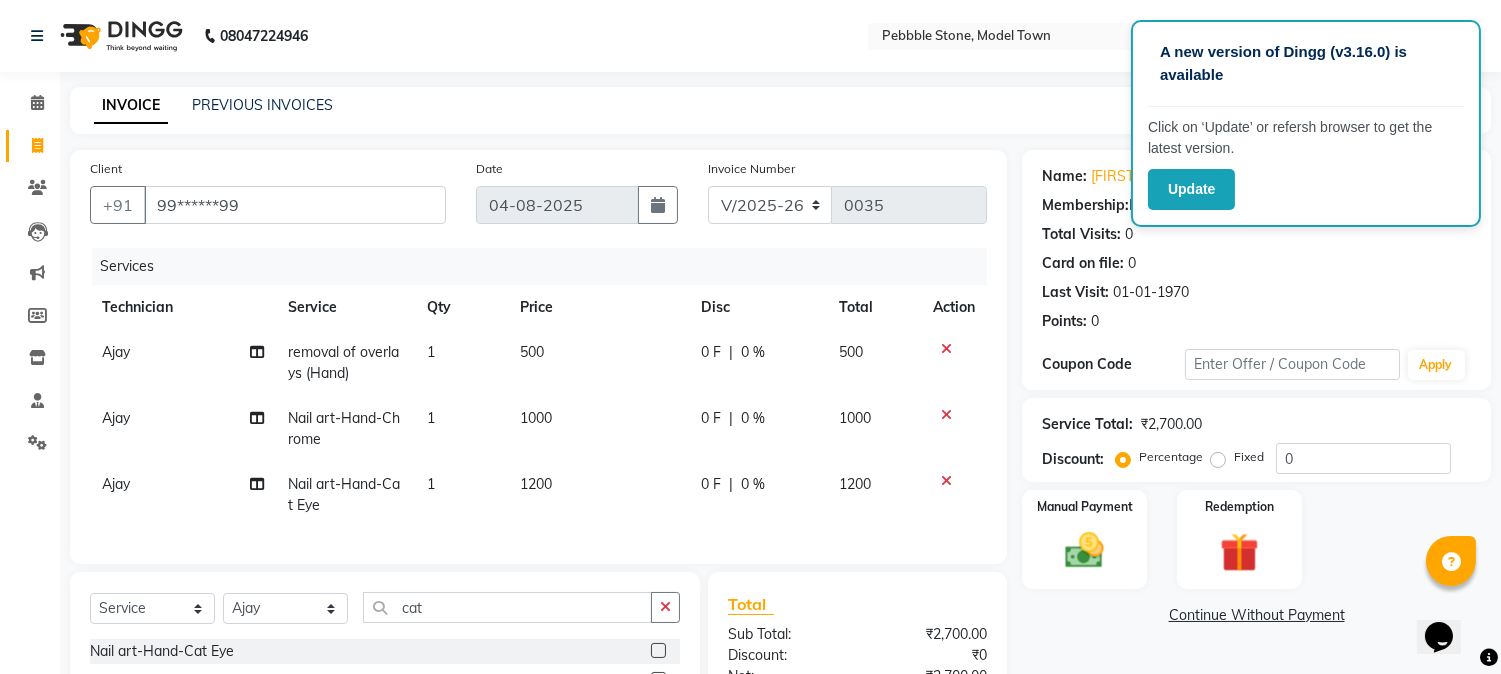 click on "1000" 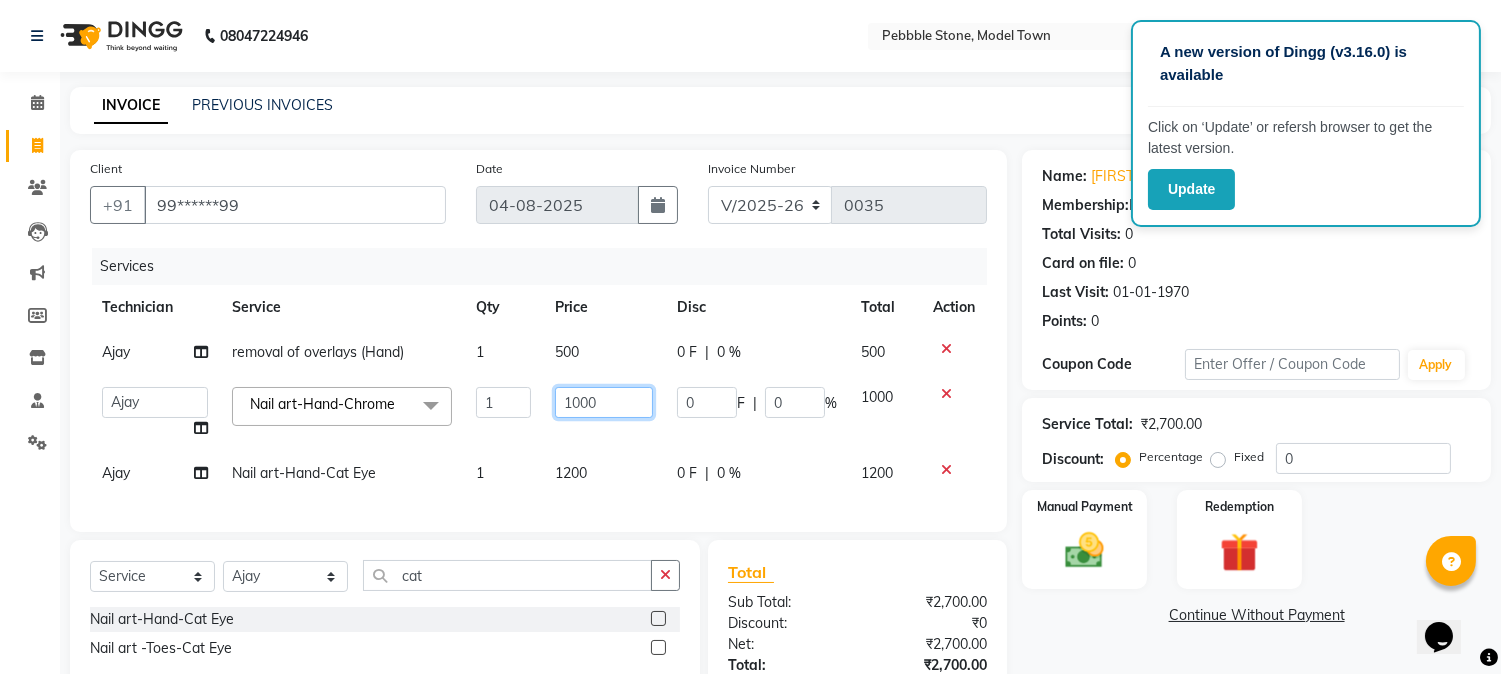 click on "1000" 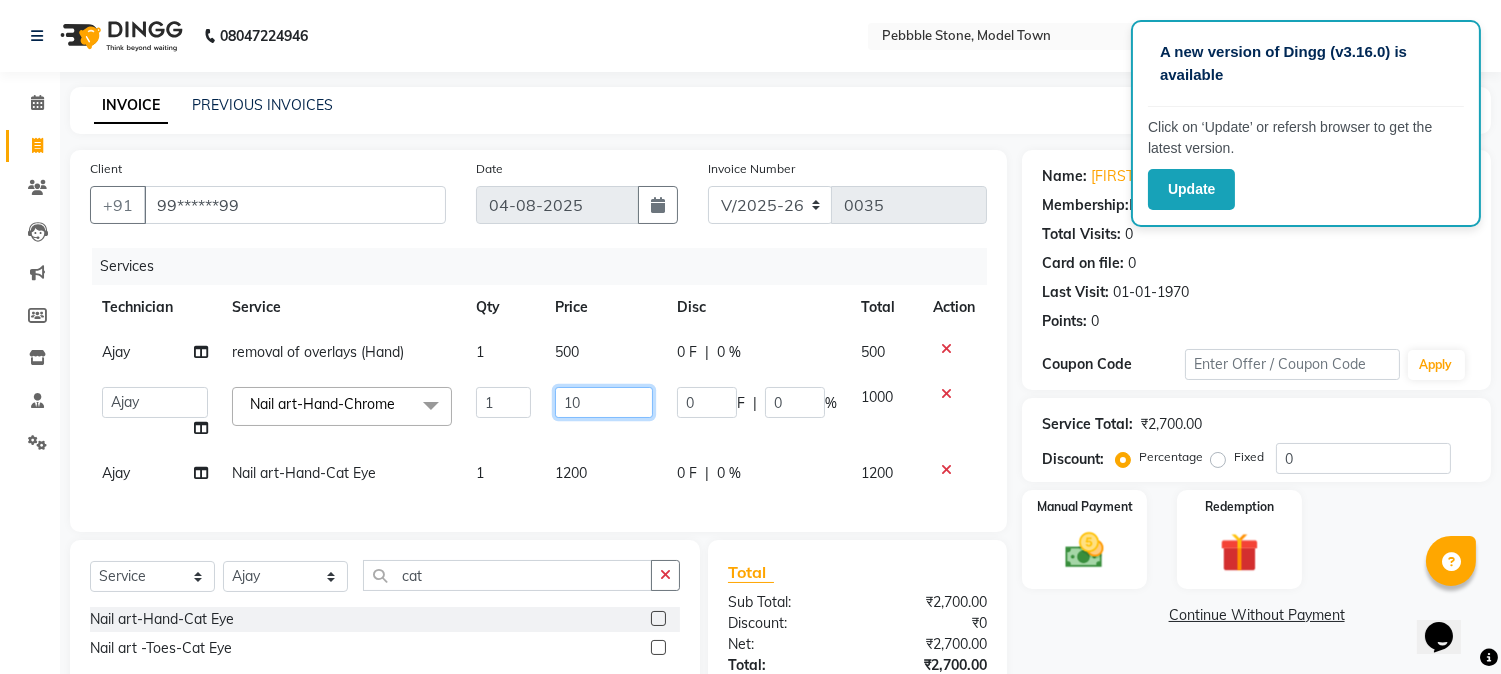 type on "1" 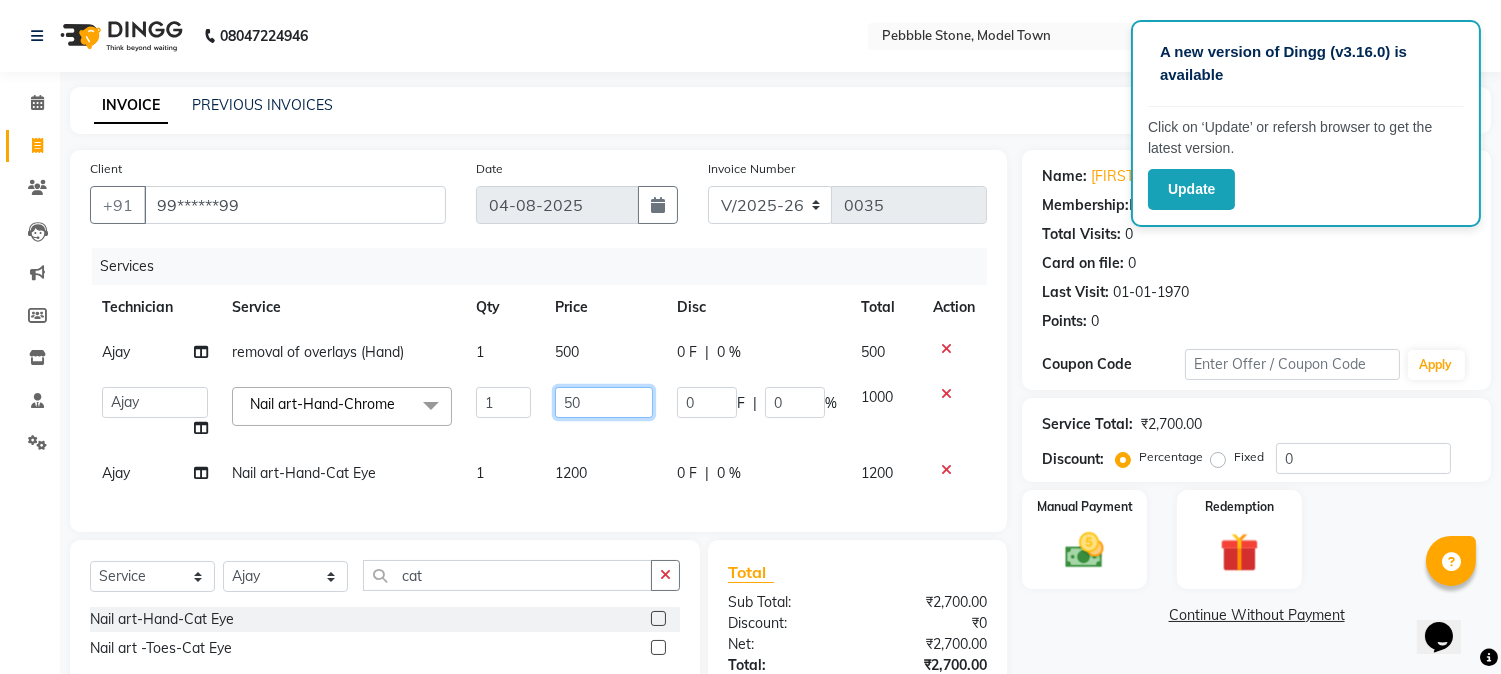 type on "500" 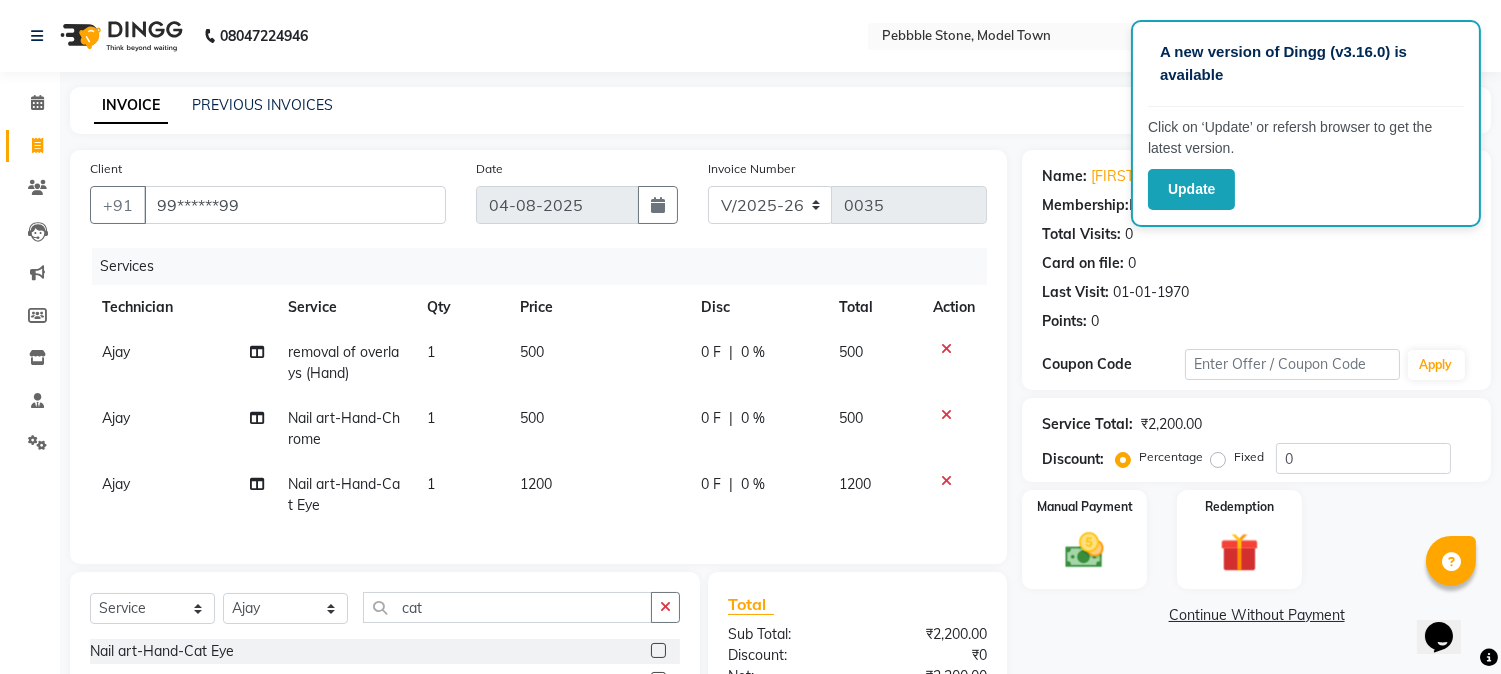 click on "1" 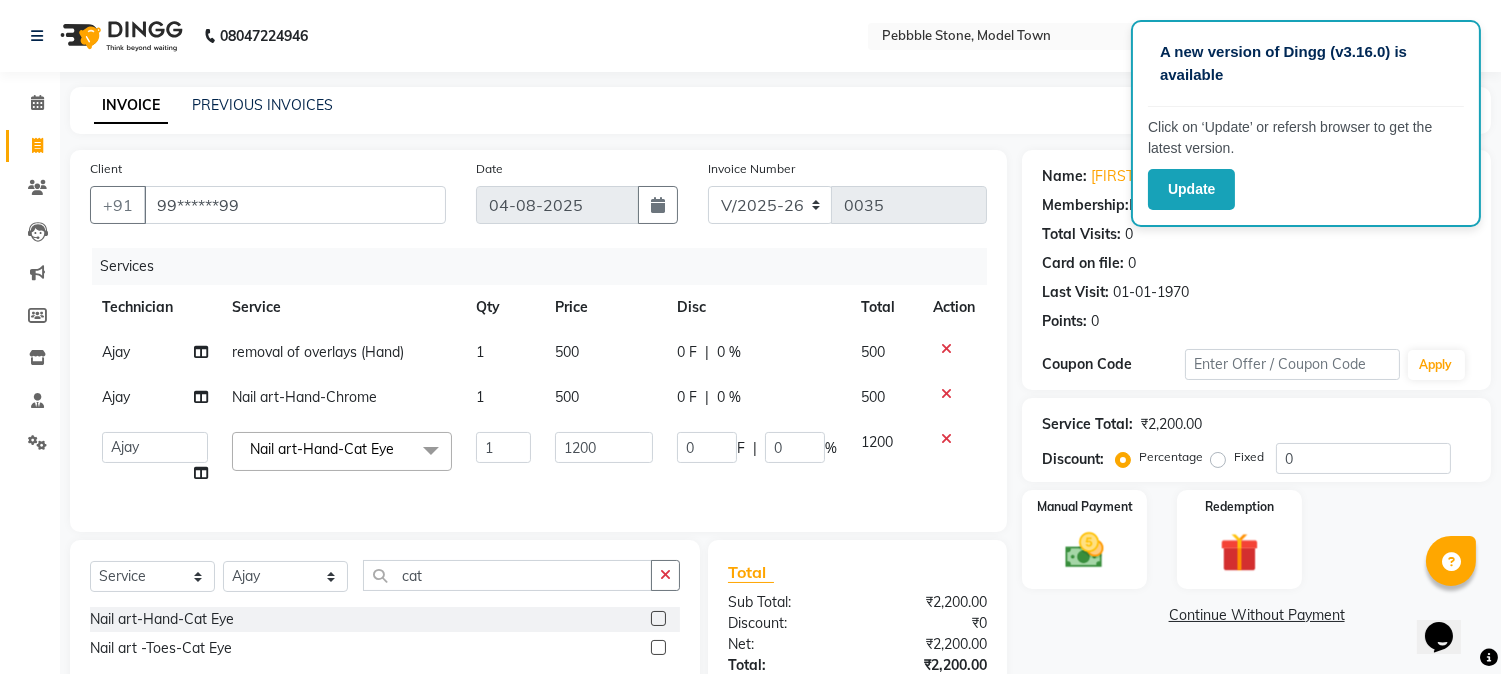 scroll, scrollTop: 164, scrollLeft: 0, axis: vertical 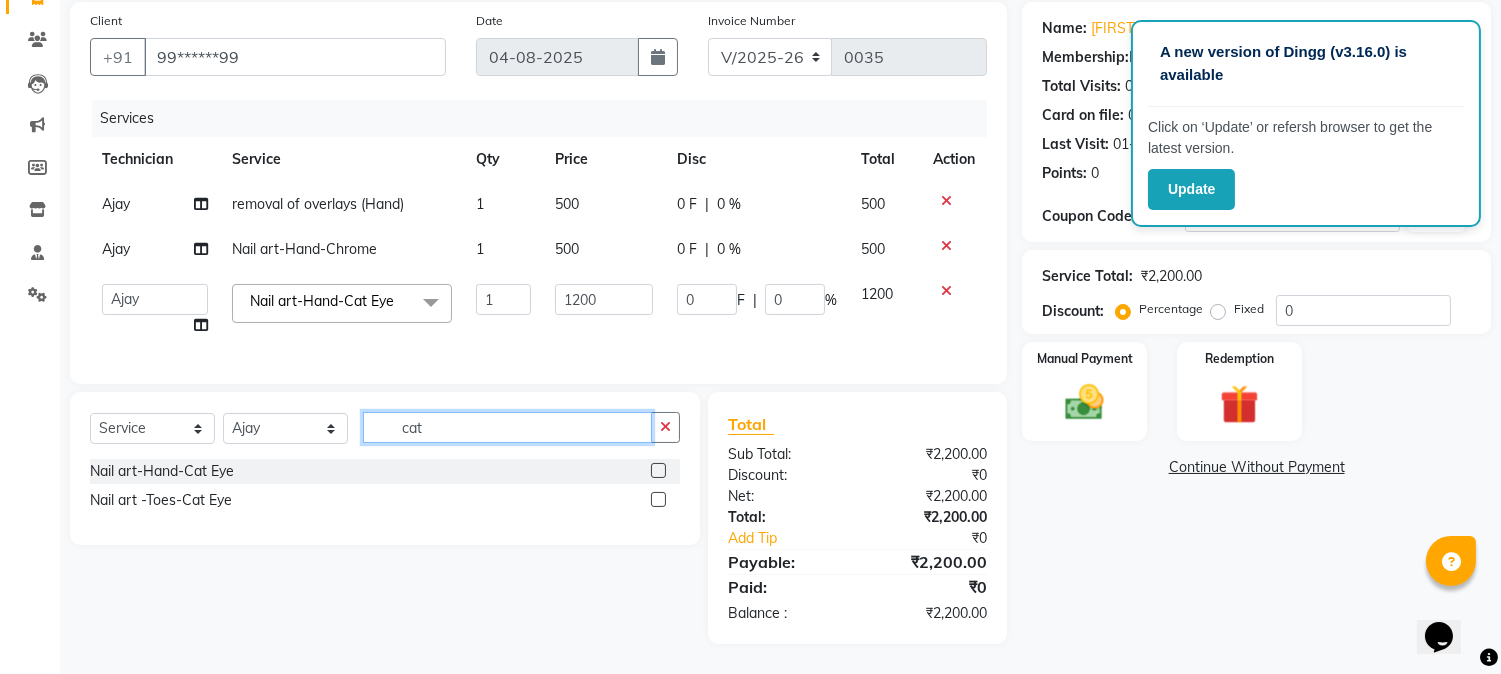 click on "cat" 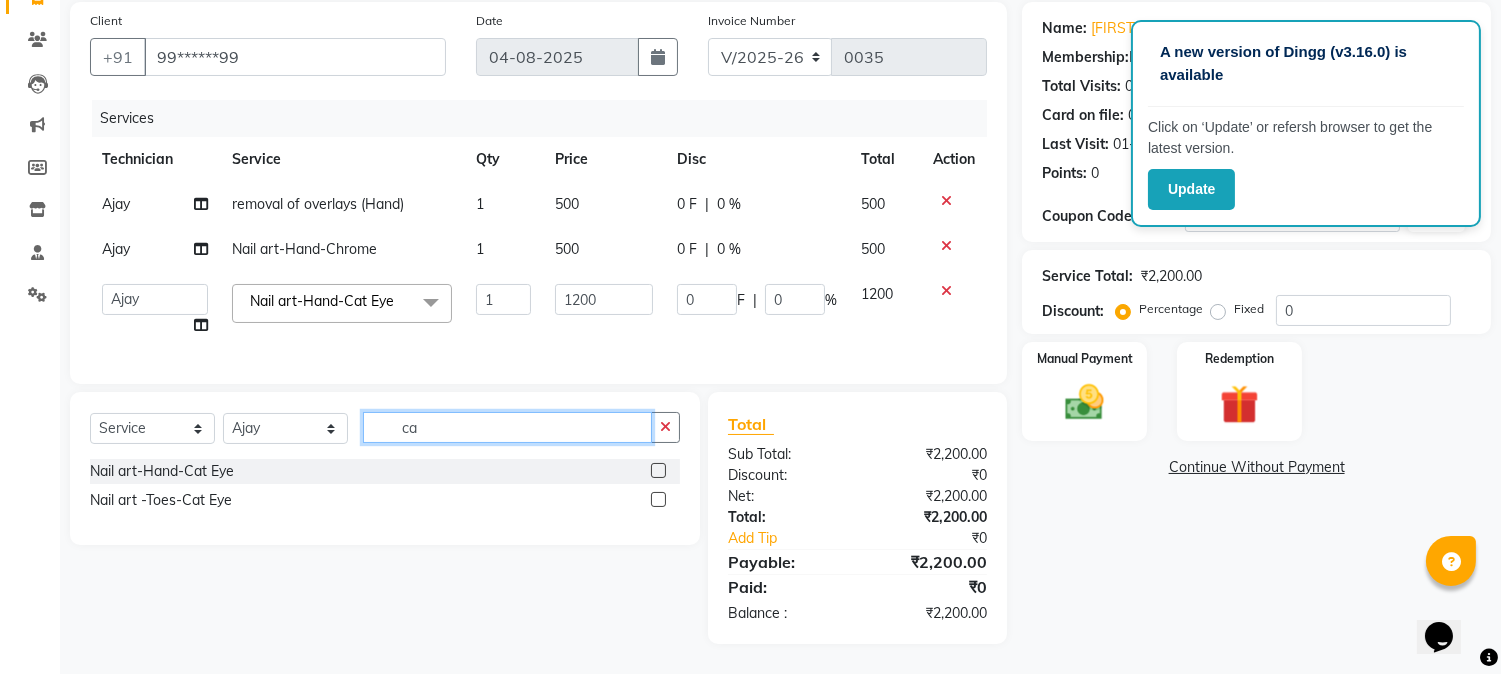 type on "c" 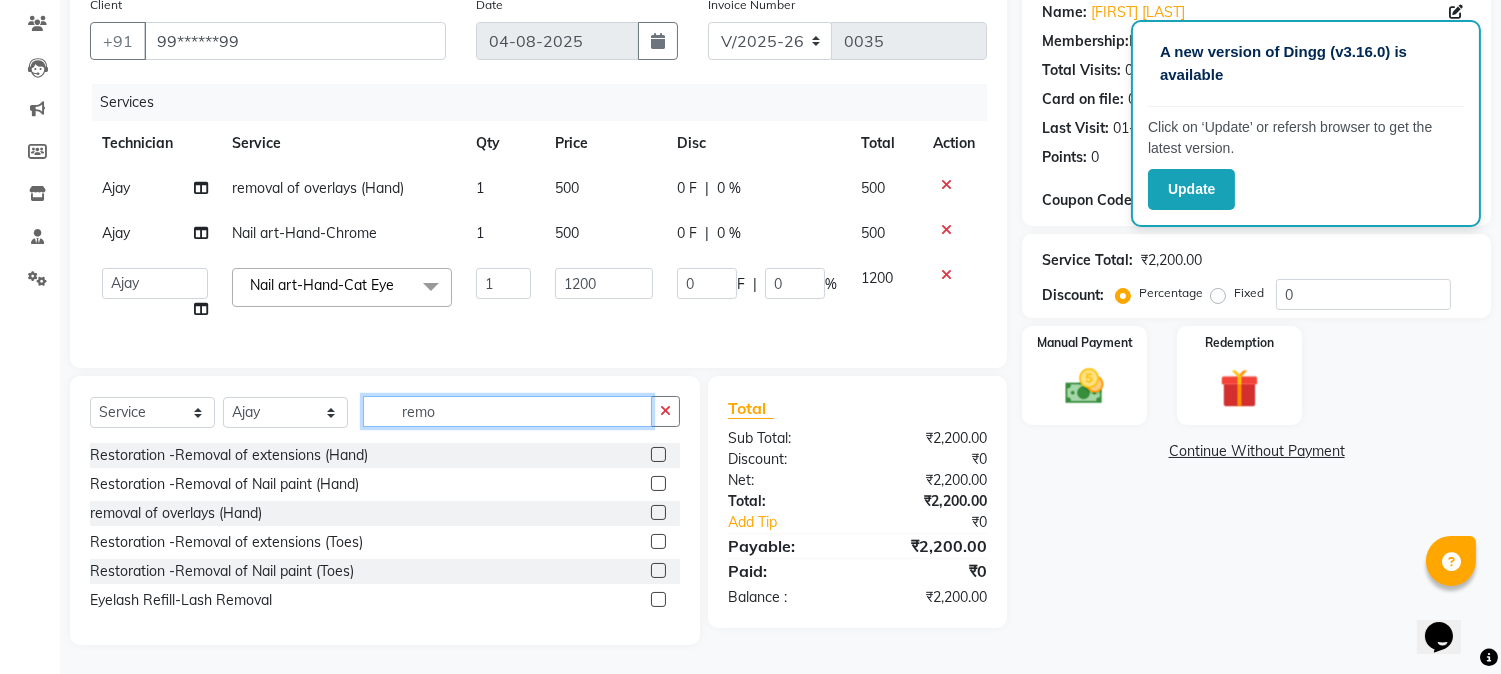 type on "remo" 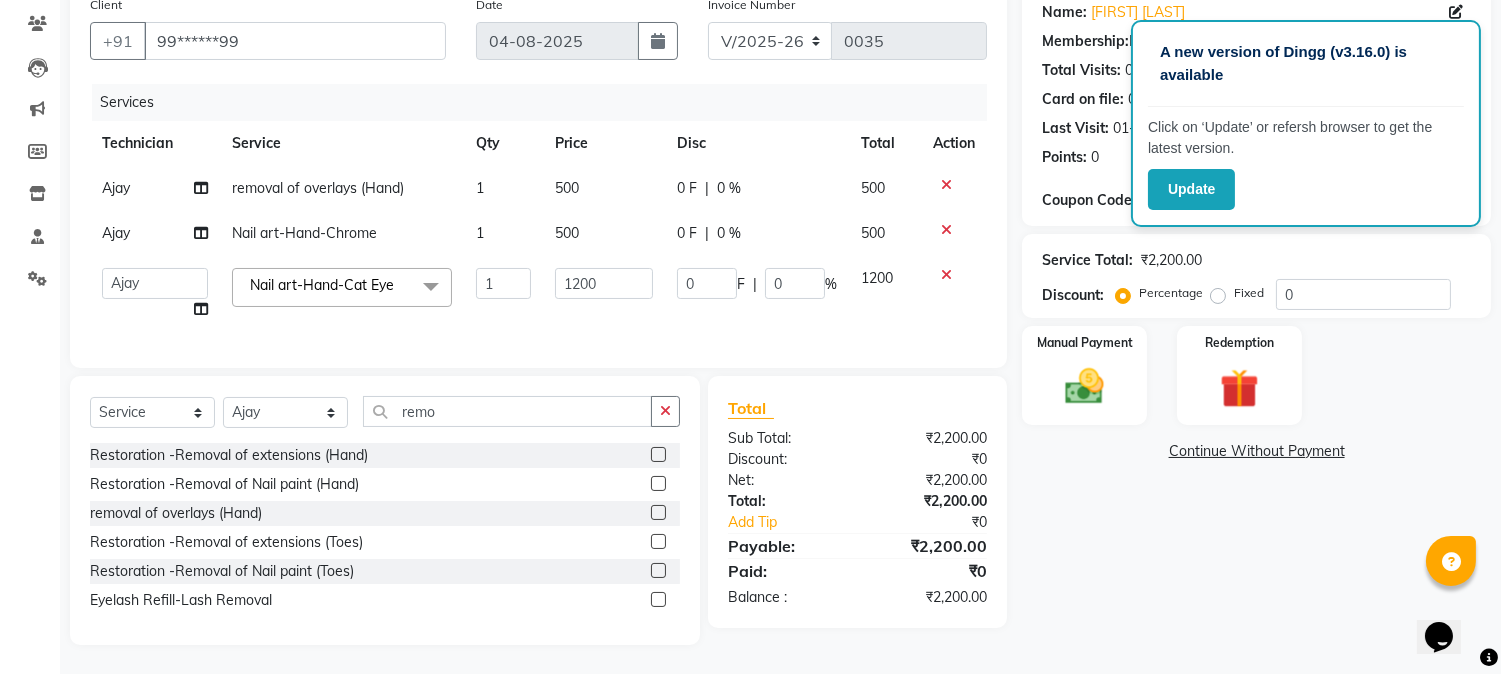 click 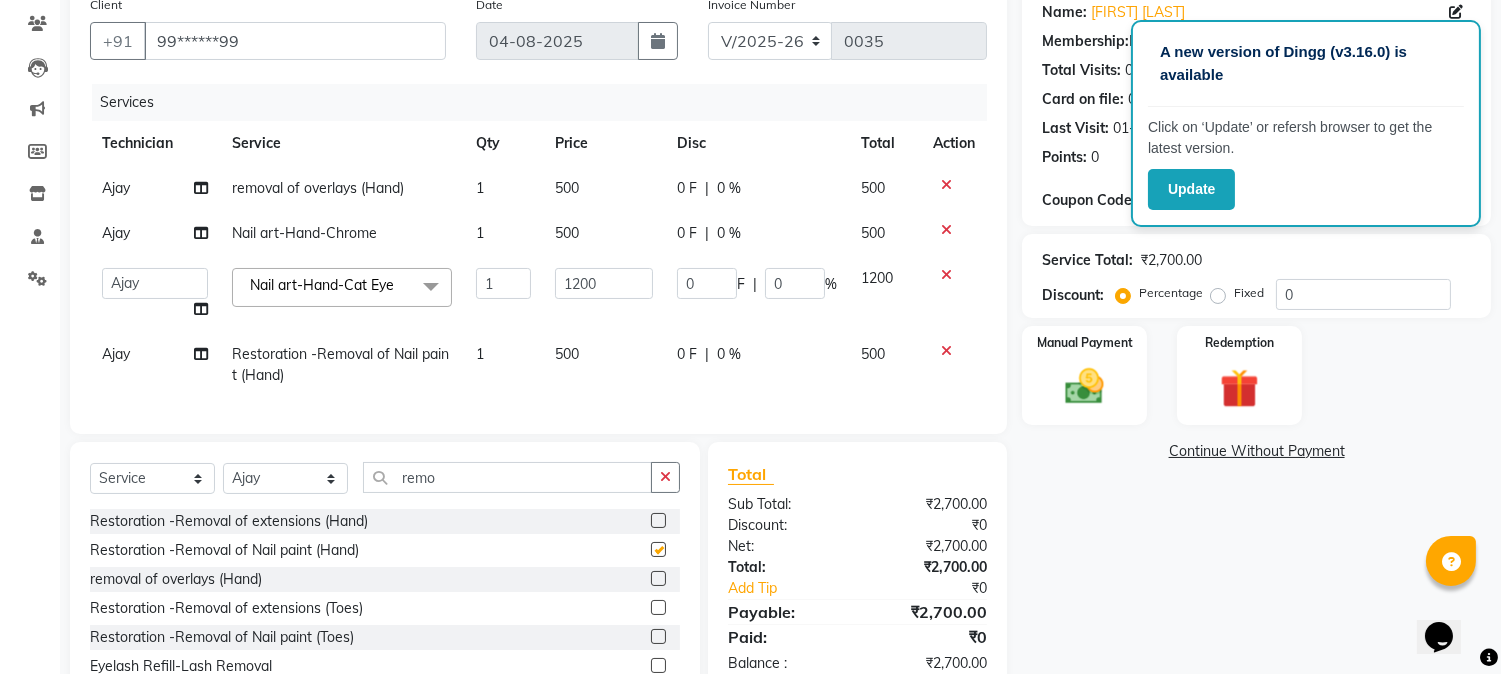 checkbox on "false" 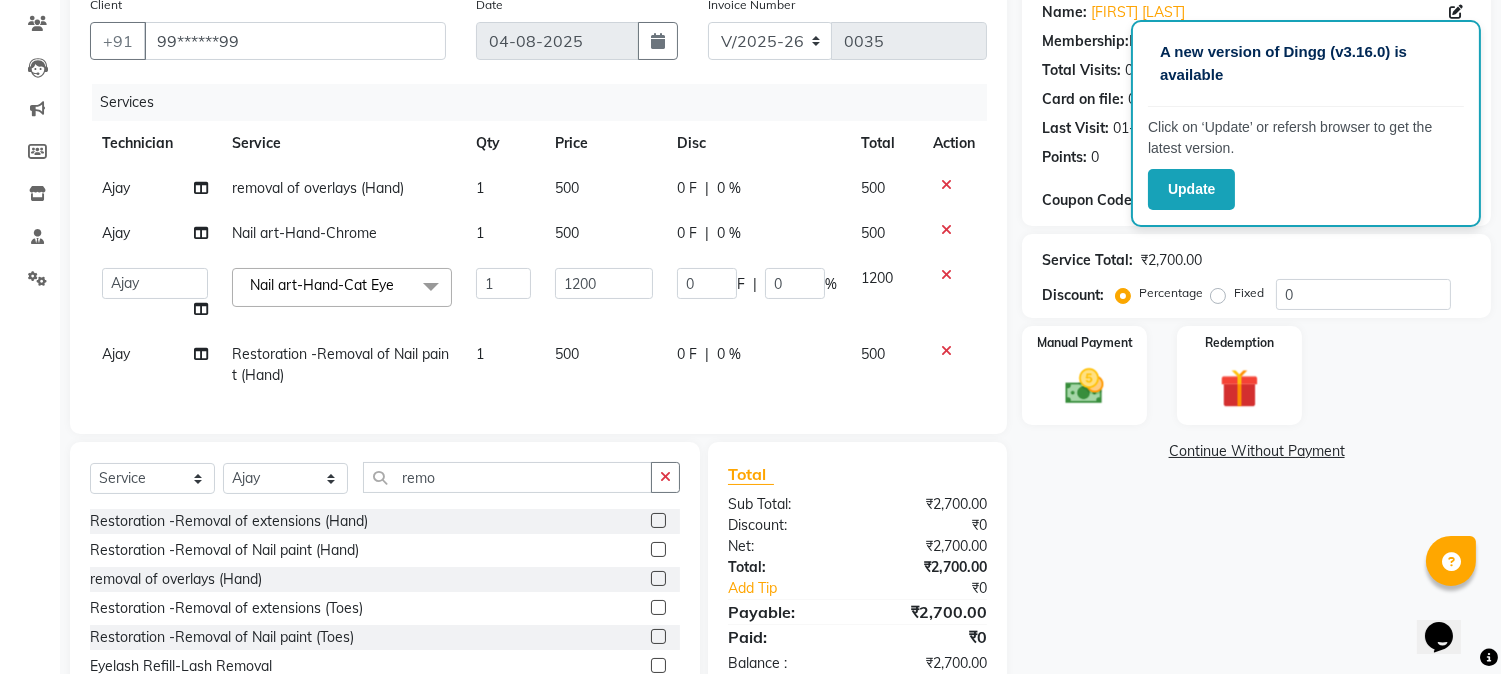 click on "0 %" 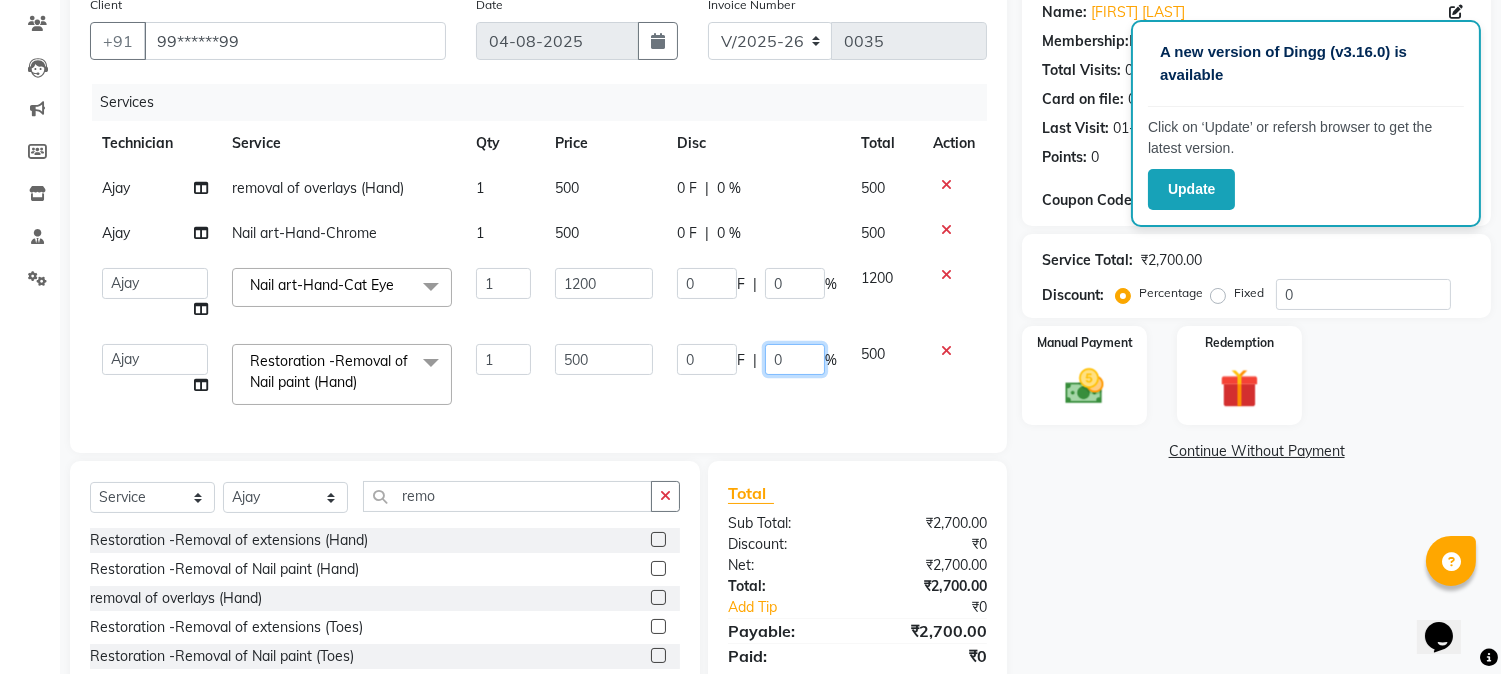 click on "0" 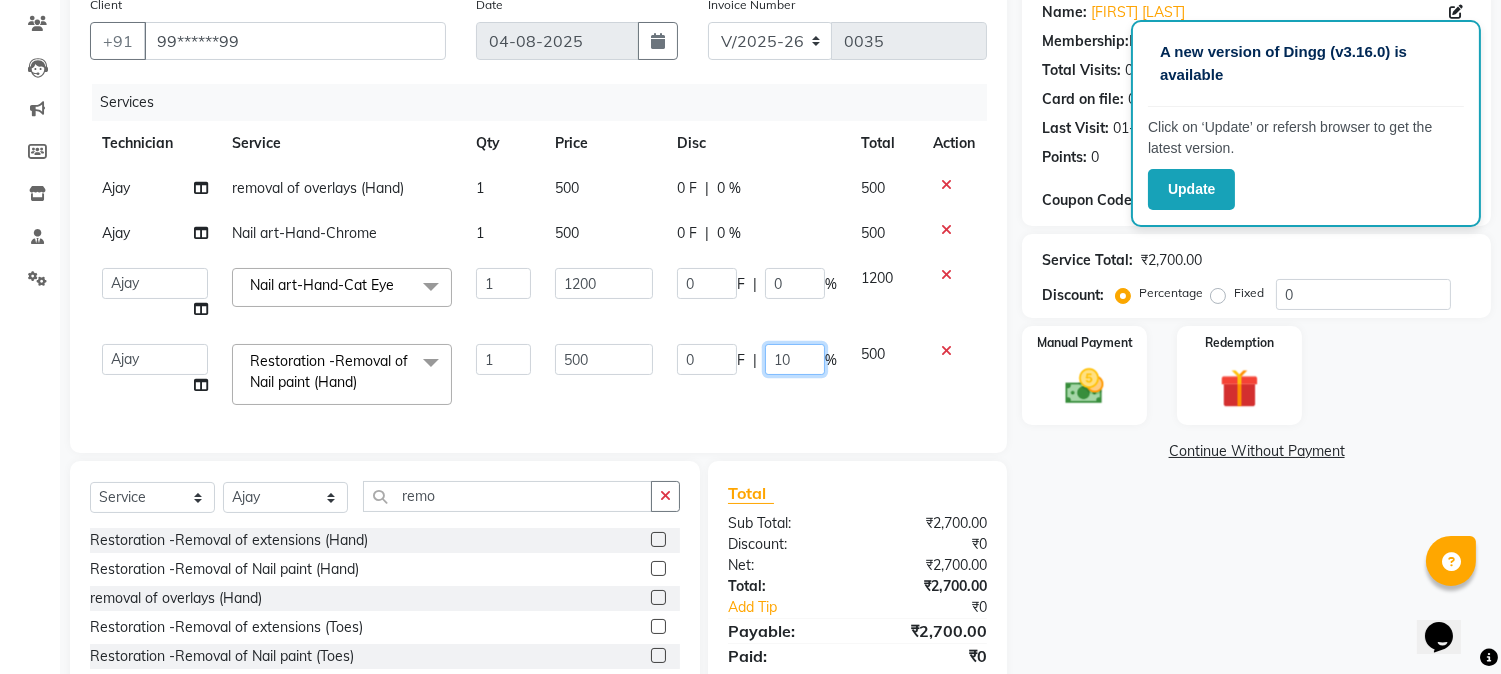 type on "100" 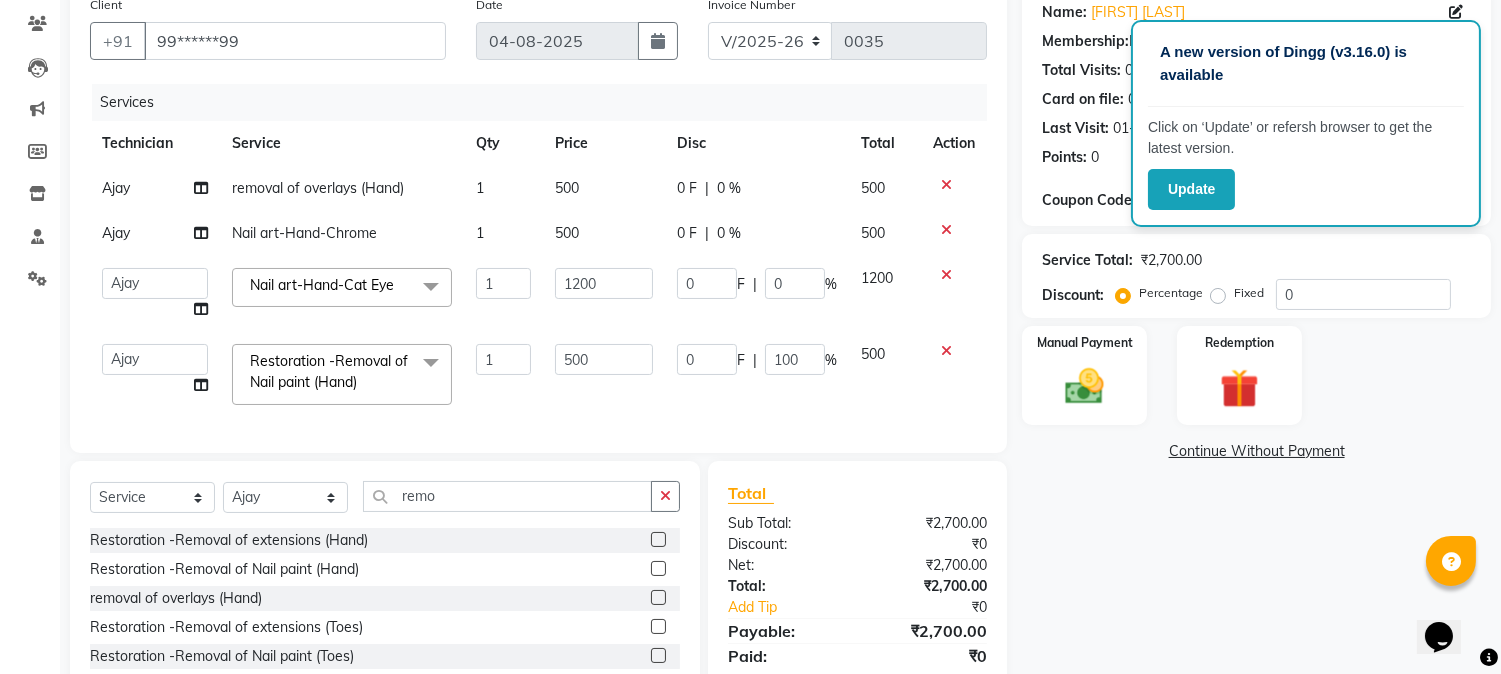click on "Services Technician Service Qty Price Disc Total Action [NAME] removal of overlays (Hand) 1 500 0 F | 0 % 500 [NAME] Nail art-Hand-Chrome 1 500 0 F | 0 % 500 [NAME] [NAME] [NAME] [NAME] Manager [NAME] [NAME] [NAME] Nail art-Hand-Cat Eye x Permanent Nail Paint Solid Color (Hand) Permanent Nail Paint French (Hand) Permanent Nail Paint Solid Color (Toes) Permanent Nail Paint French (Toes) Brush Art shape and filing Restoration -Gel (Hand) Restoration -Tip Replacement (Hand) Restoration -Touch-up (Hand) Restoration -Gel Color Change (Hand) Restoration -Removal of extensions (Hand) Restoration -Removal of Nail paint (Hand) removal of overlays (Hand) Restoration-Gel (Toes) Restoration -Tip Replacement (Toes) Restoration -Touch-up (Toes) Restoration -Gel Color Change (Toes) Restoration -Removal of extensions (Toes) Restoration -Removal of Nail paint (Toes) full body massage back massage legs massage hands massage Eyelash Refill-Classic Eyelash Refill-Hybrid Eyelash Refill-Volume 1 0" 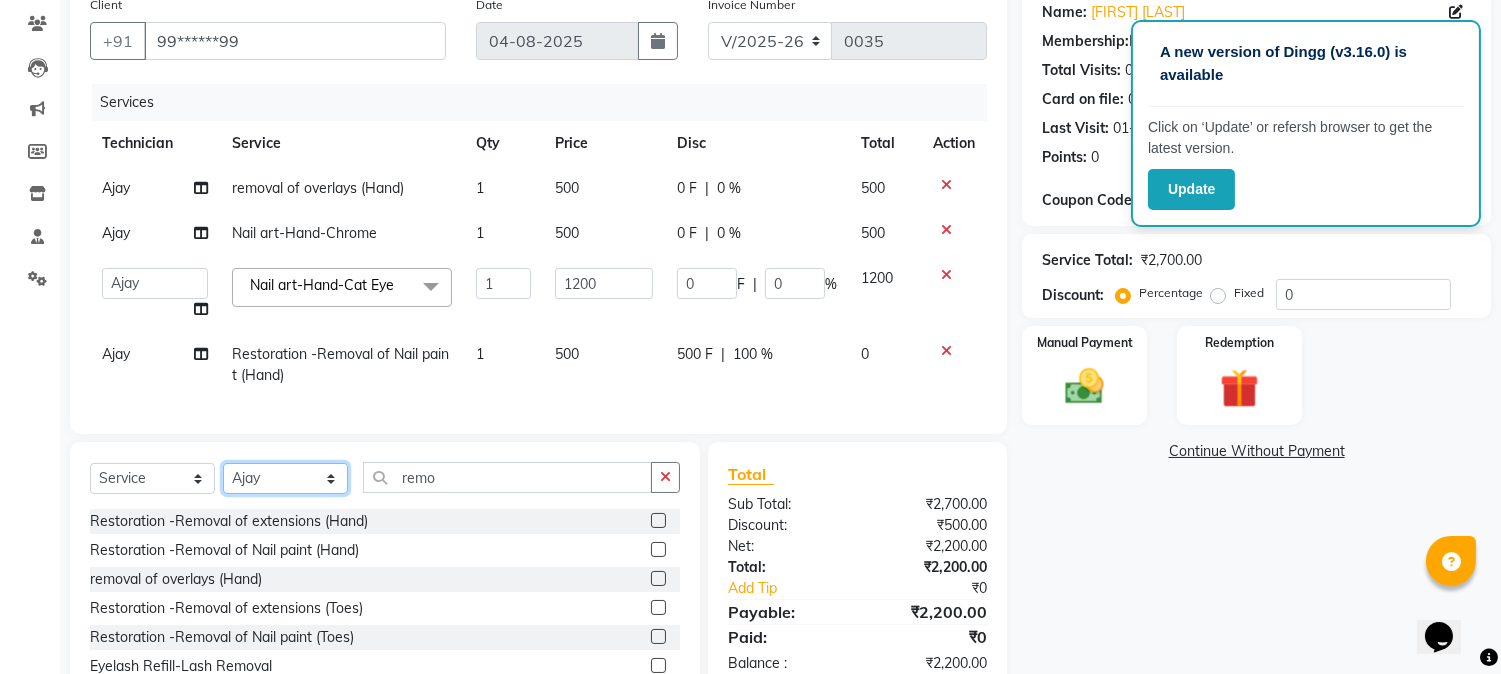 click on "Select Technician Ajay  Awdesh Kumar Fairy khan Goldy Saini Manager Manjeet Omkar Varun" 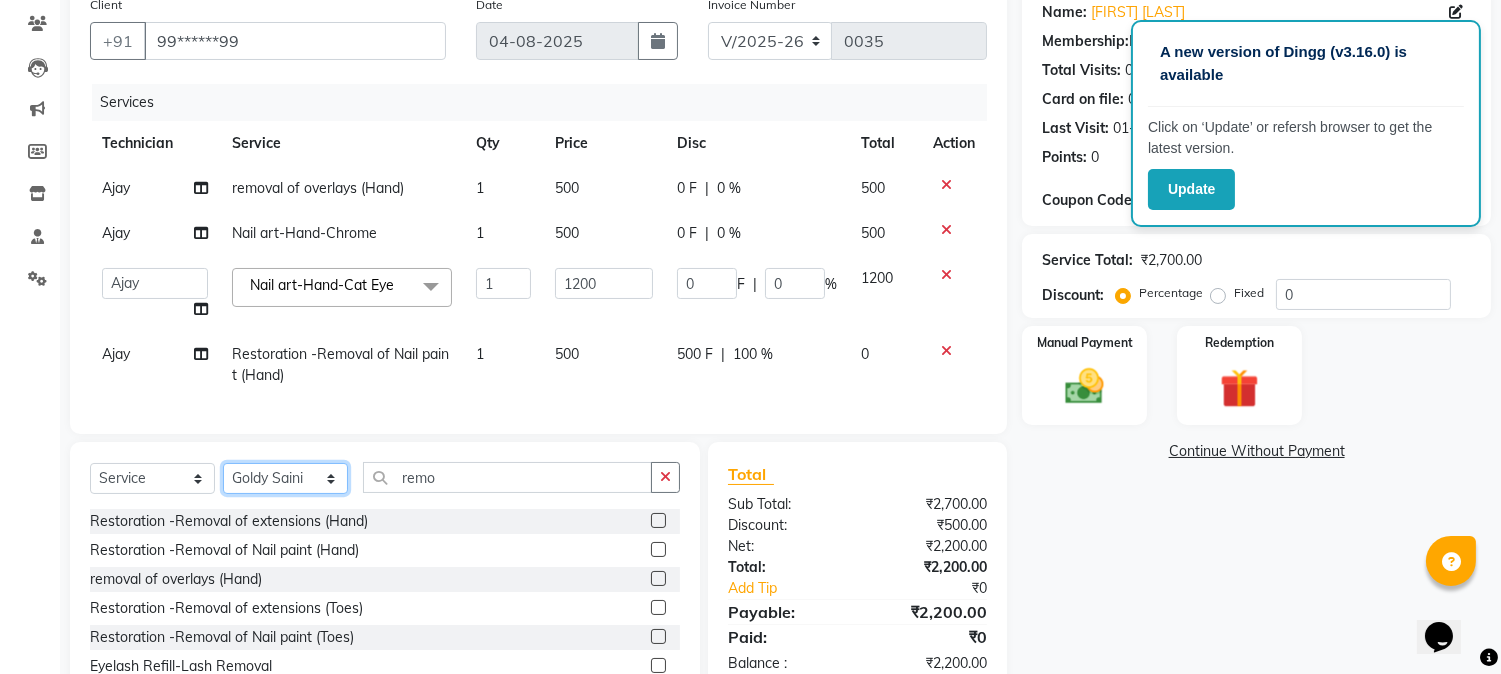 click on "Select Technician Ajay  Awdesh Kumar Fairy khan Goldy Saini Manager Manjeet Omkar Varun" 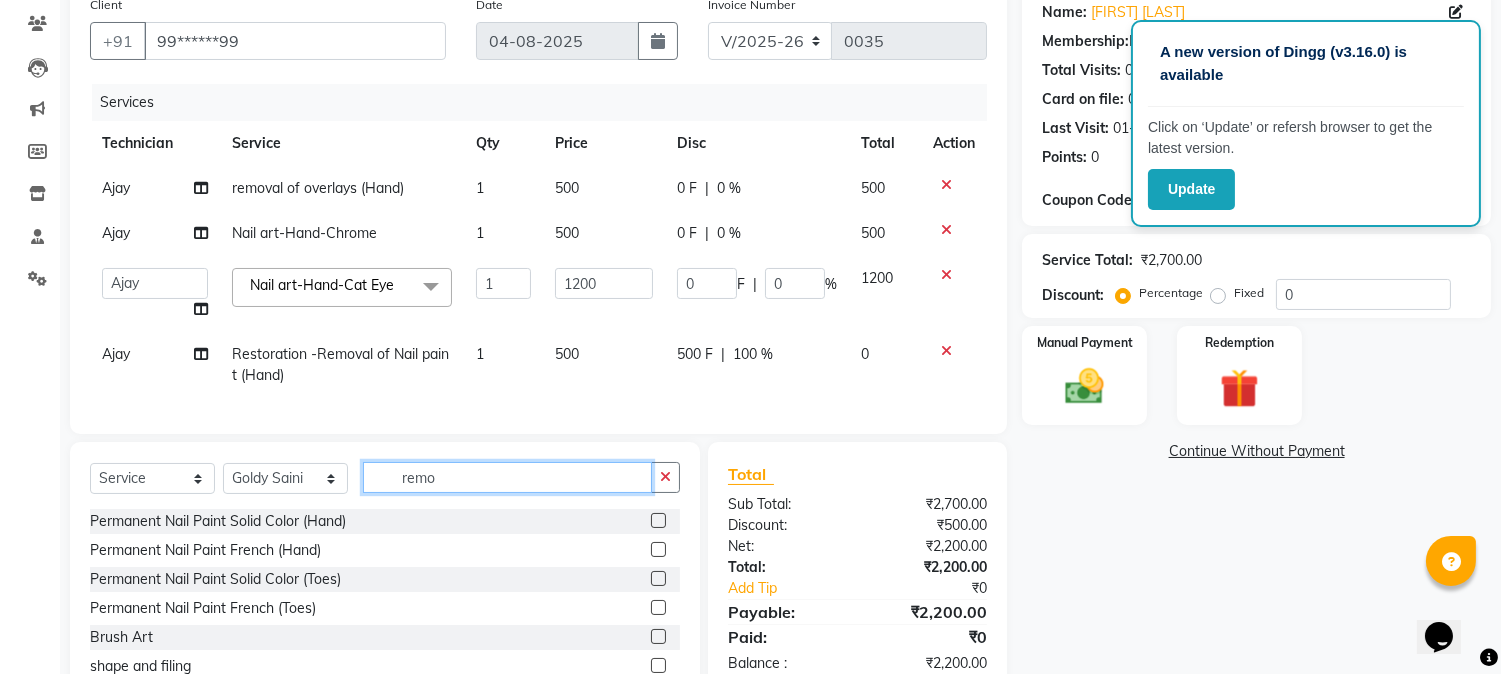click on "remo" 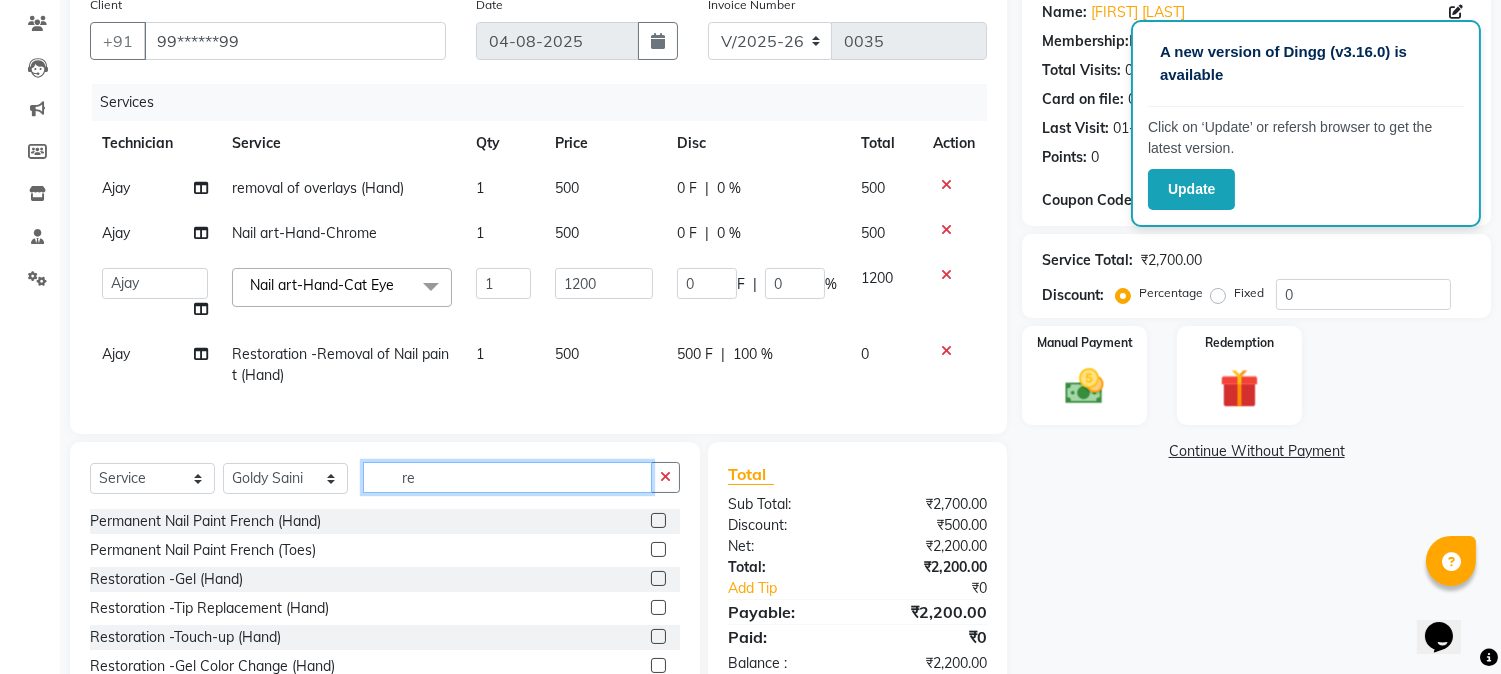 type on "r" 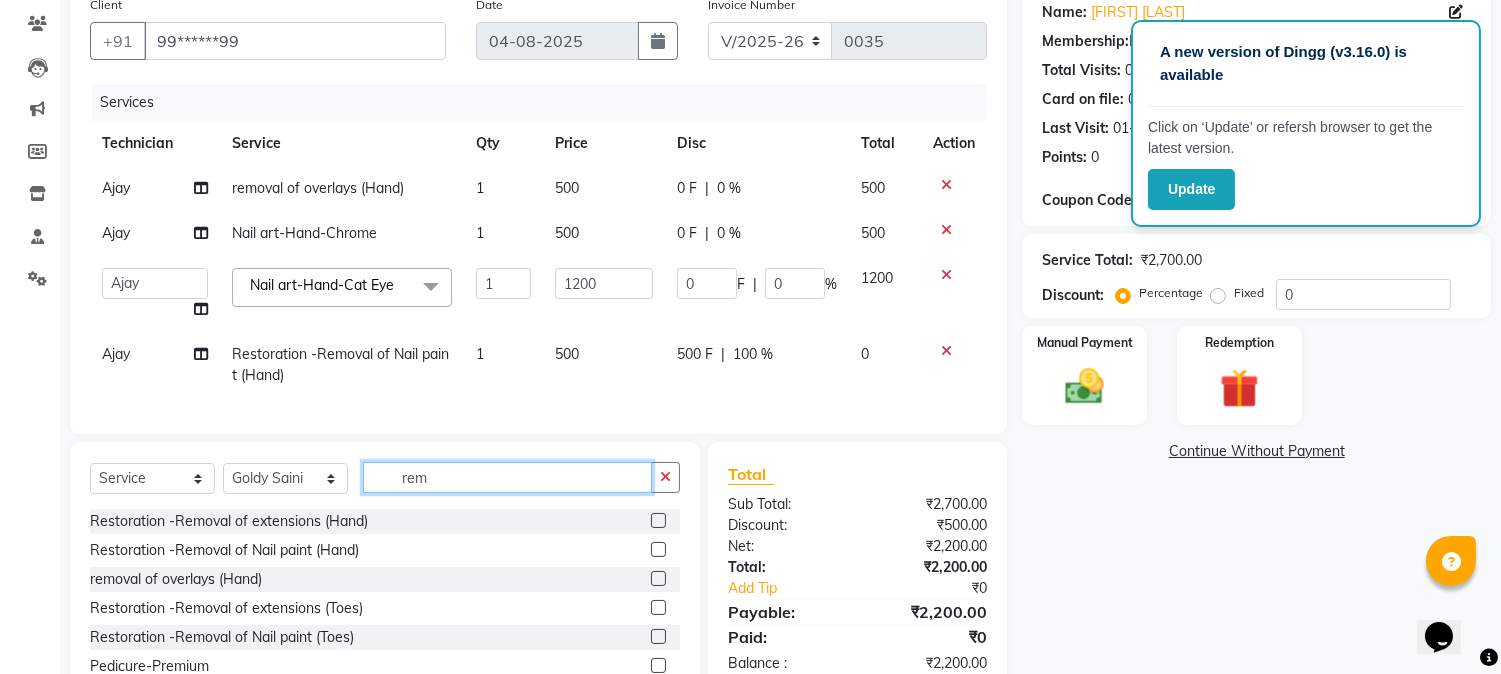 type on "remo" 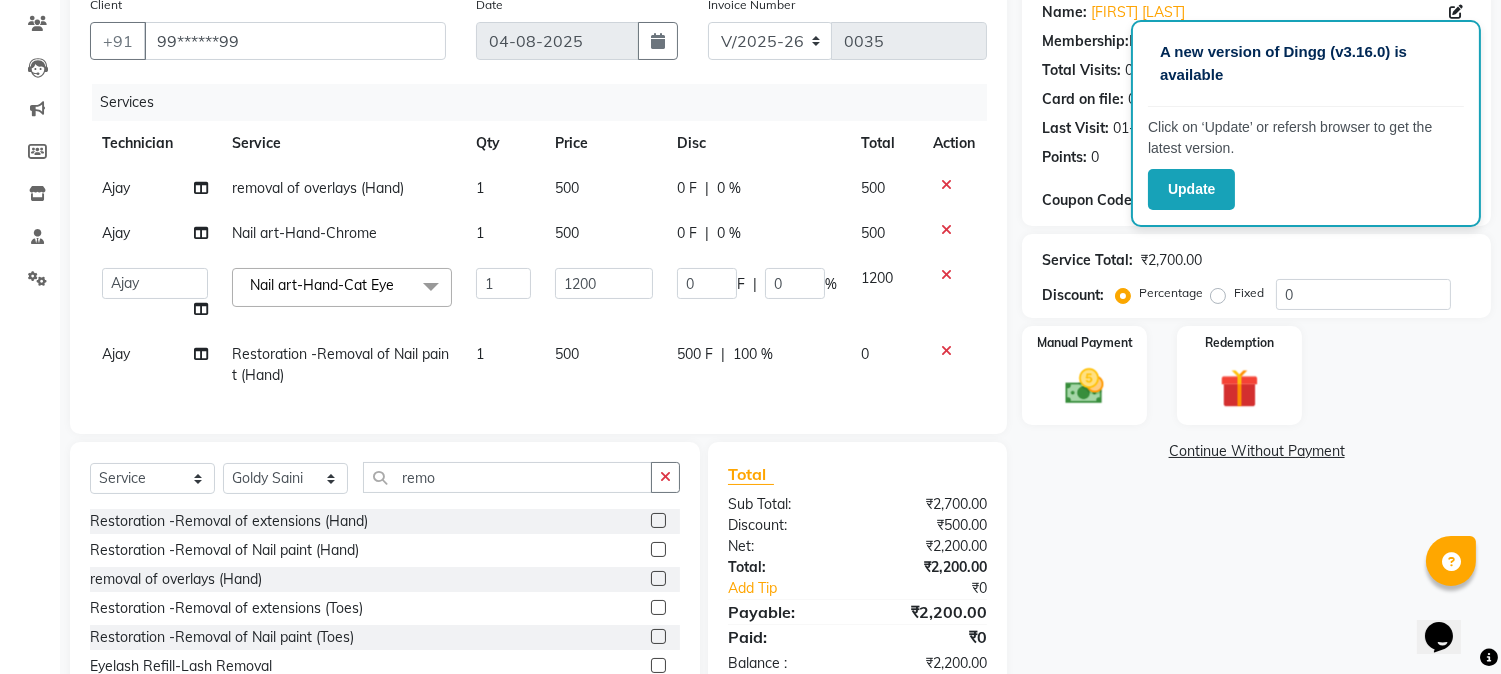 click 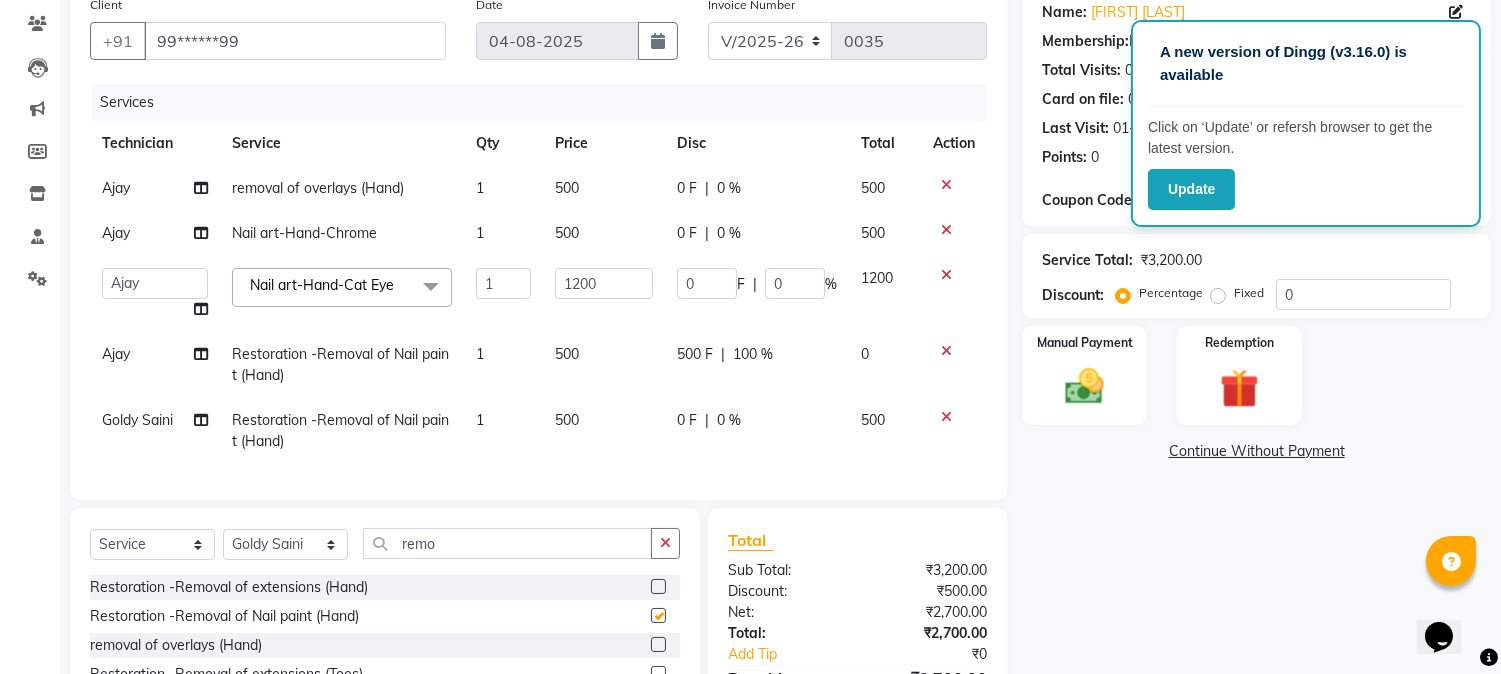 checkbox on "false" 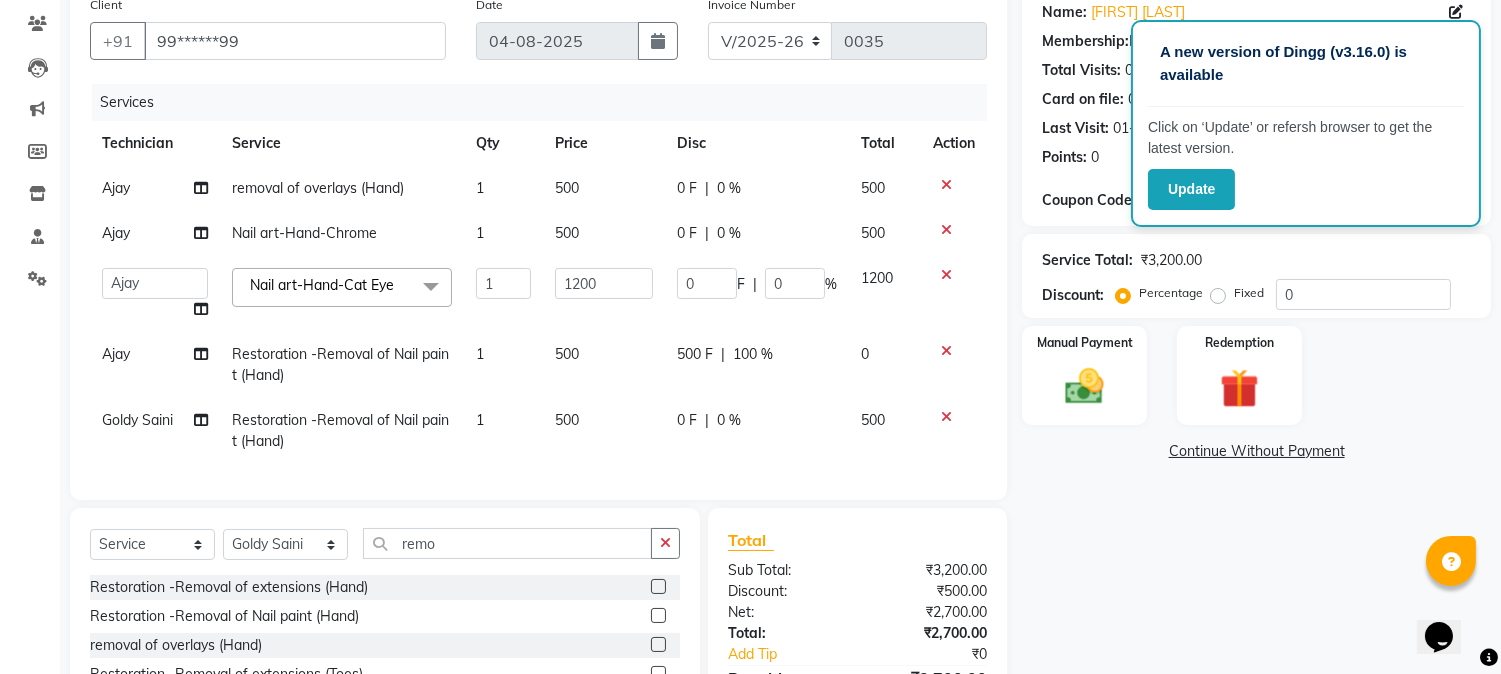 click on "0 F" 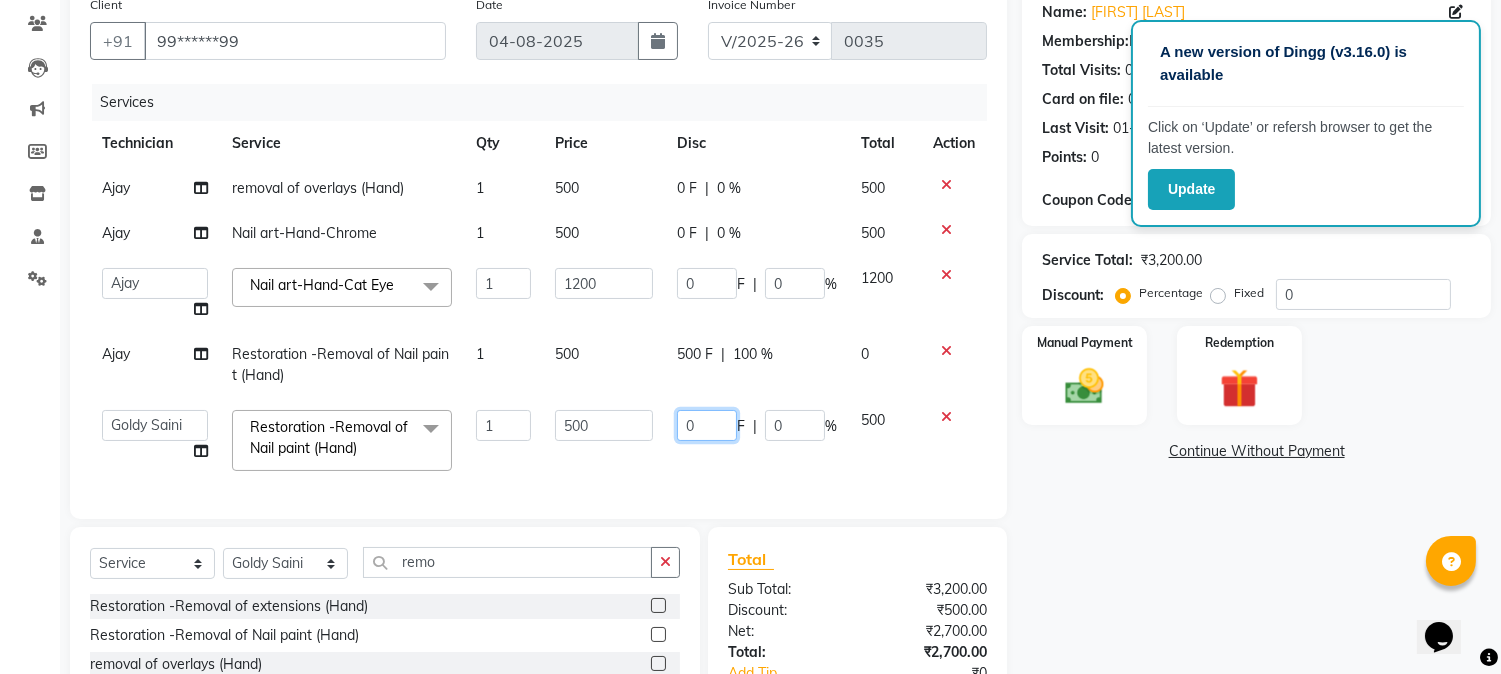 click on "0" 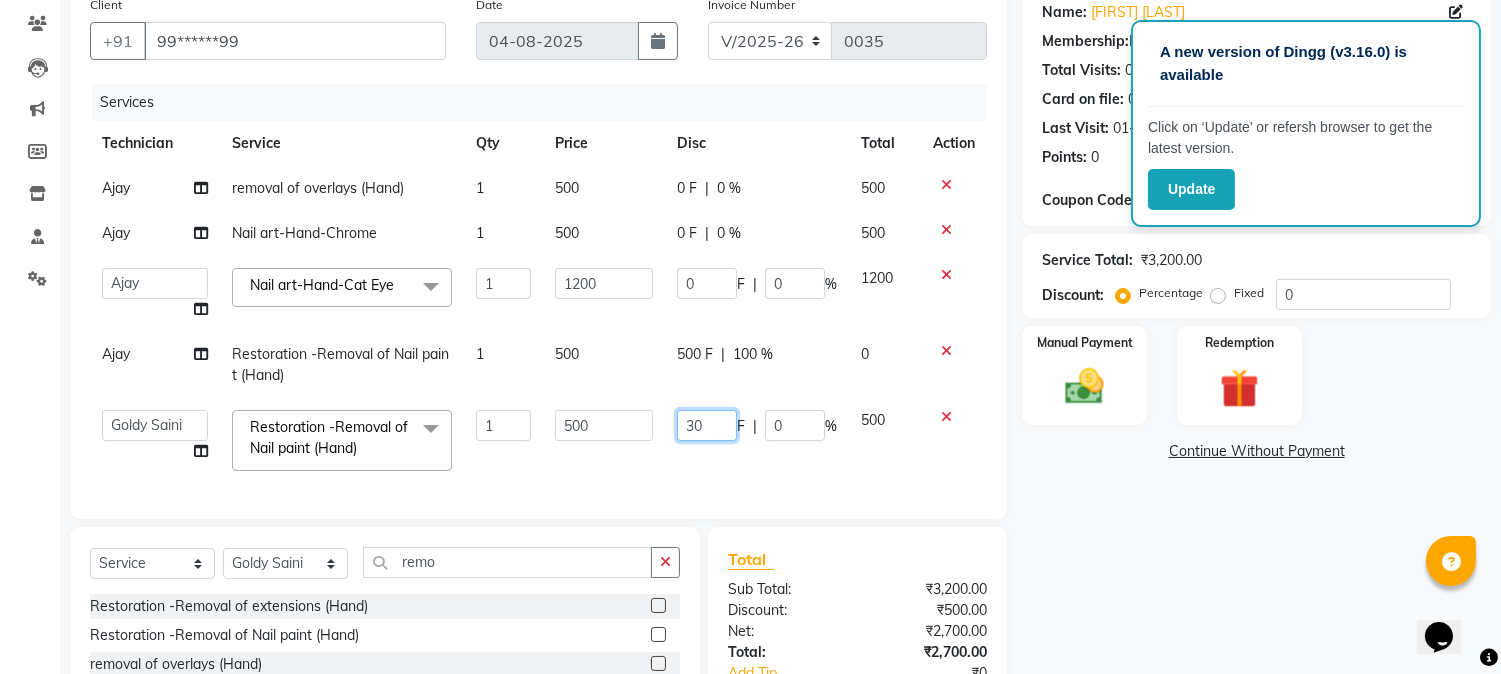 type on "300" 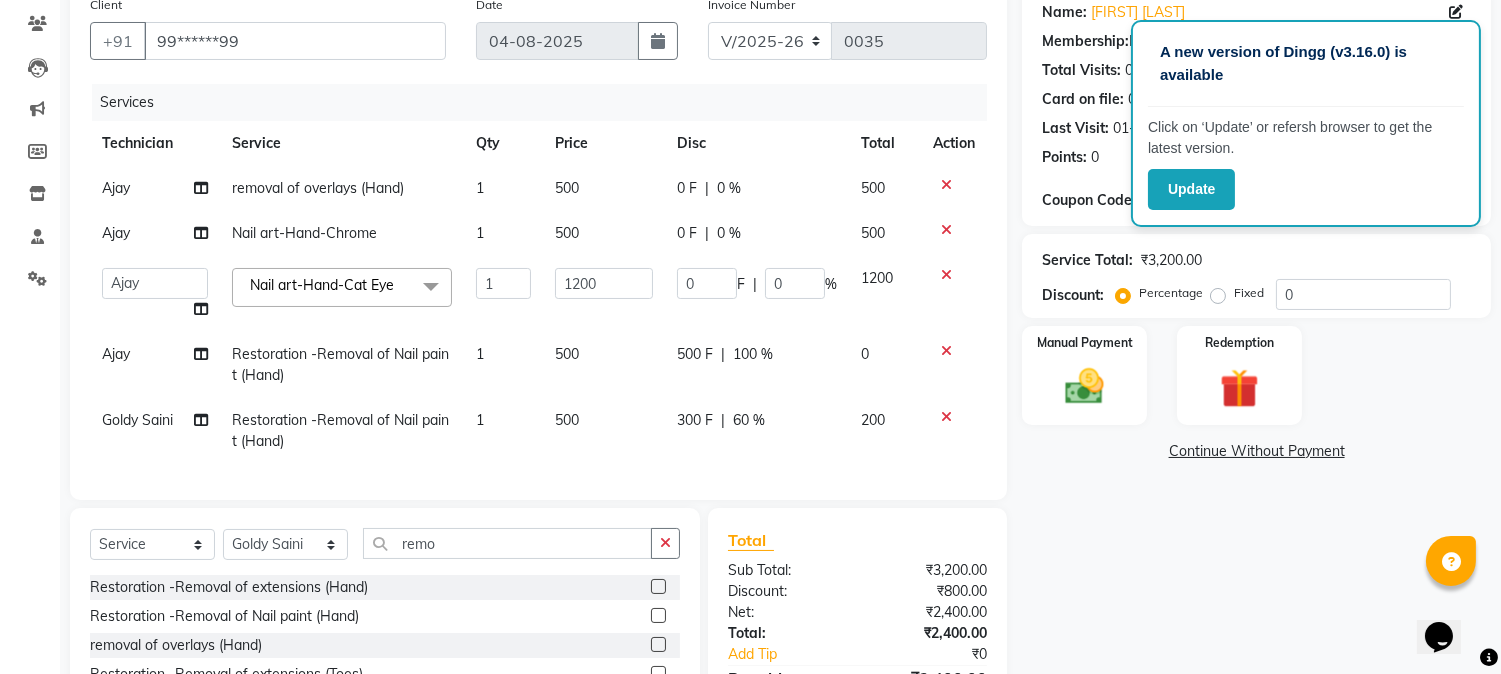 click on "500" 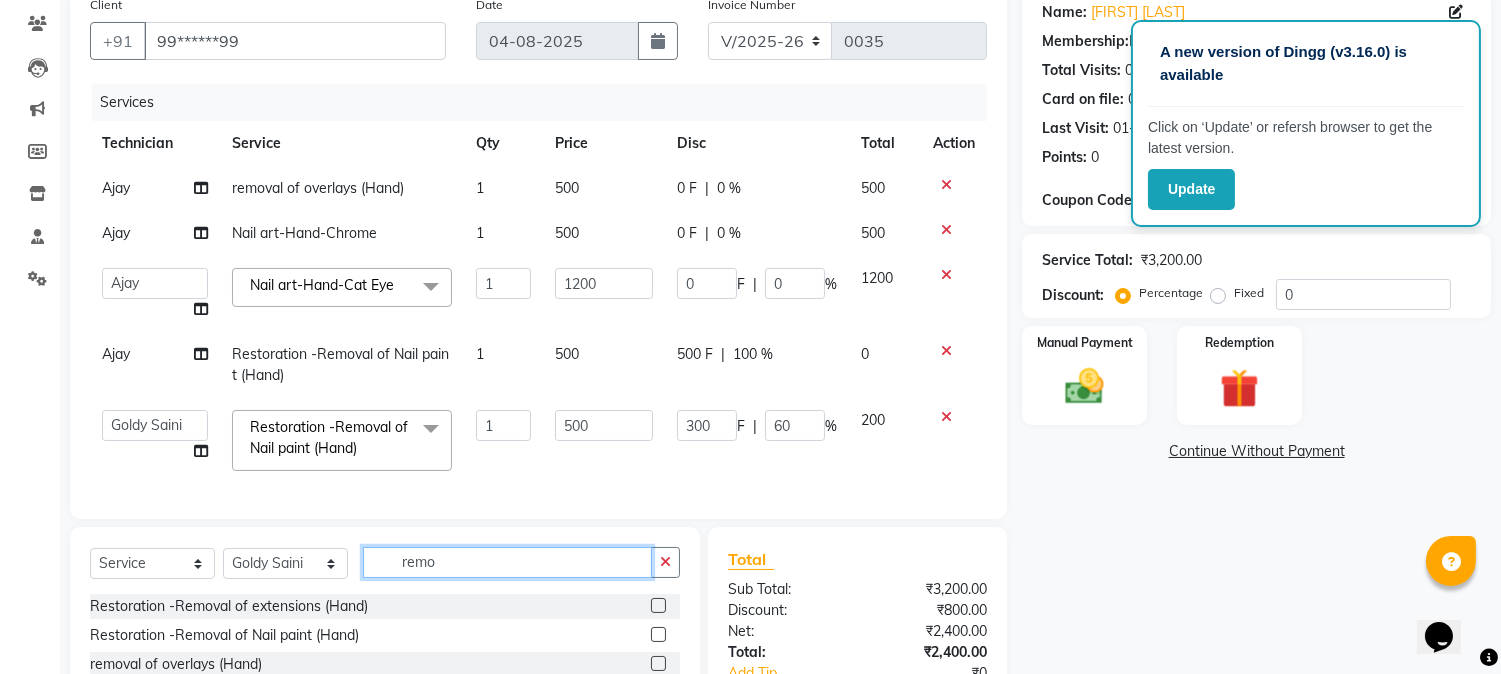 click on "remo" 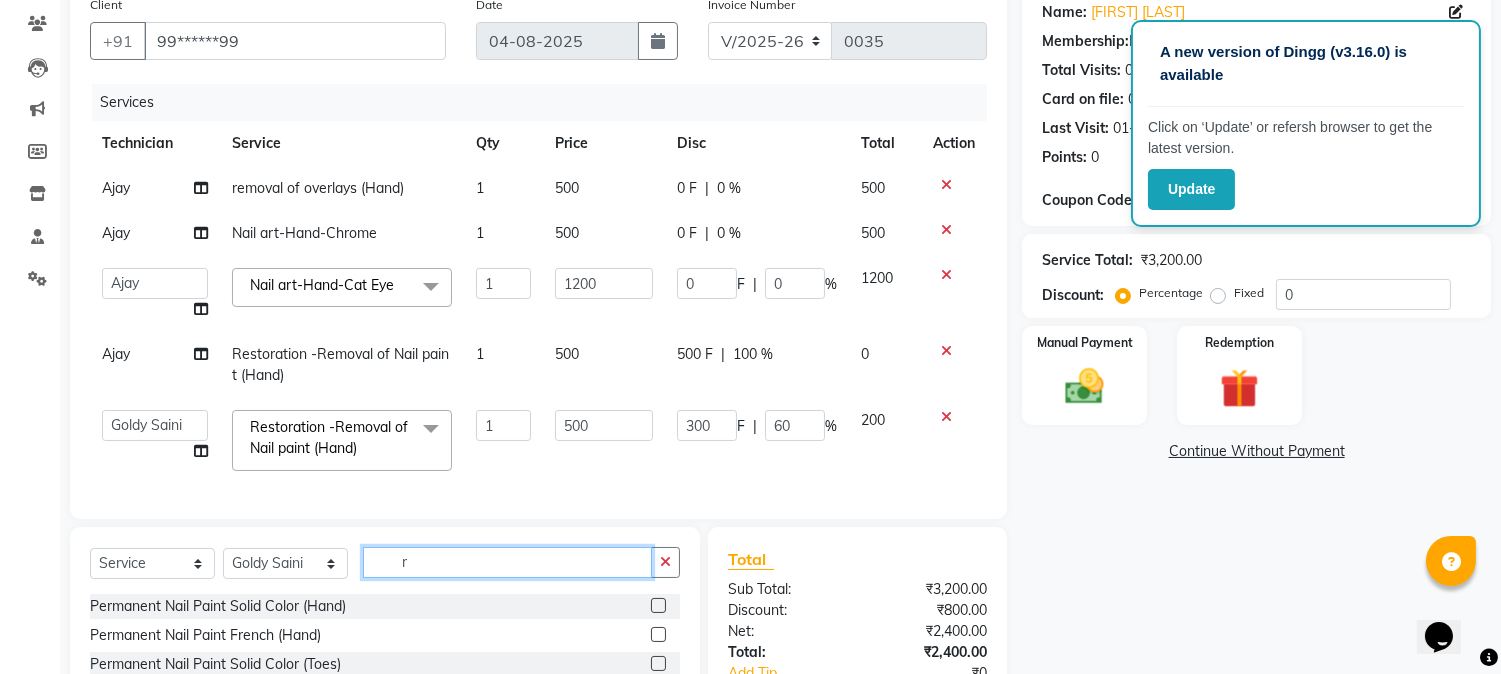 type on "r" 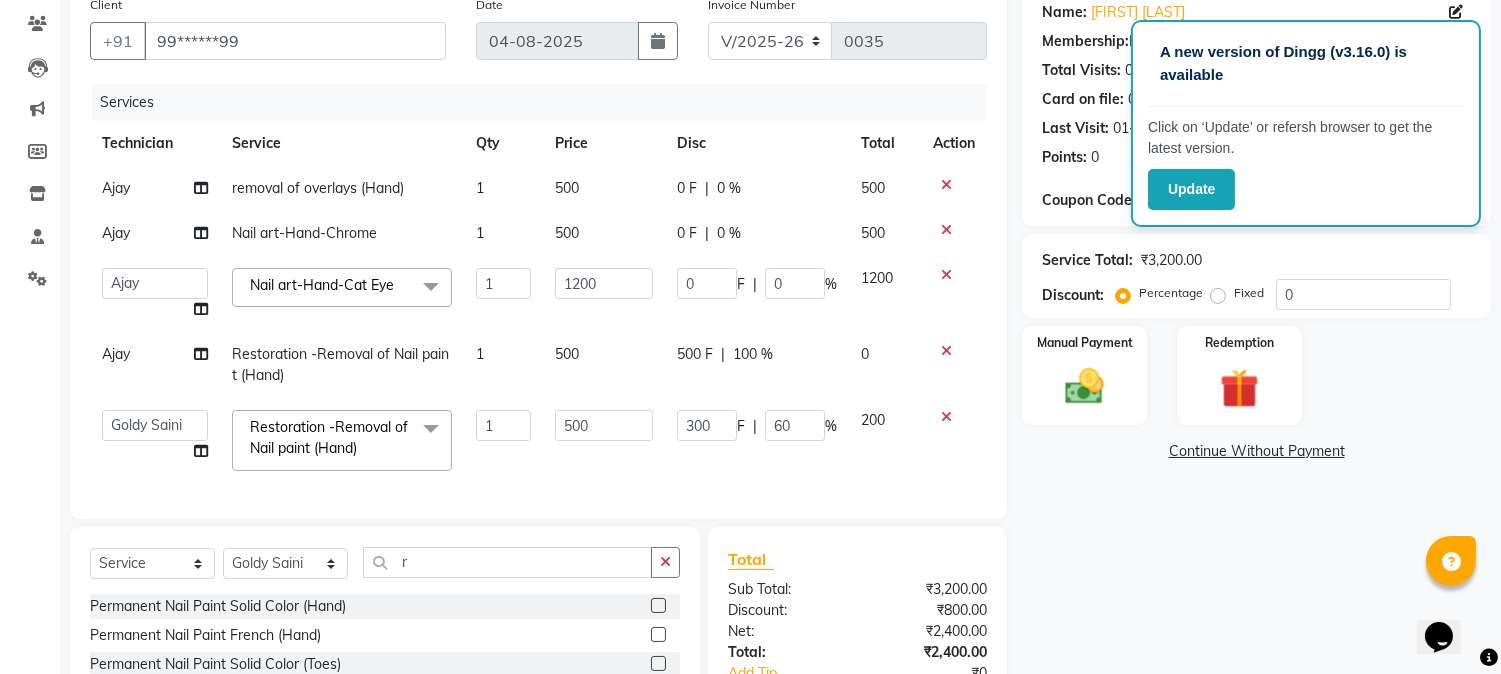 click 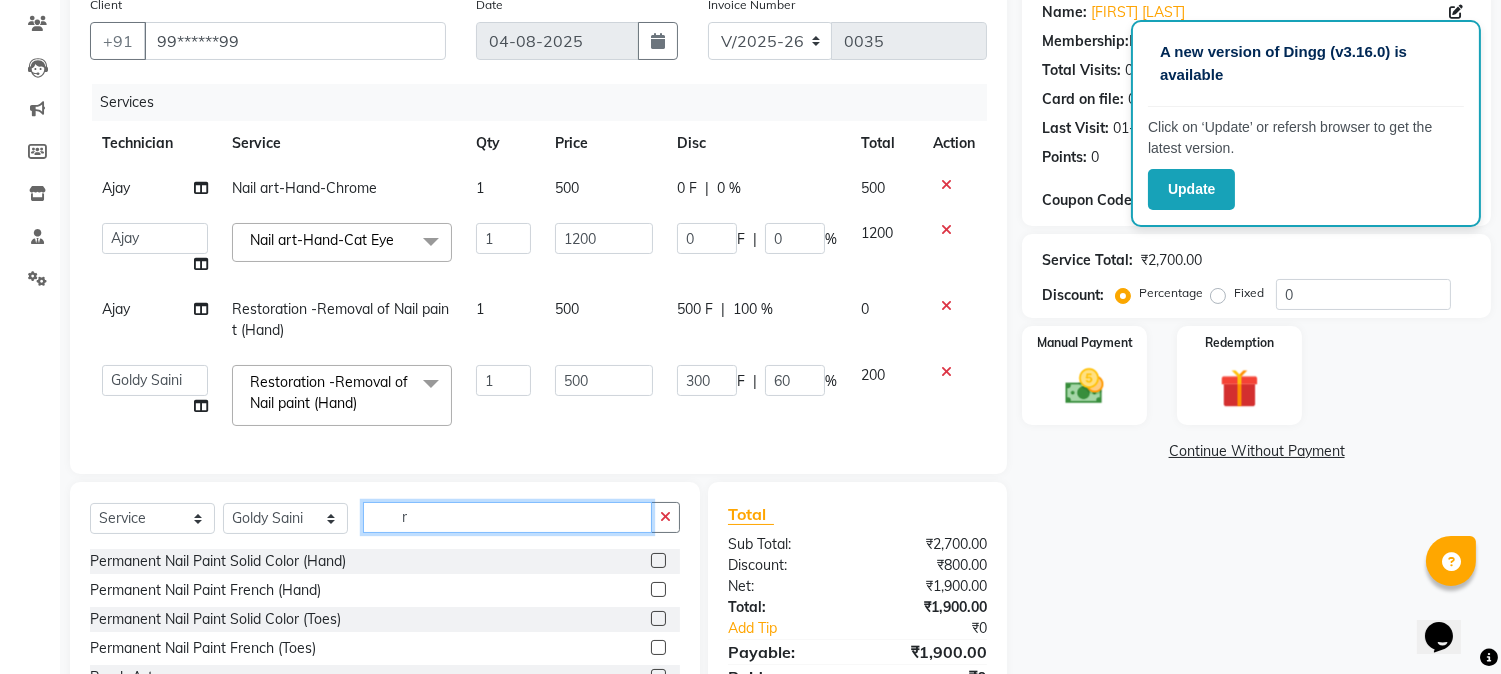 click on "r" 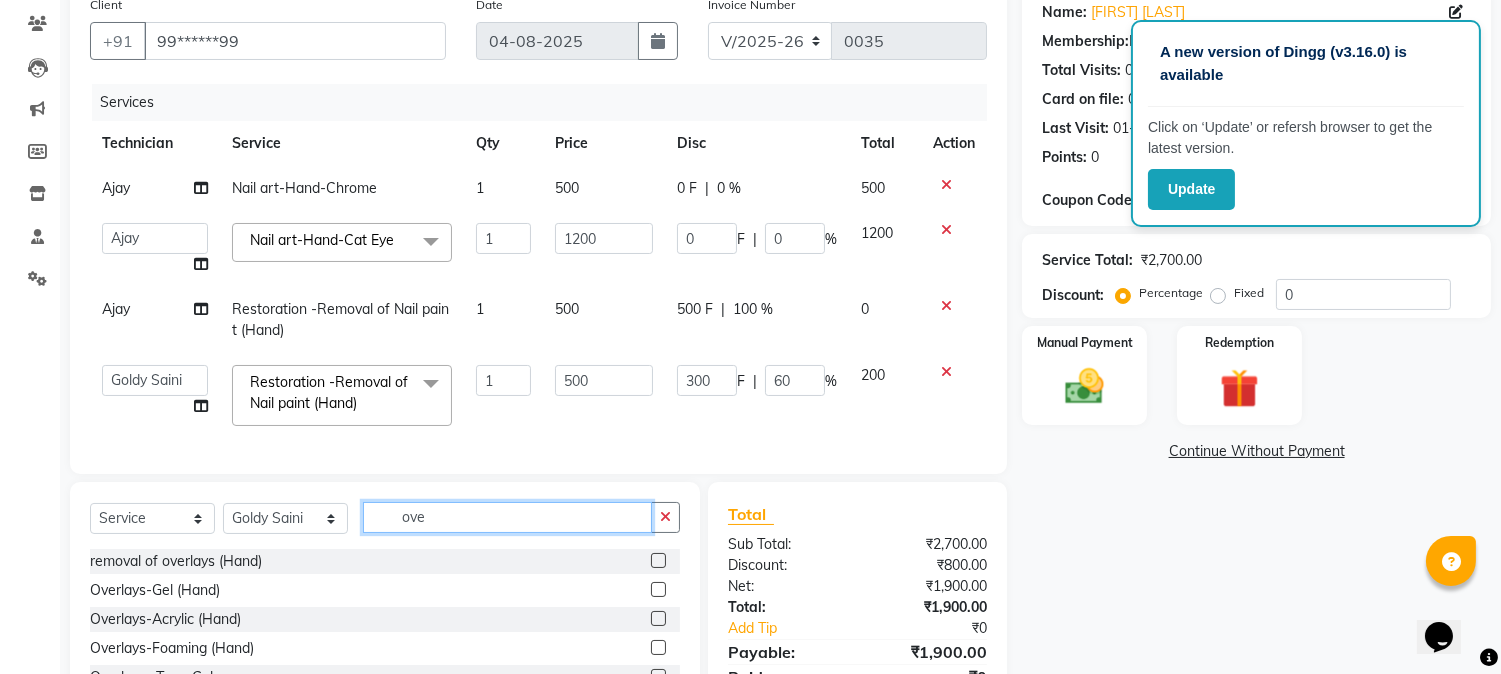type on "ove" 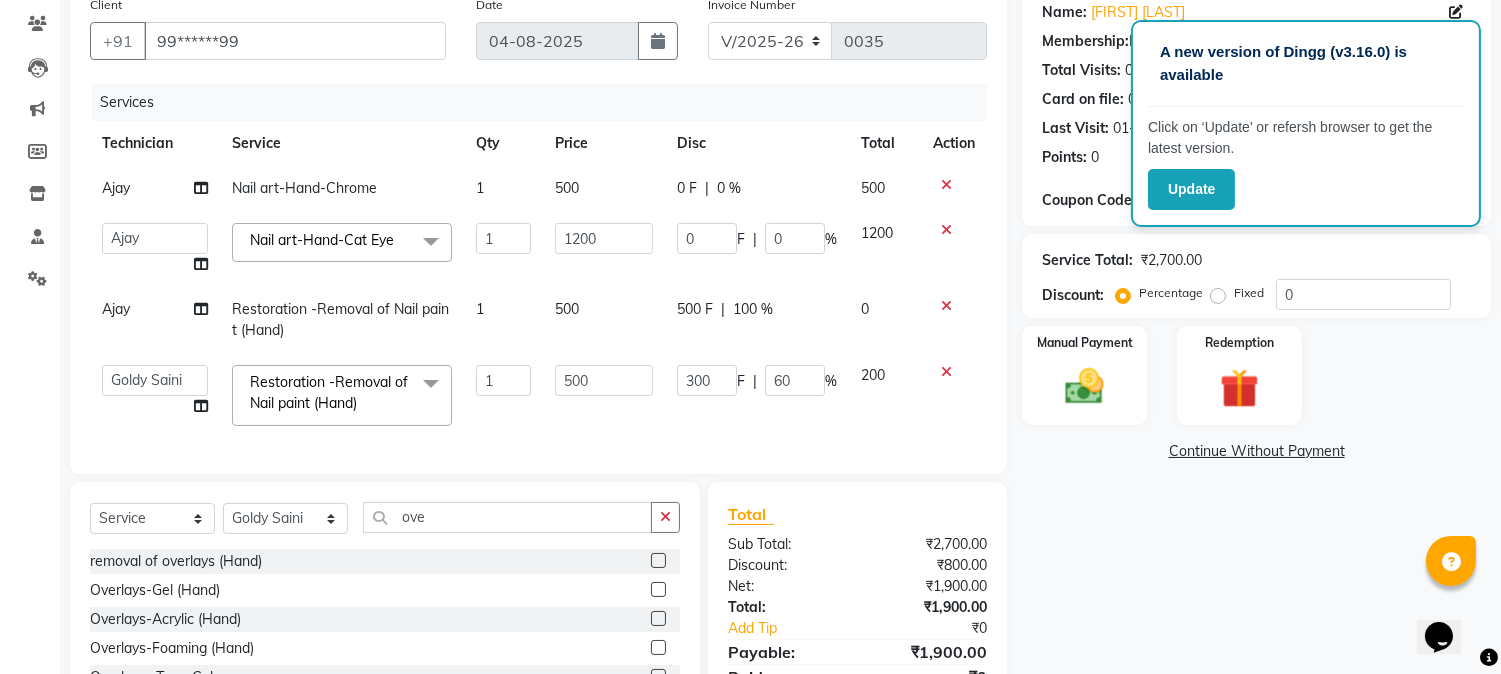 click 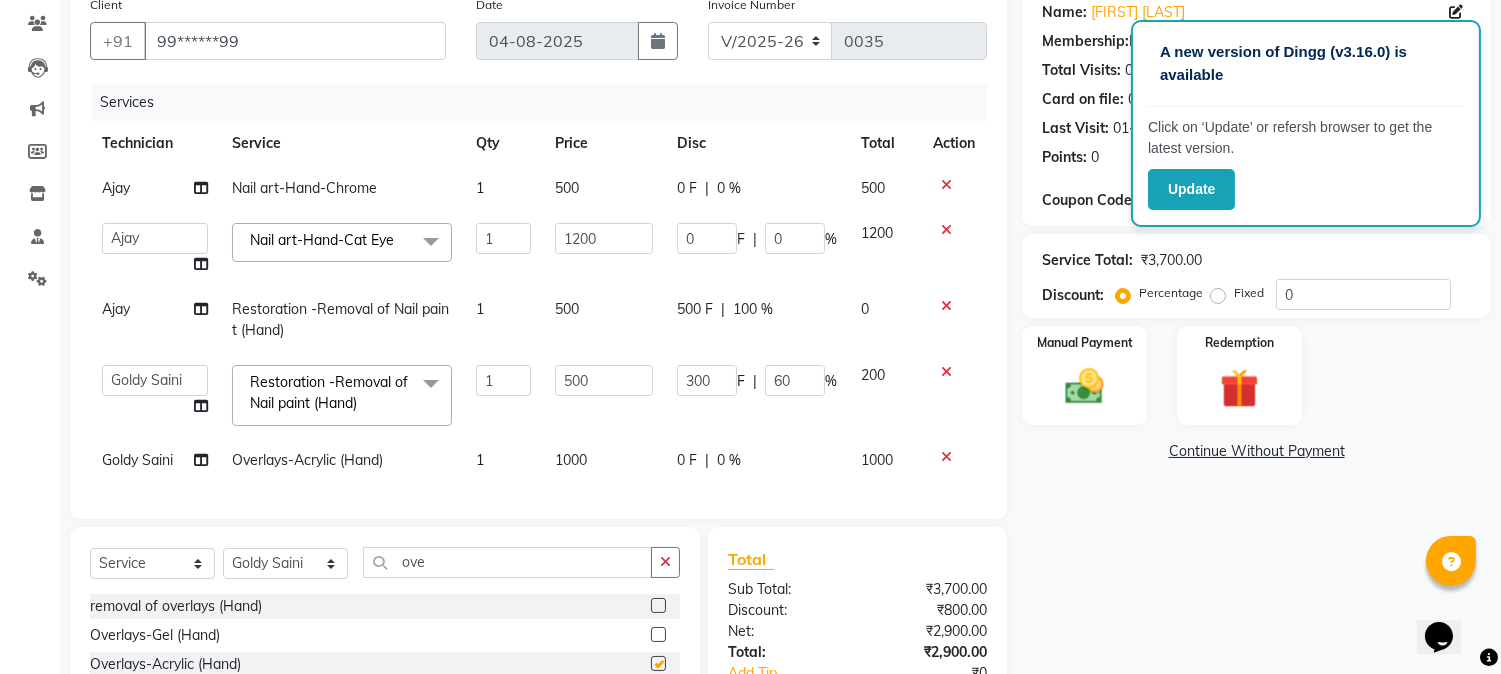checkbox on "false" 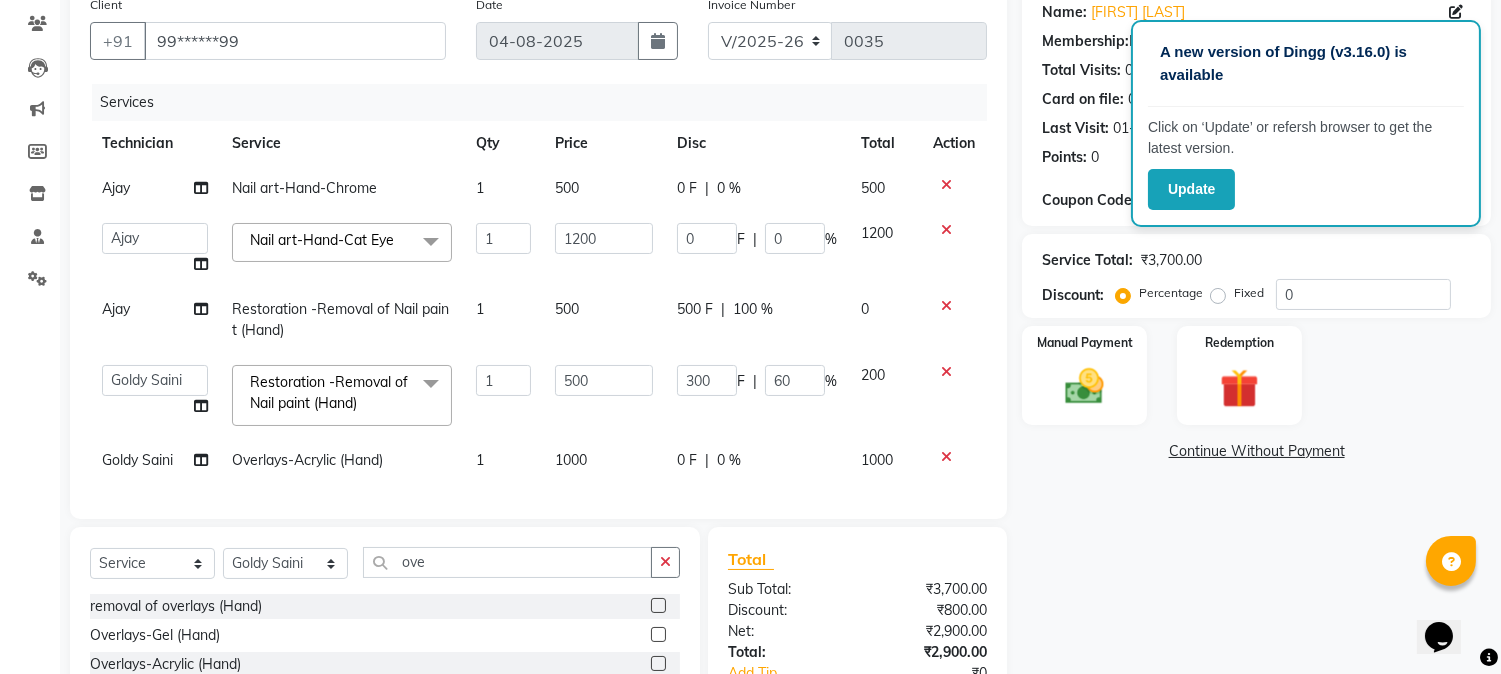 click on "0 F" 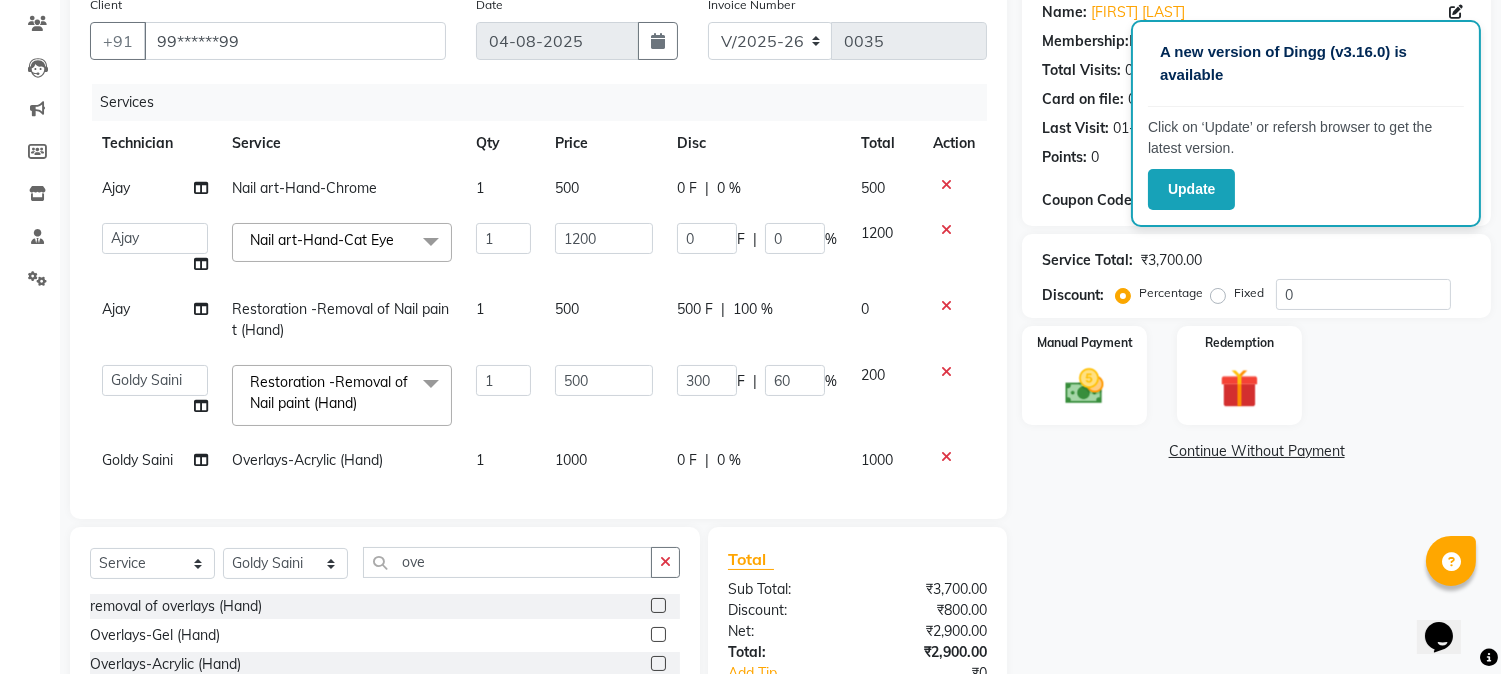 select on "87701" 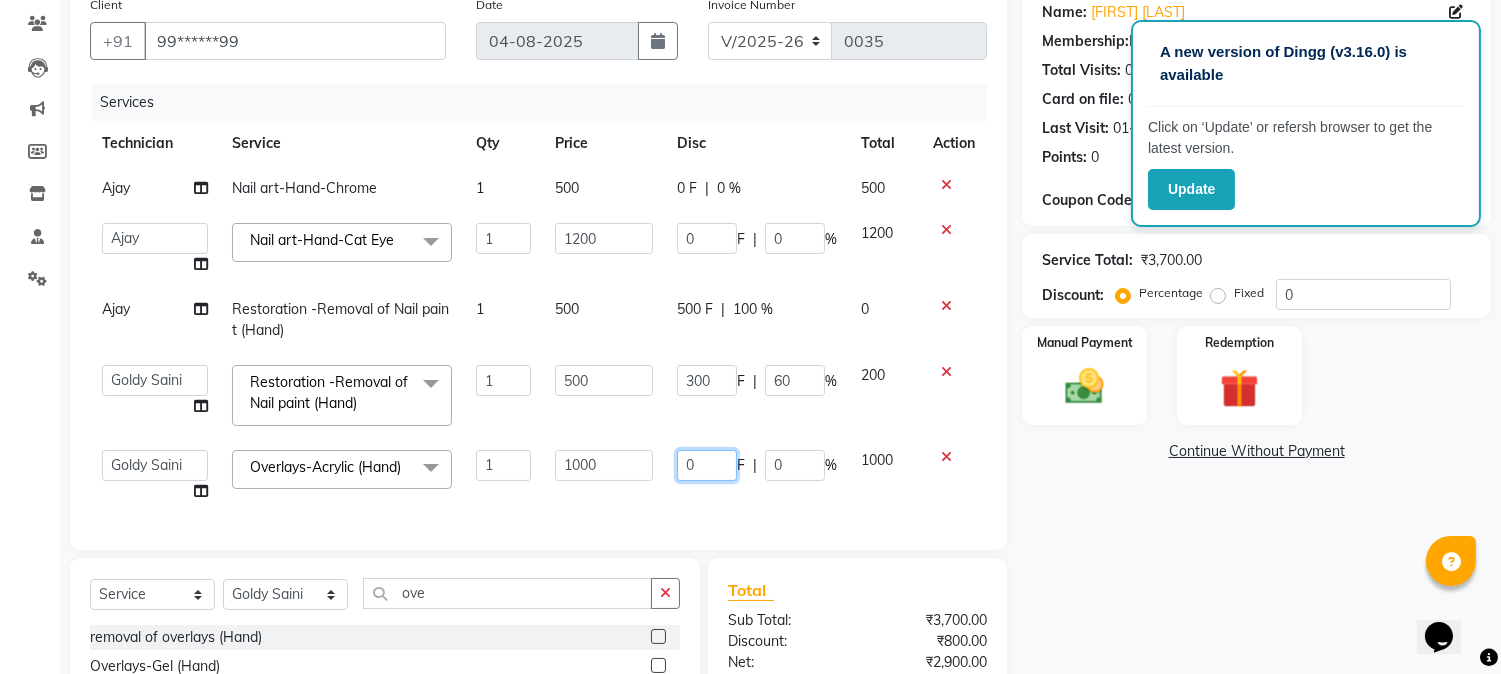 click on "0" 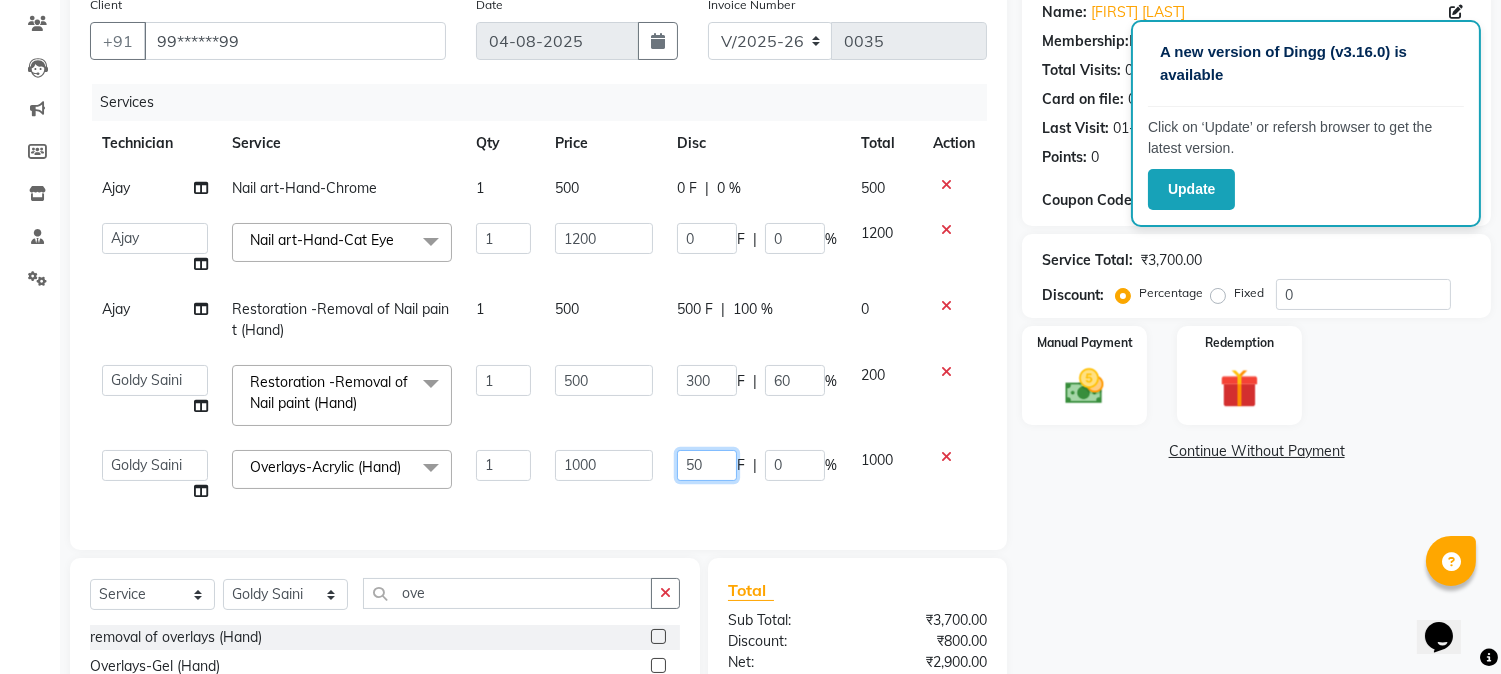 type on "500" 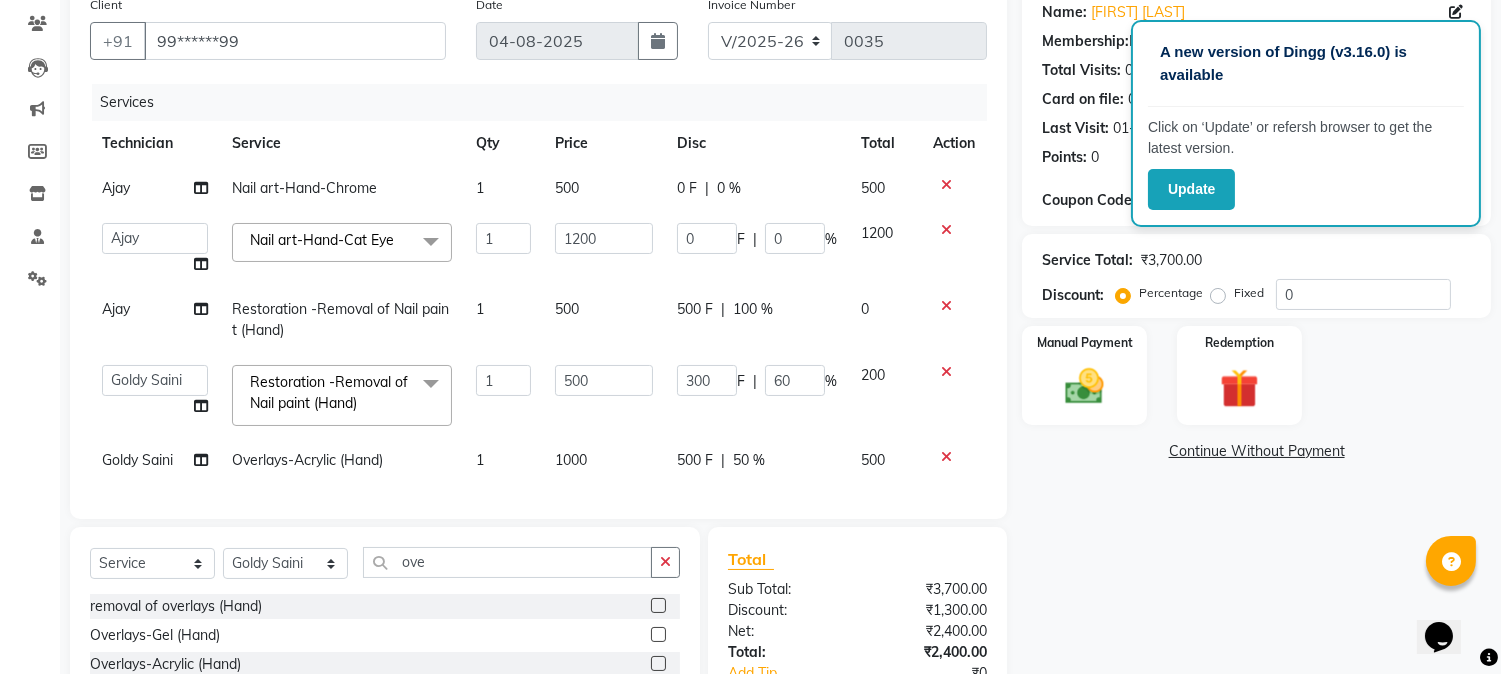 click on "Client +[PHONE] Date [DATE] Invoice Number V/2025 V/2025-26 0035 Services Technician Service Qty Price Disc Total Action [NAME] Nail art-Hand-Chrome 1 500 0 F | 0 % 500 [NAME] [NAME] [NAME] [NAME] Manager [NAME] [NAME] [NAME] Nail art-Hand-Cat Eye x Permanent Nail Paint Solid Color (Hand) Permanent Nail Paint French (Hand) Permanent Nail Paint Solid Color (Toes) Permanent Nail Paint French (Toes) Brush Art shape and filing Restoration -Gel (Hand) Restoration -Tip Replacement (Hand) Restoration -Touch-up (Hand) Restoration -Gel Color Change (Hand) Restoration -Removal of extensions (Hand) Restoration -Removal of Nail paint (Hand) removal of overlays (Hand) Restoration-Gel (Toes) Restoration -Tip Replacement (Toes) Restoration -Touch-up (Toes) Restoration -Gel Color Change (Toes) Restoration -Removal of extensions (Toes) Restoration -Removal of Nail paint (Toes) full body massage back massage legs massage hands massage Eyelash Refill-Classic Eyelash Refill-Hybrid 1 0" 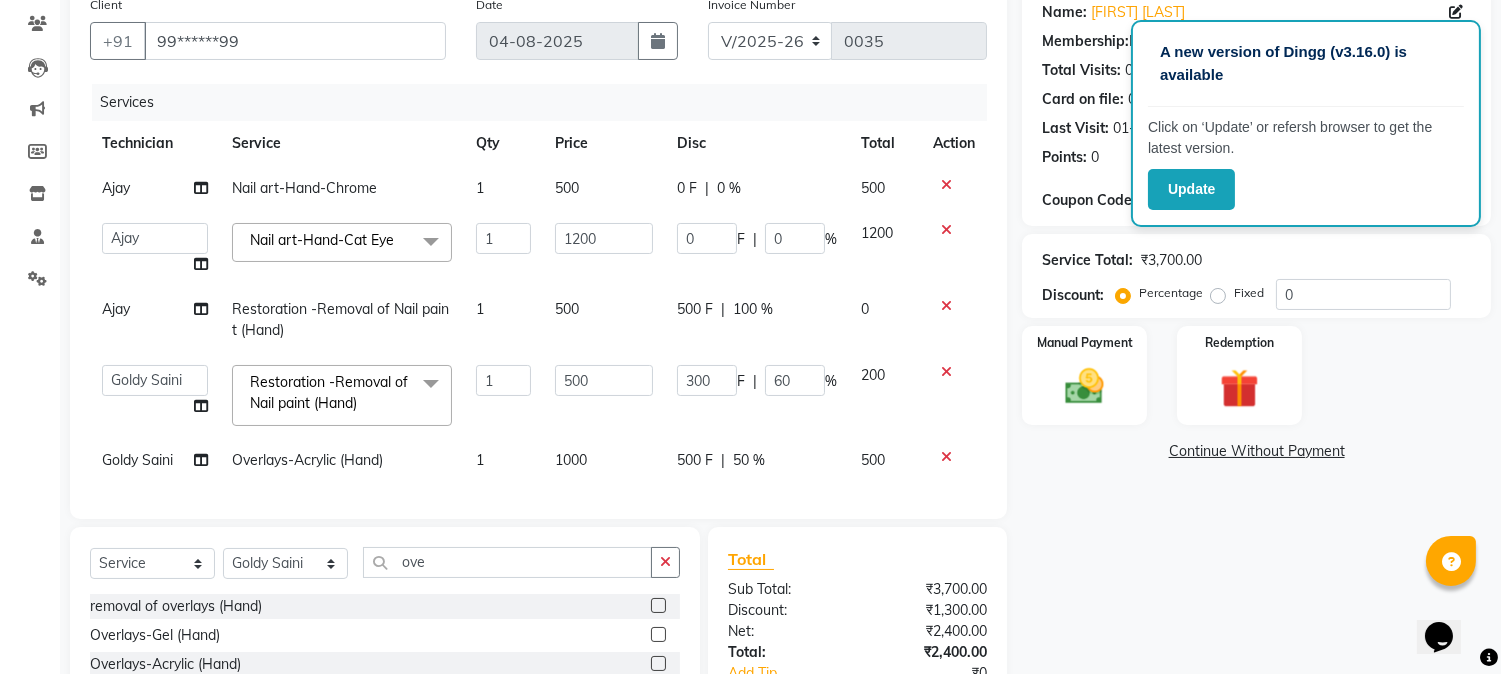 select on "87701" 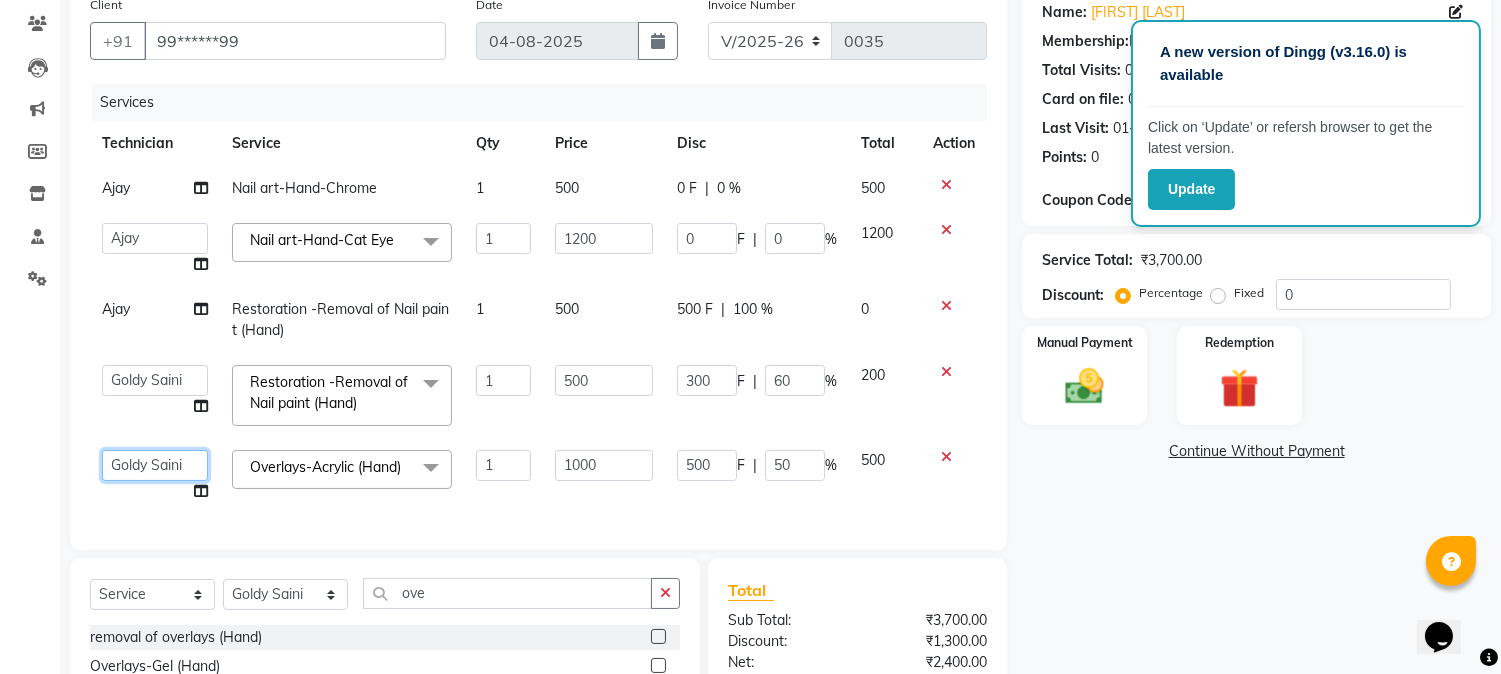 click on "[NAME] [NAME] [NAME] [NAME] Manager [NAME] [NAME] [NAME]" 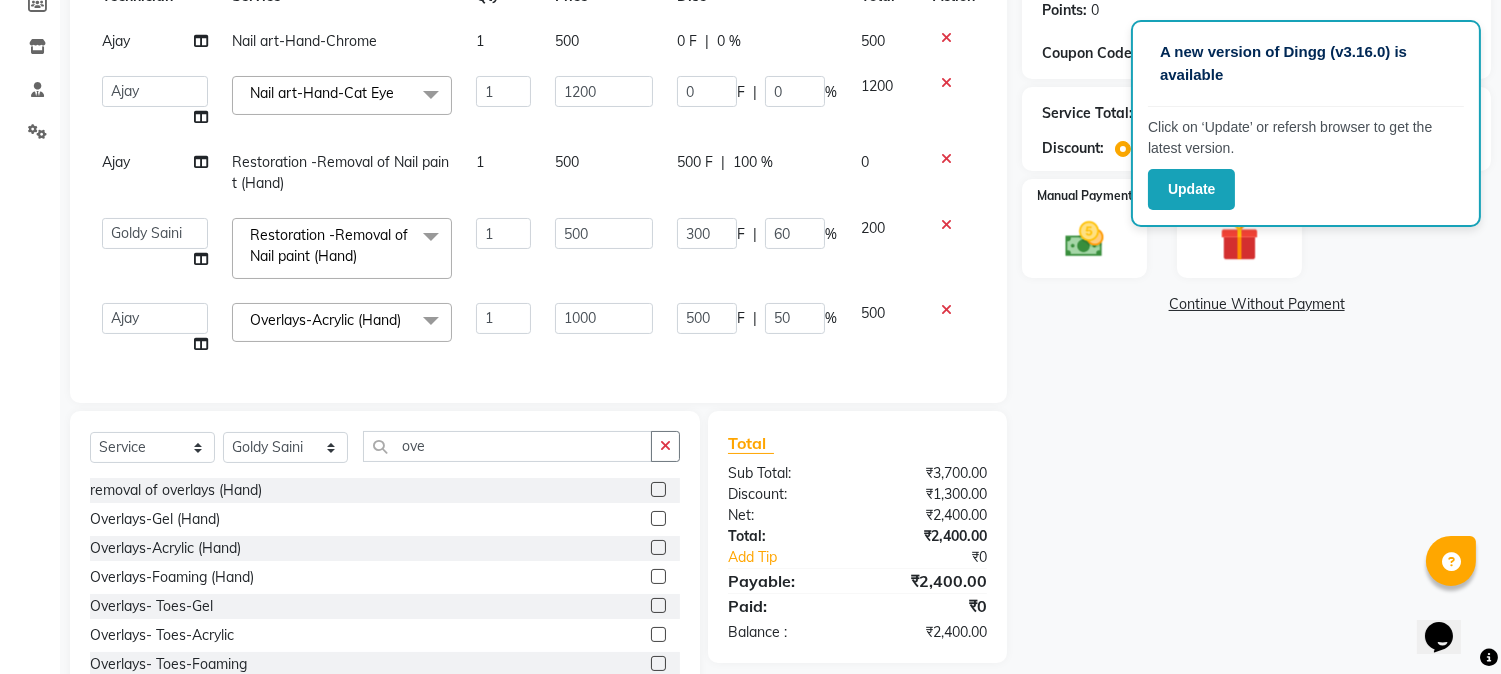 scroll, scrollTop: 313, scrollLeft: 0, axis: vertical 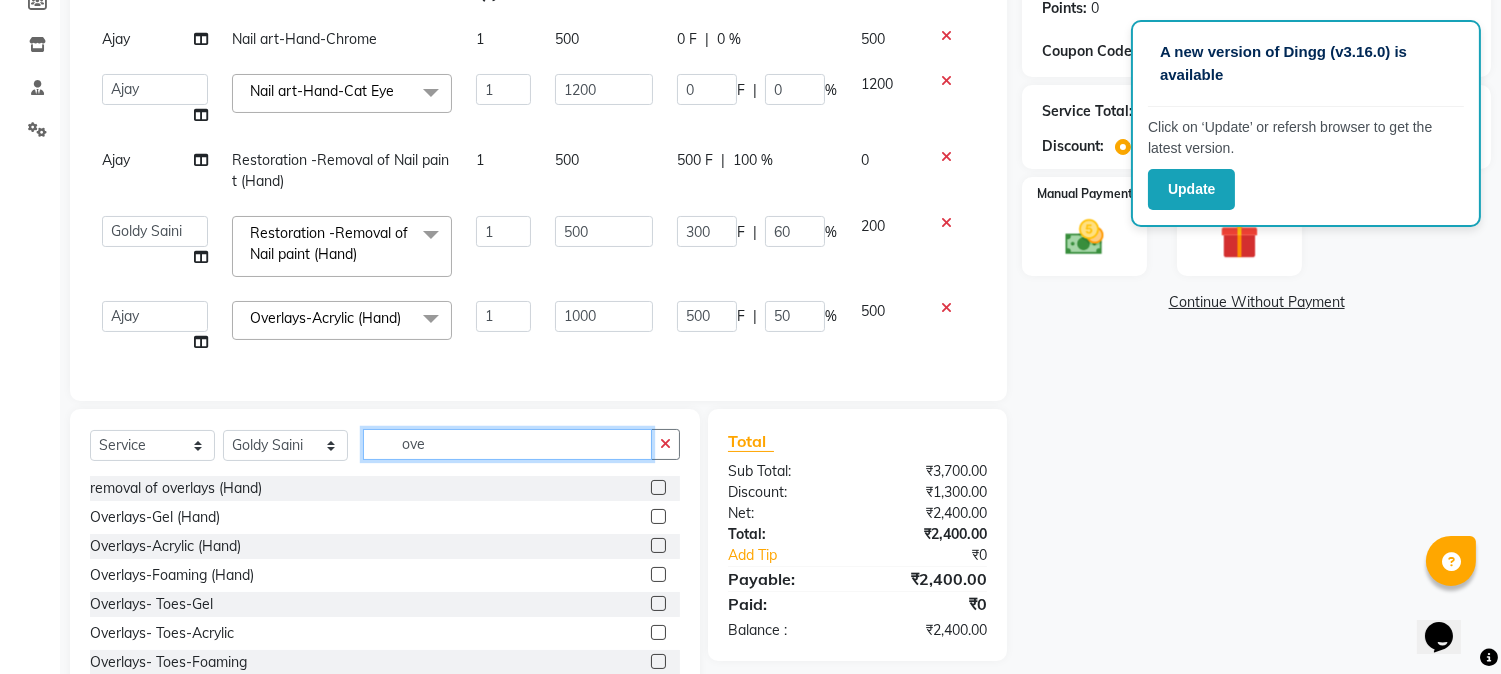 click on "ove" 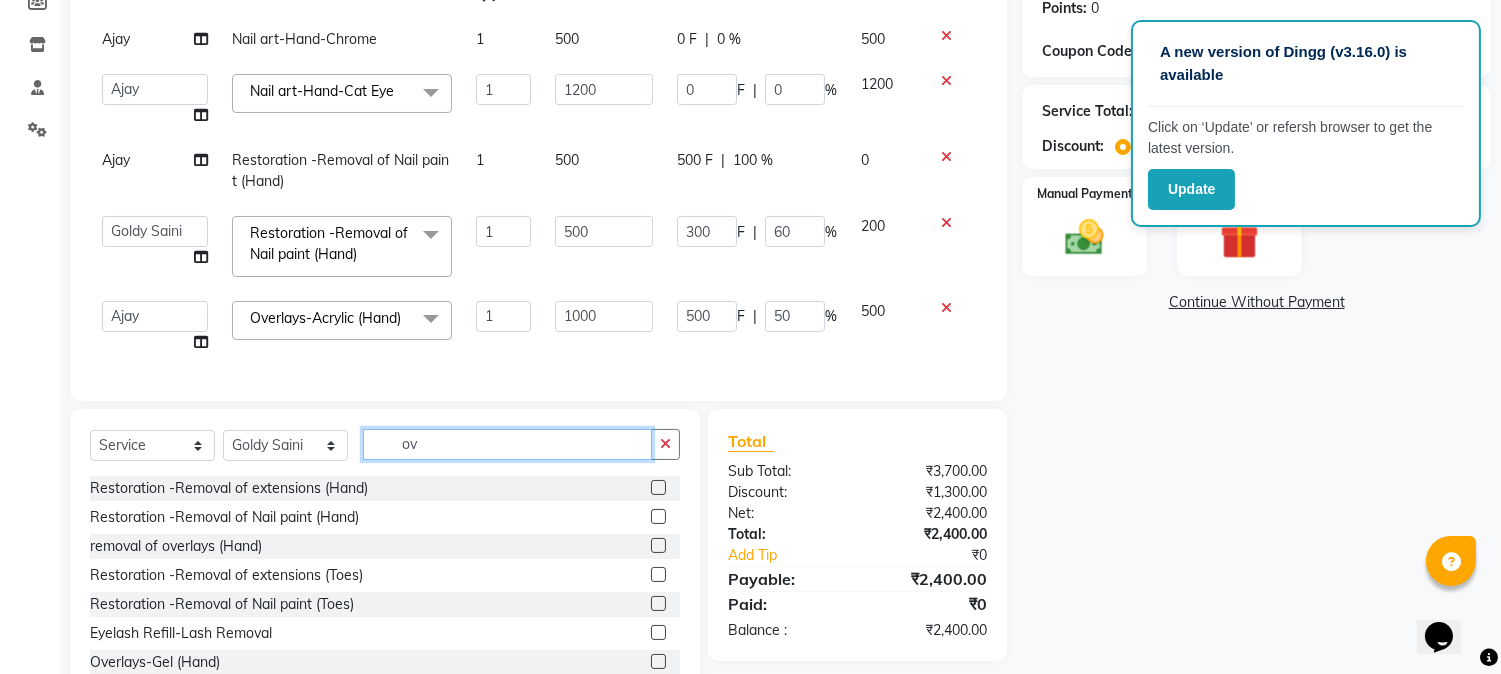 type on "o" 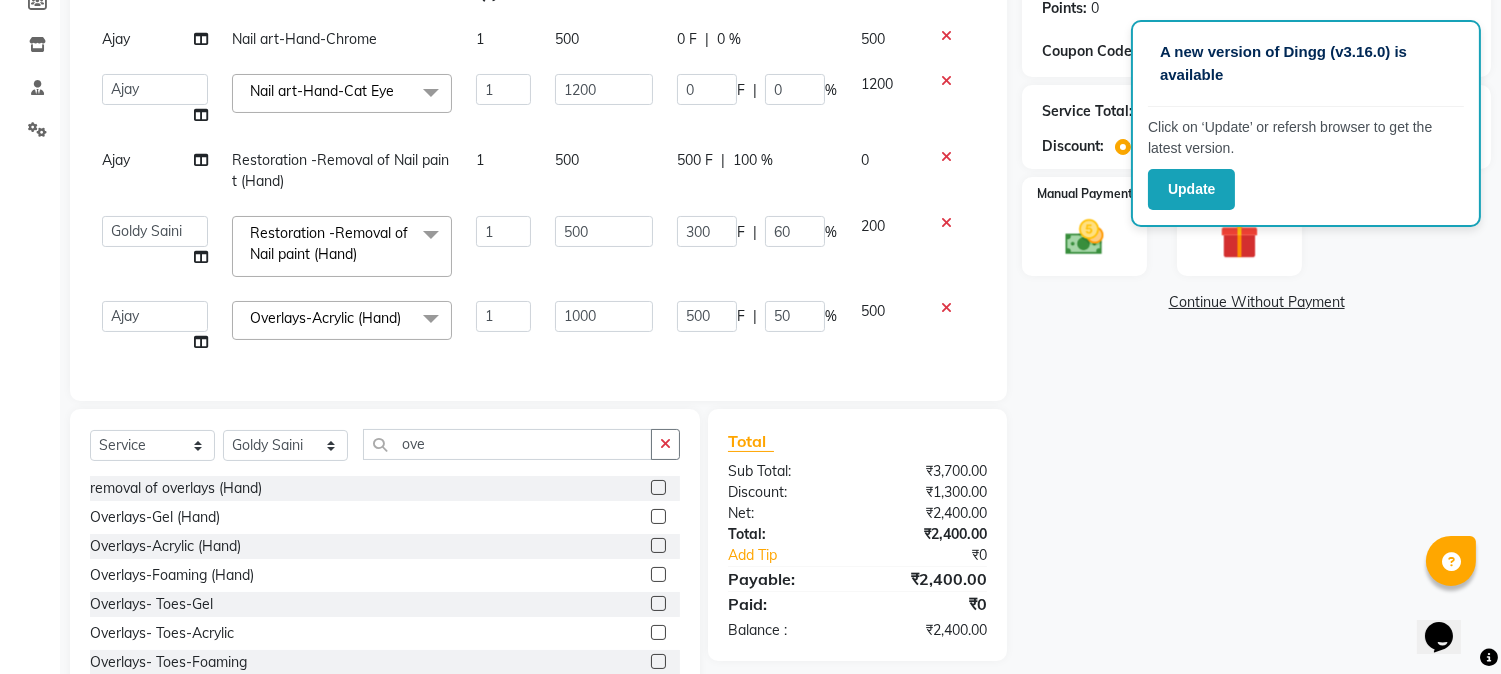 click 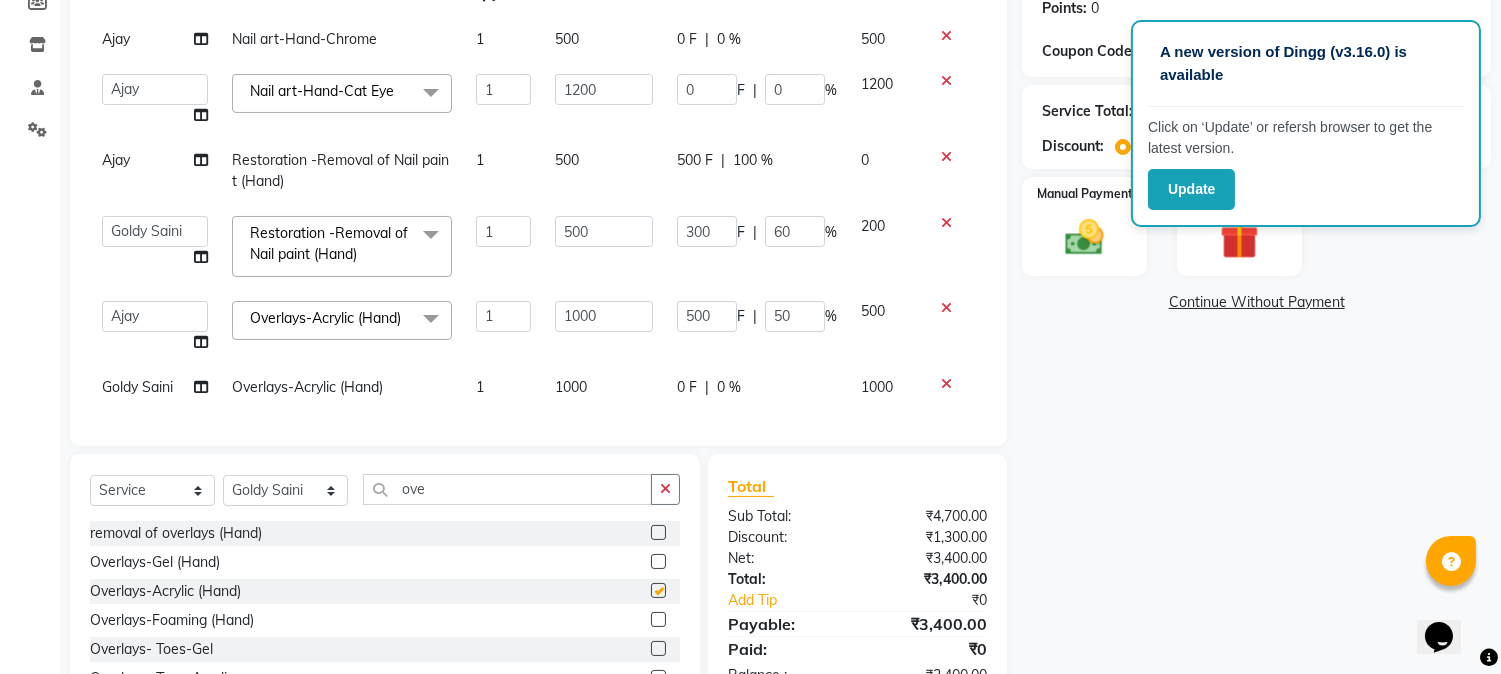 checkbox on "false" 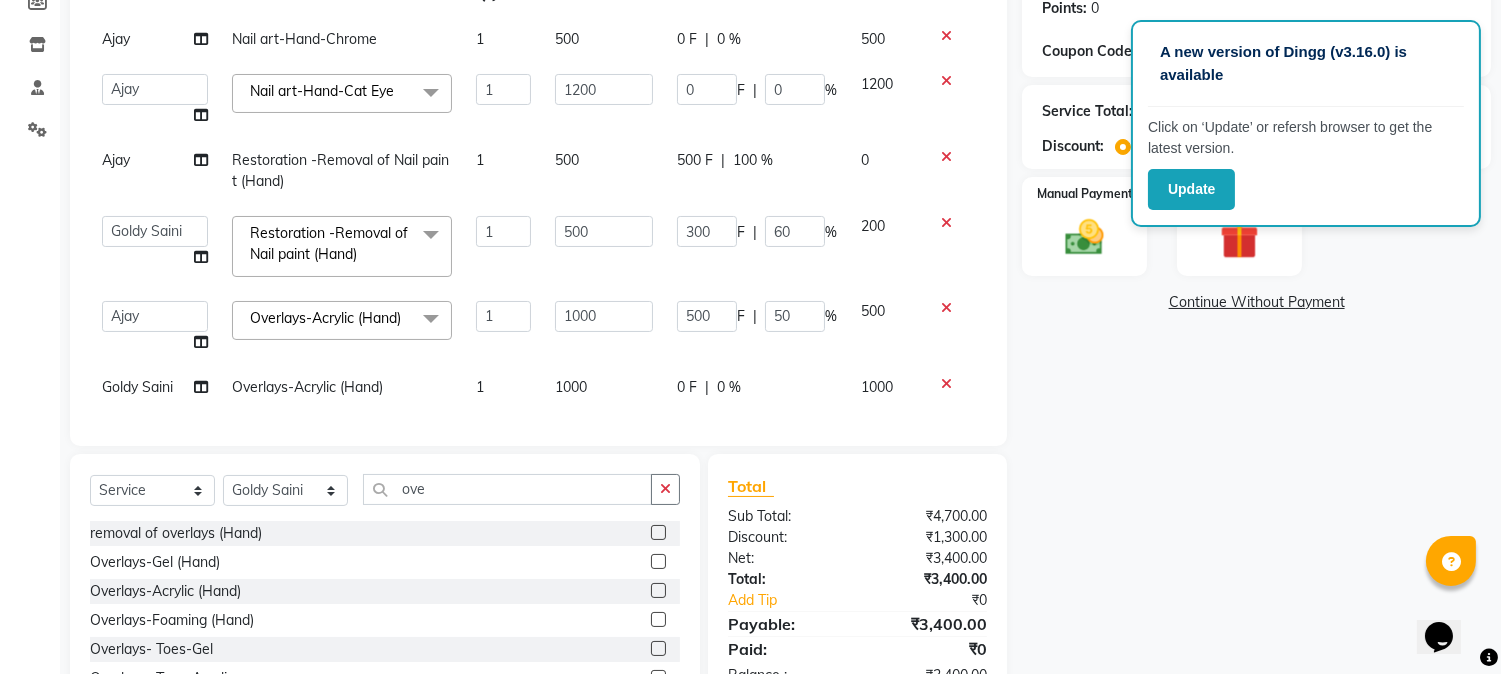 click on "0 F" 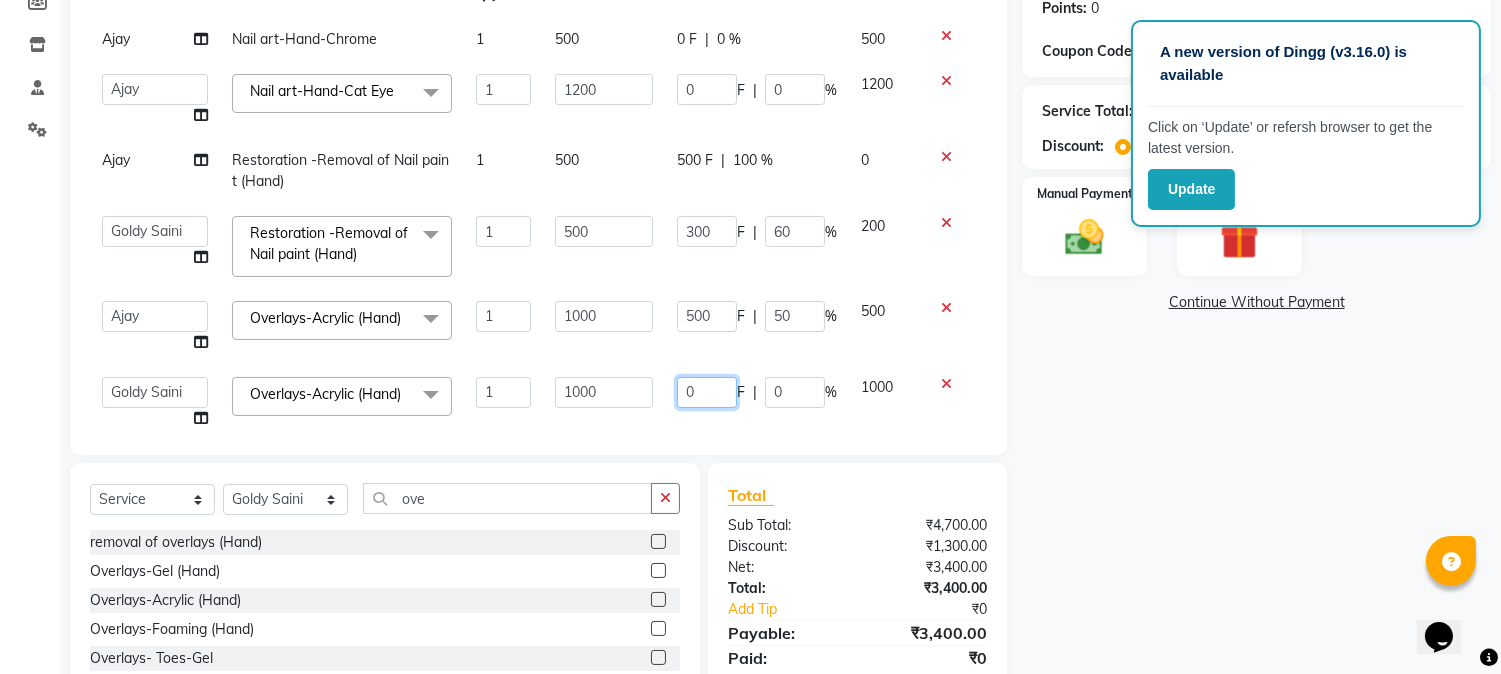 click on "0" 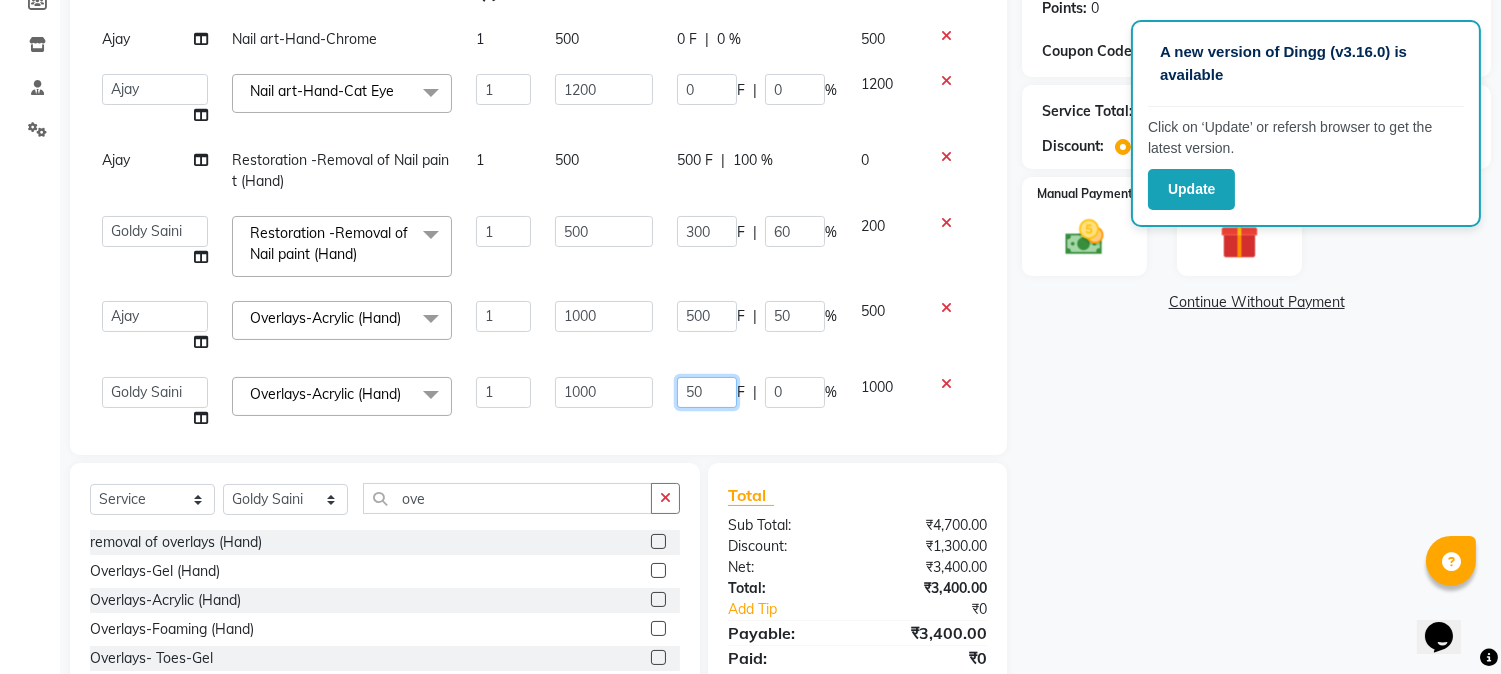 type on "500" 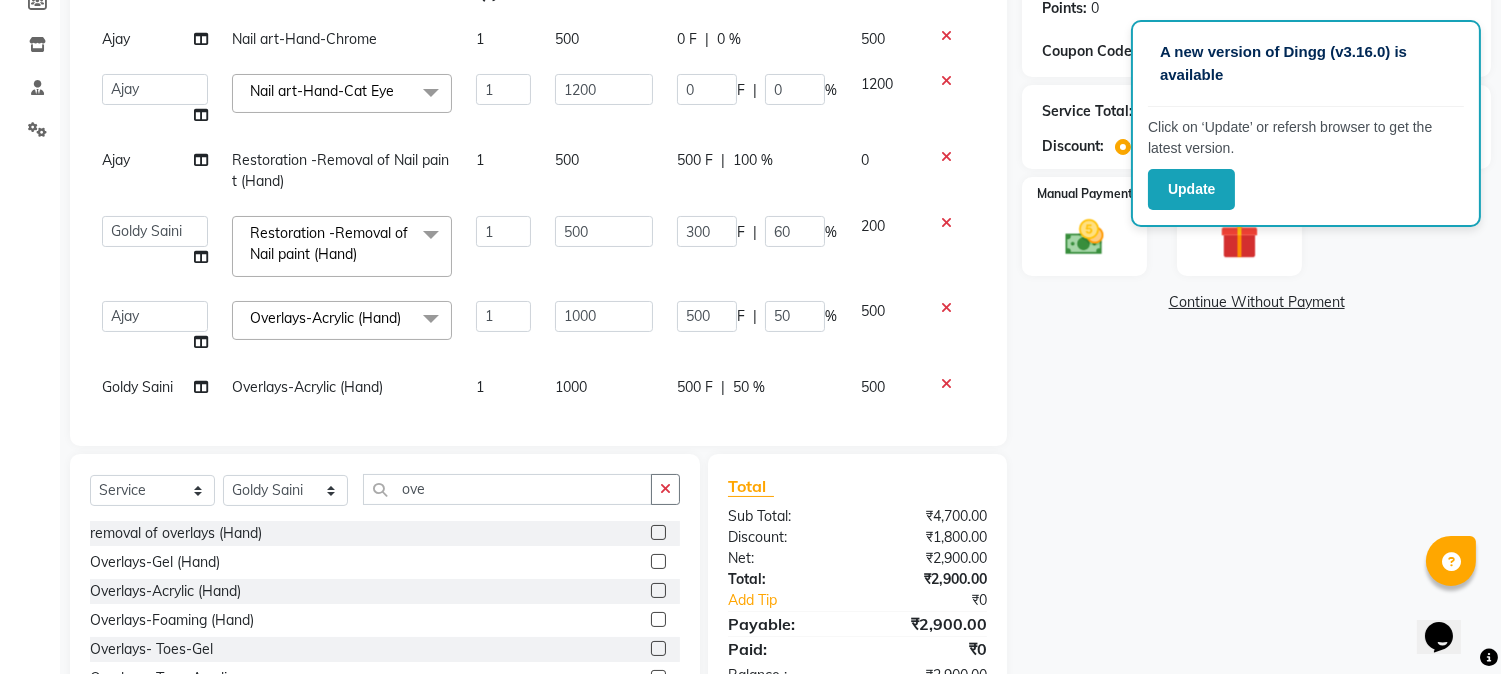 click on "[NAME] [NAME] [NAME] [NAME] Manager [NAME] [NAME] [NAME] Overlays-Acrylic (Hand) x Permanent Nail Paint Solid Color (Hand) Permanent Nail Paint French (Hand) Permanent Nail Paint Solid Color (Toes) Permanent Nail Paint French (Toes) Brush Art shape and filing Restoration -Gel (Hand) Restoration -Tip Replacement (Hand) Restoration -Touch-up (Hand) Restoration -Gel Color Change (Hand) Restoration -Removal of extensions (Hand) Restoration -Removal of Nail paint (Hand) removal of overlays (Hand) Restoration-Gel (Toes) Restoration -Tip Replacement (Toes) Restoration -Touch-up (Toes) Restoration -Gel Color Change (Toes) Restoration -Removal of extensions (Toes) Restoration -Removal of Nail paint (Toes) full body massage back massage legs massage hands massage Eyelash Refill-Classic Eyelash Refill-Hybrid Eyelash Refill-Volume Eyelash Refill-Mega Volume Eyelash Refill-Lash Removal Hydra Treatment-One Session Hydra Treatment-Set of 3 Sessions (to be availed in 90 days) full back wax" 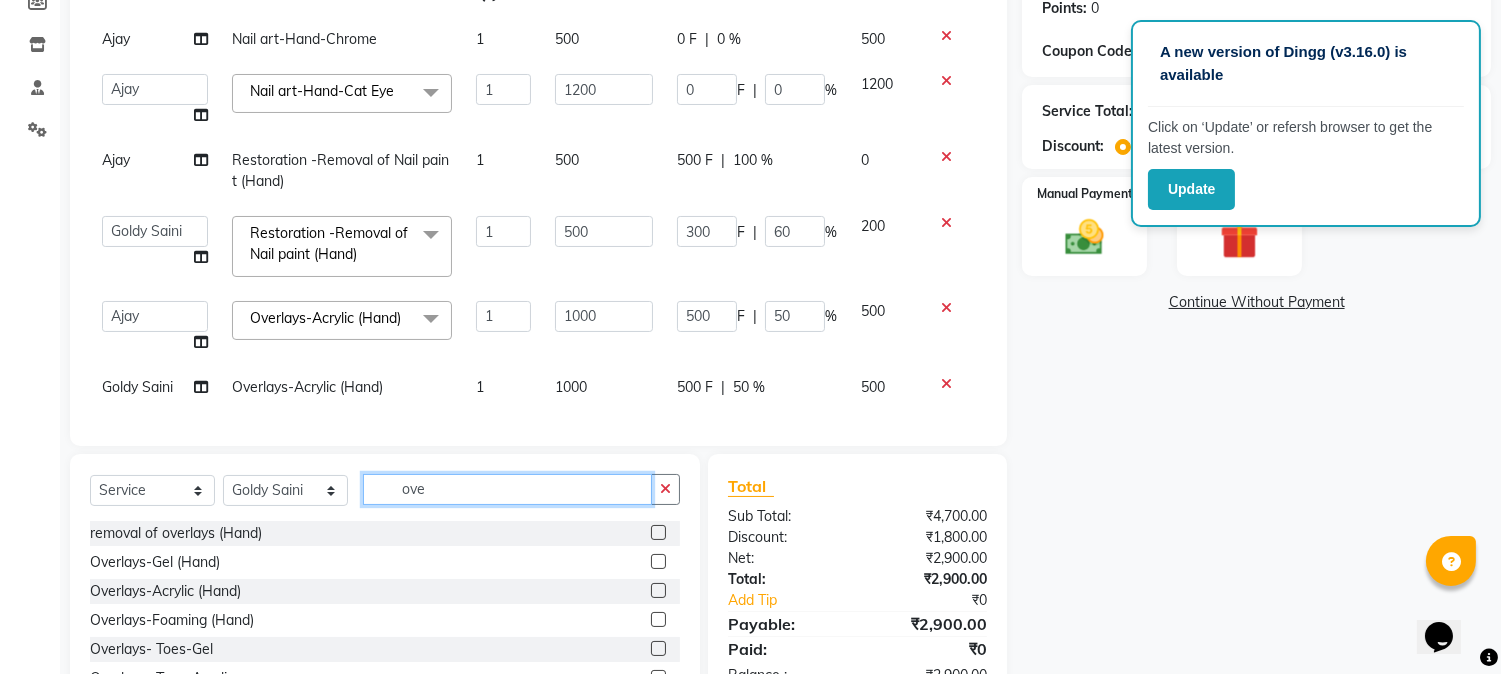 click on "ove" 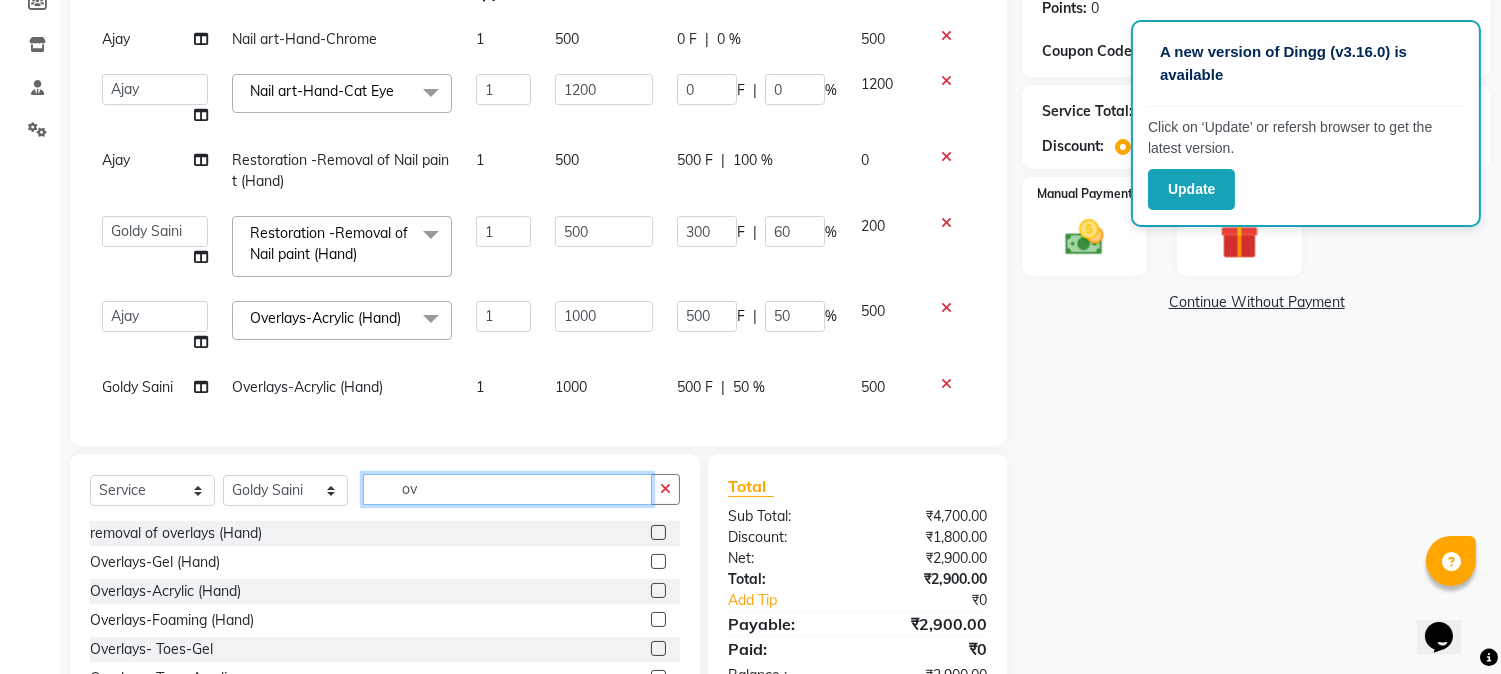 type on "o" 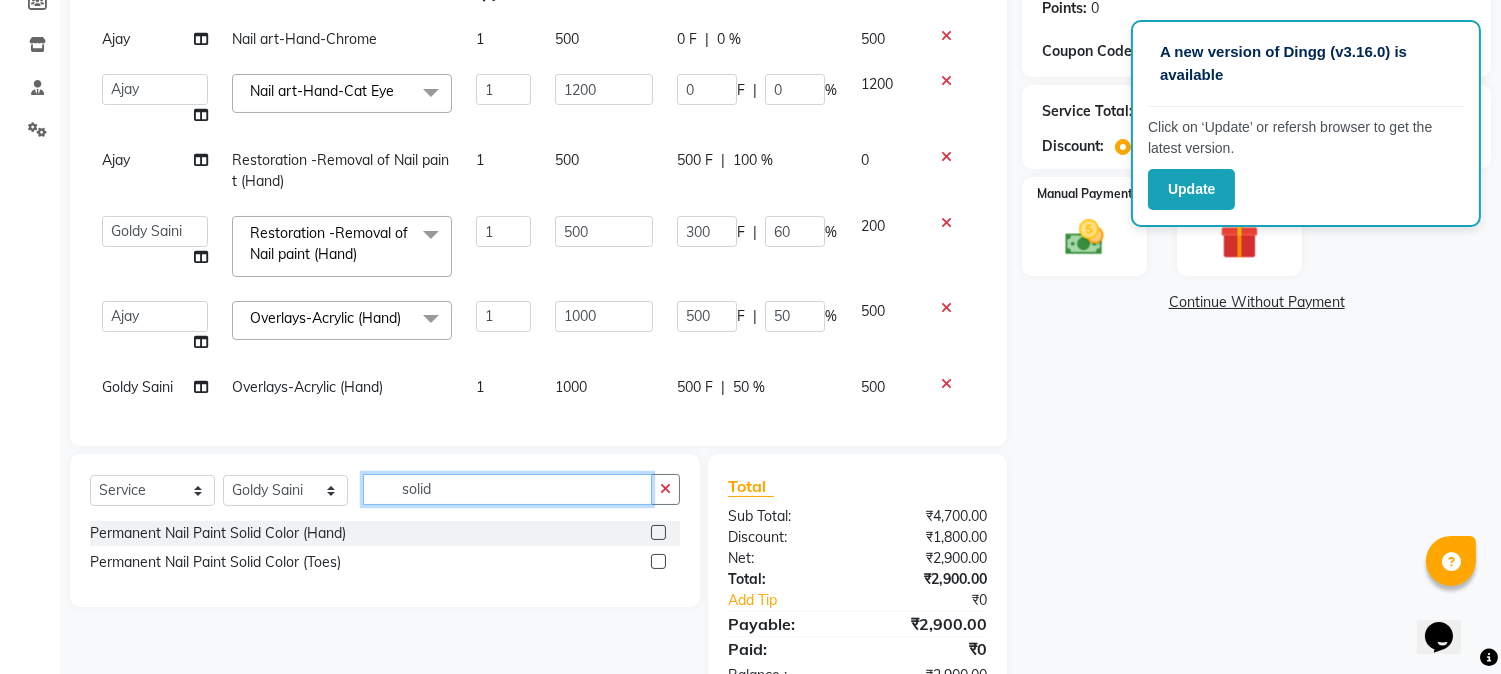 type on "solid" 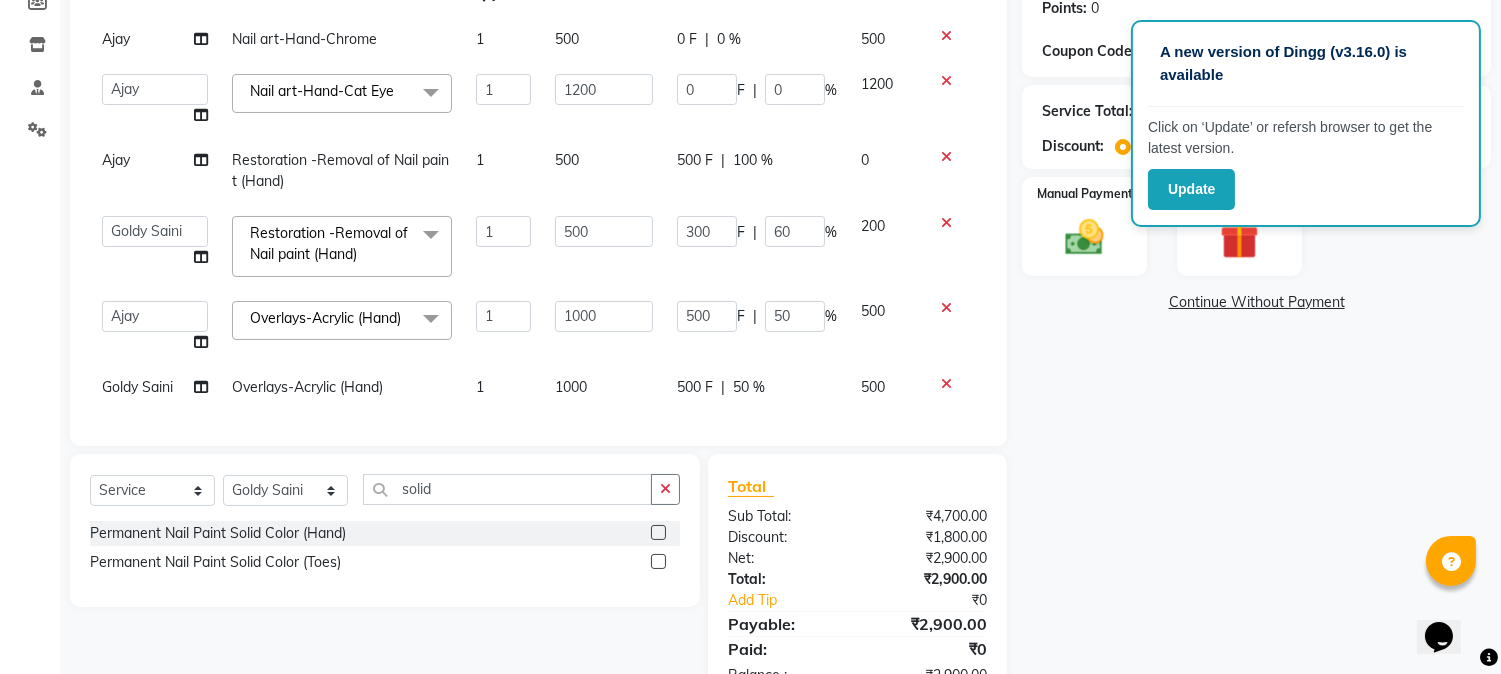 click 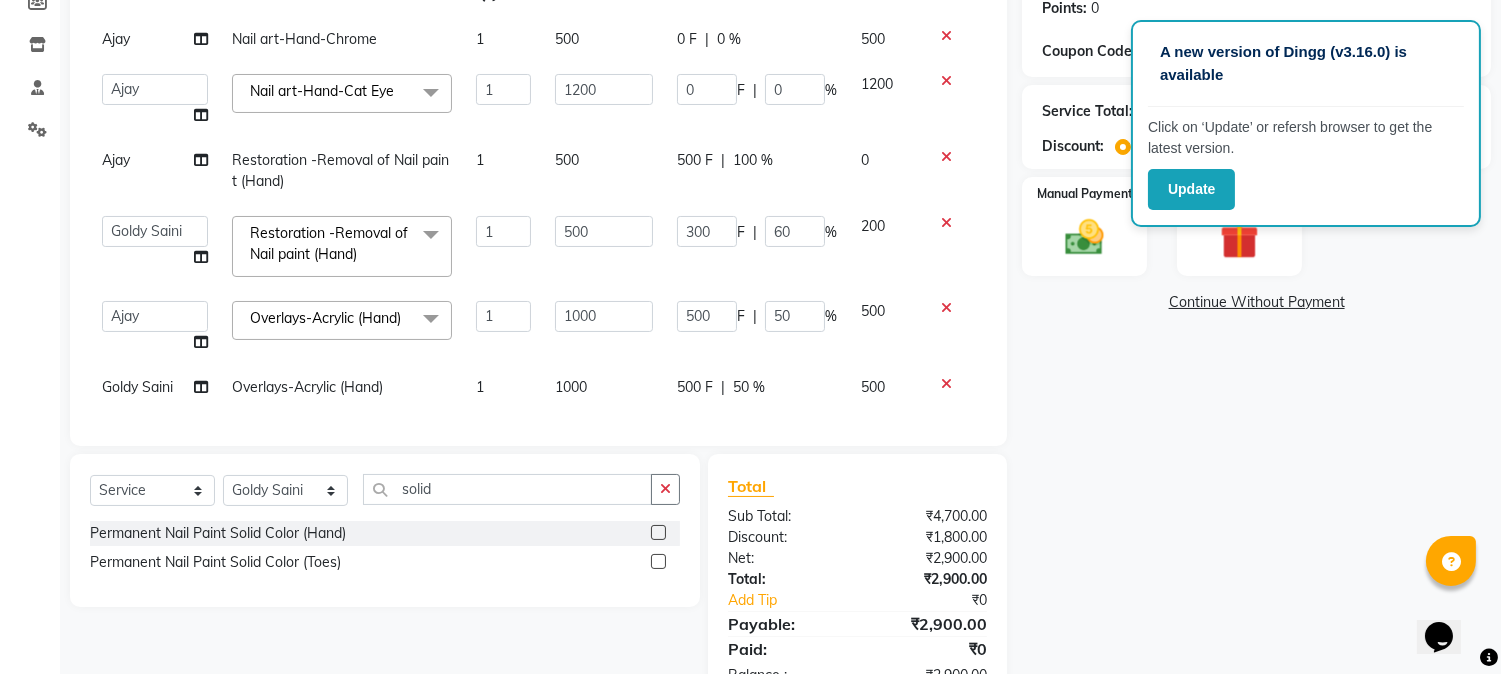 click at bounding box center (657, 533) 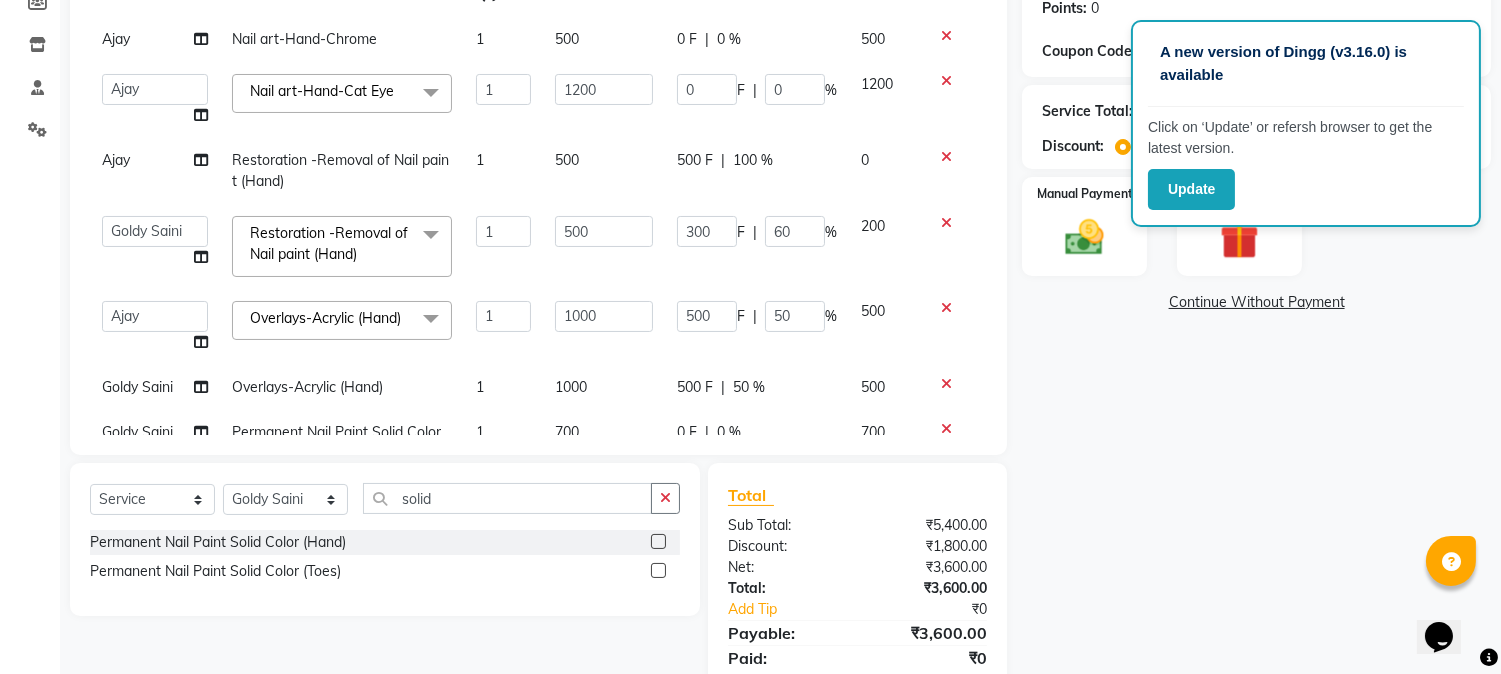 click 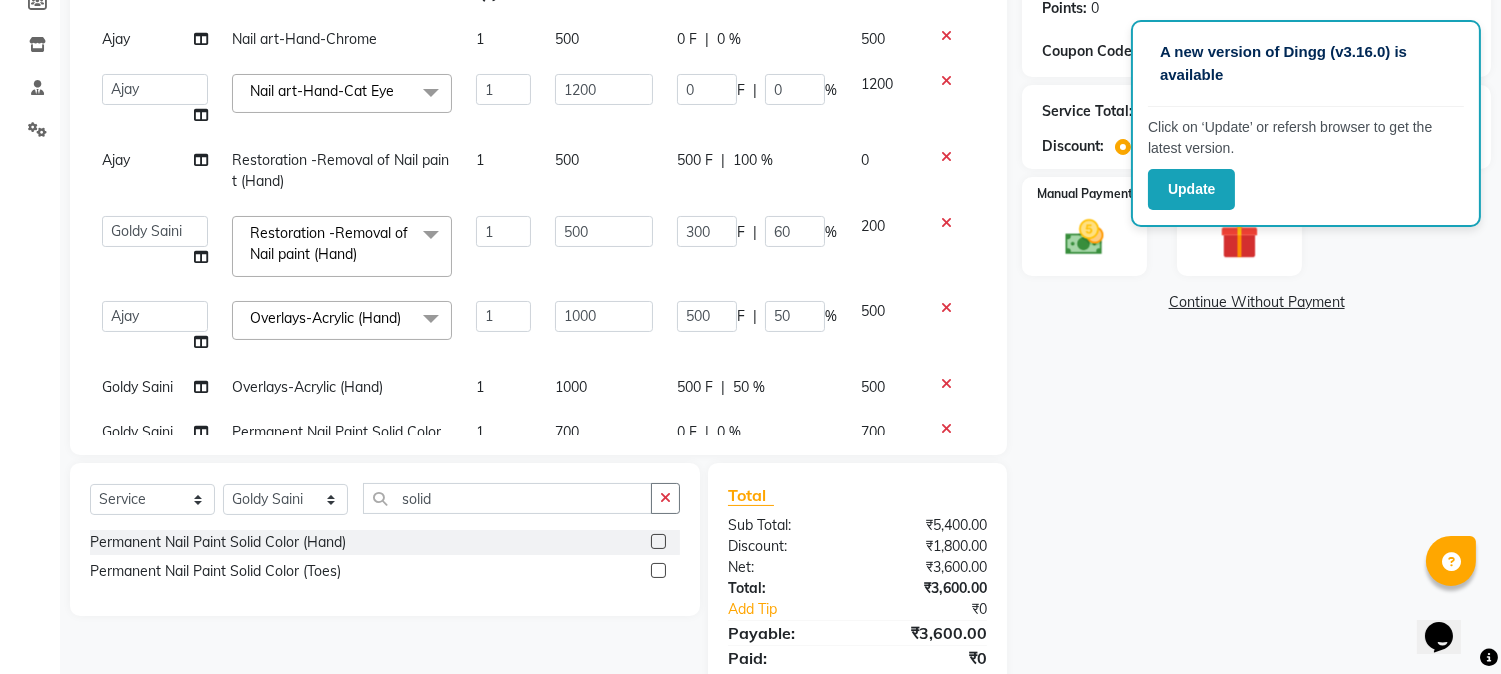 click at bounding box center (657, 542) 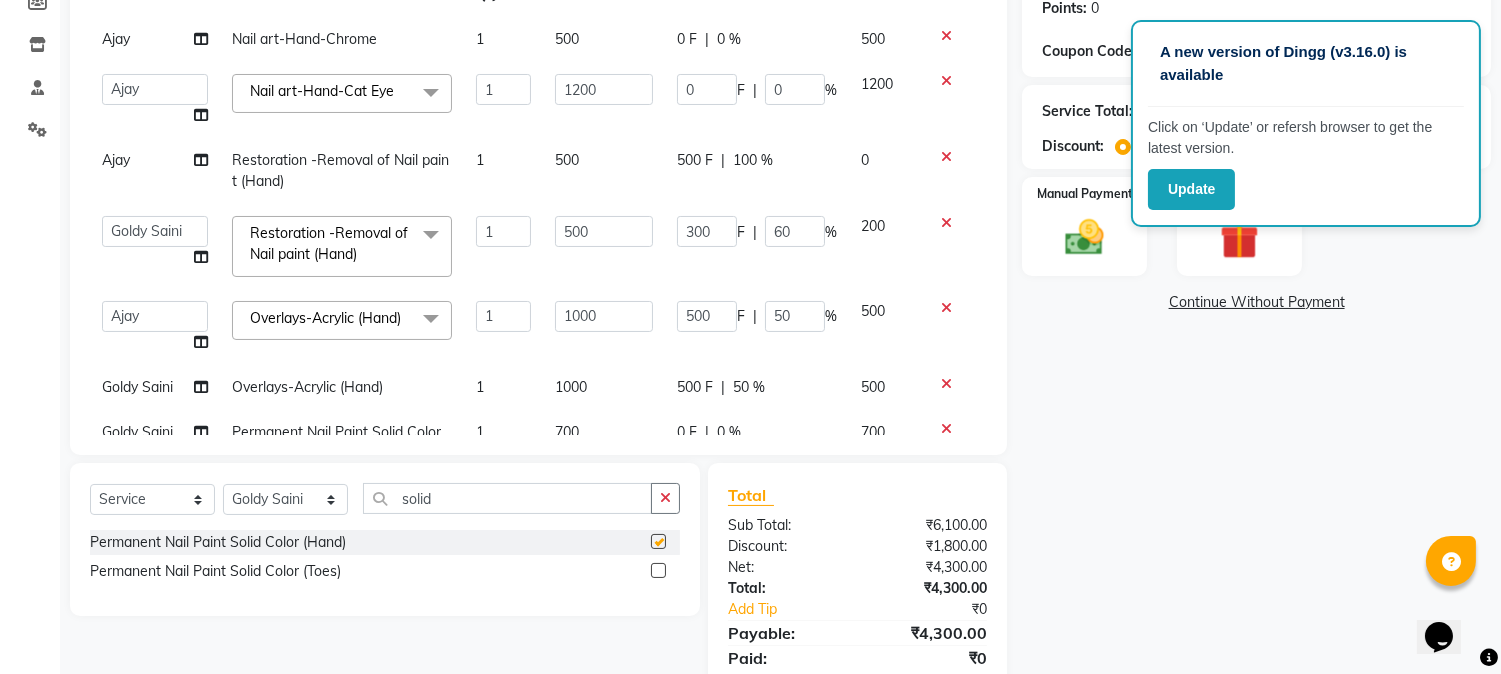 checkbox on "false" 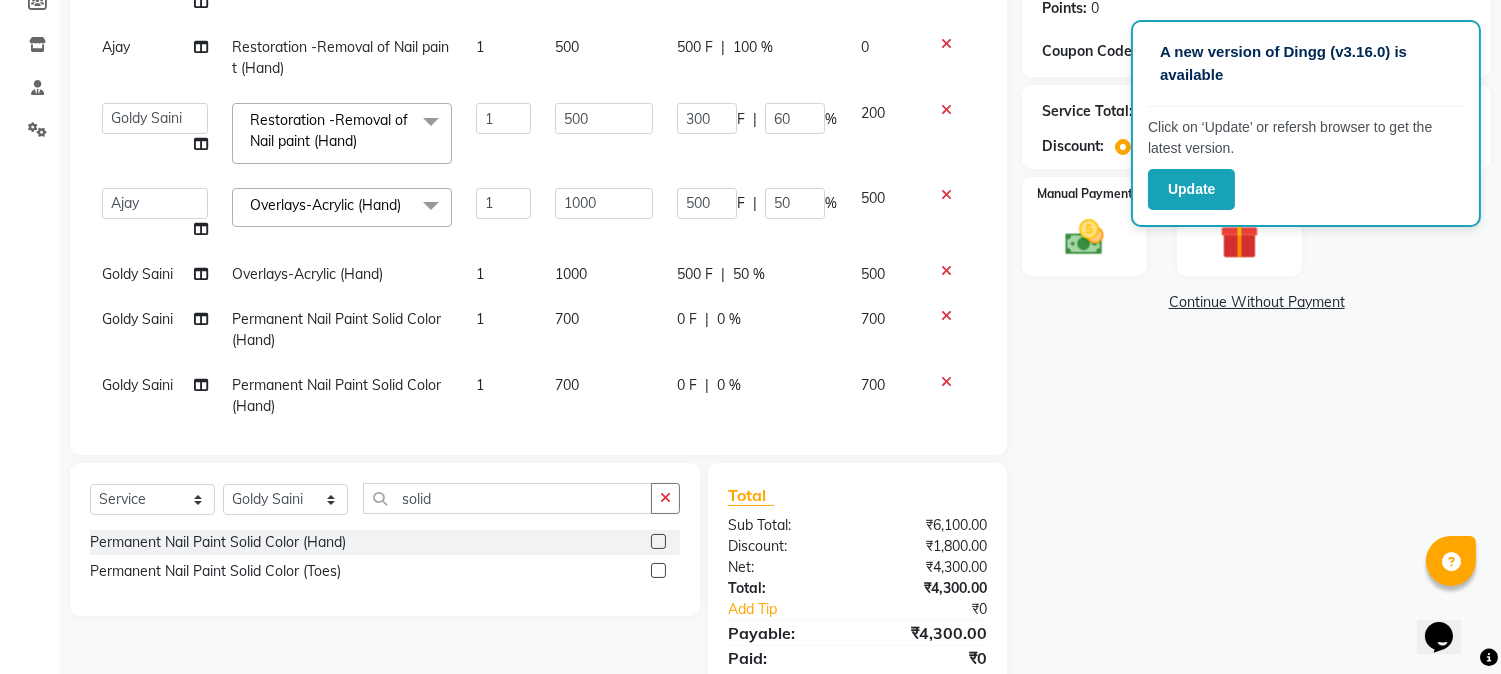 scroll, scrollTop: 133, scrollLeft: 0, axis: vertical 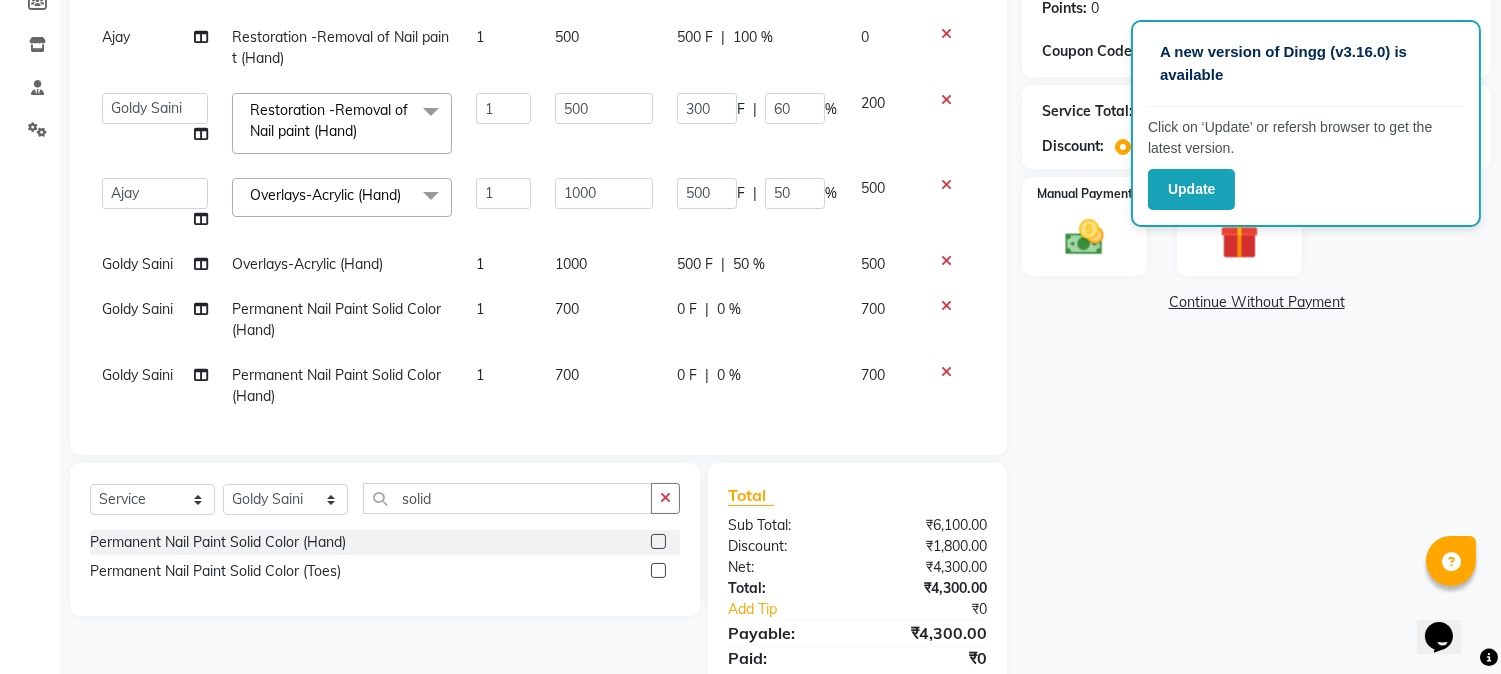 click 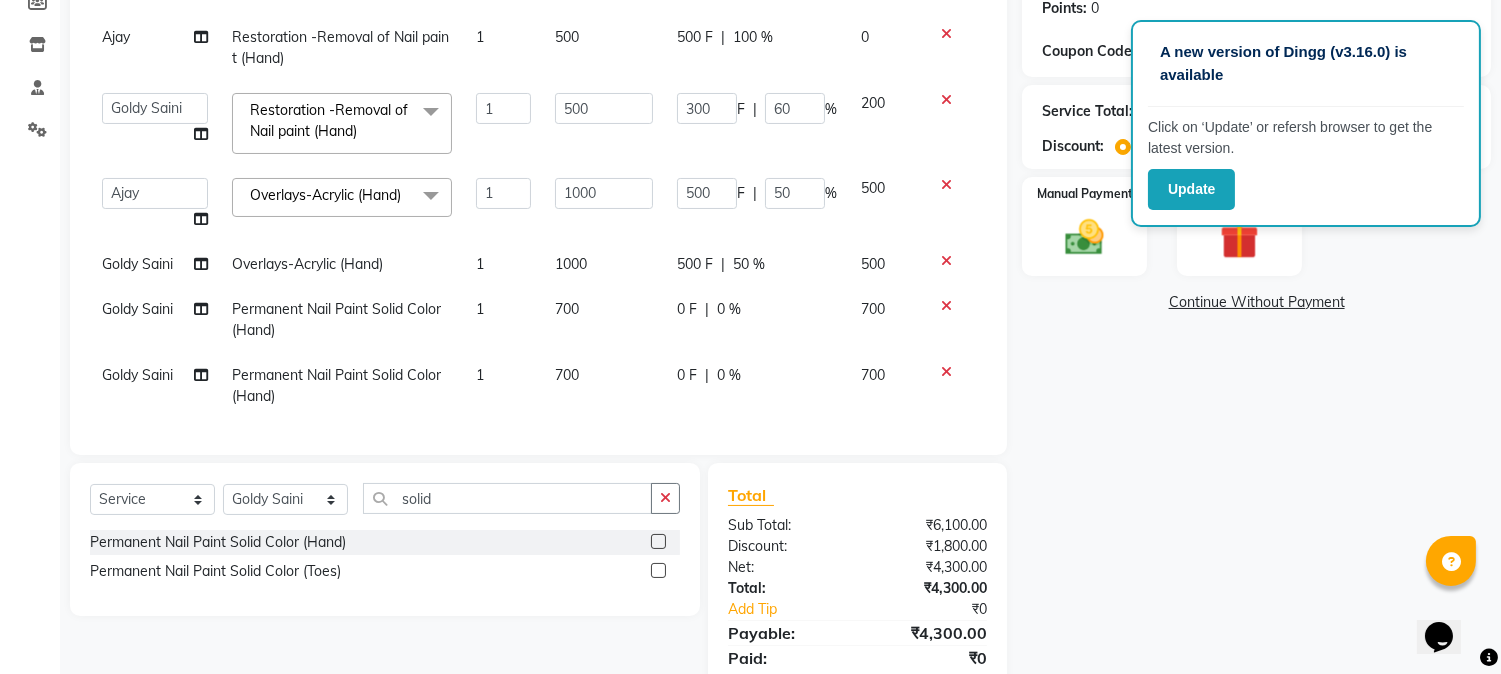 scroll, scrollTop: 82, scrollLeft: 0, axis: vertical 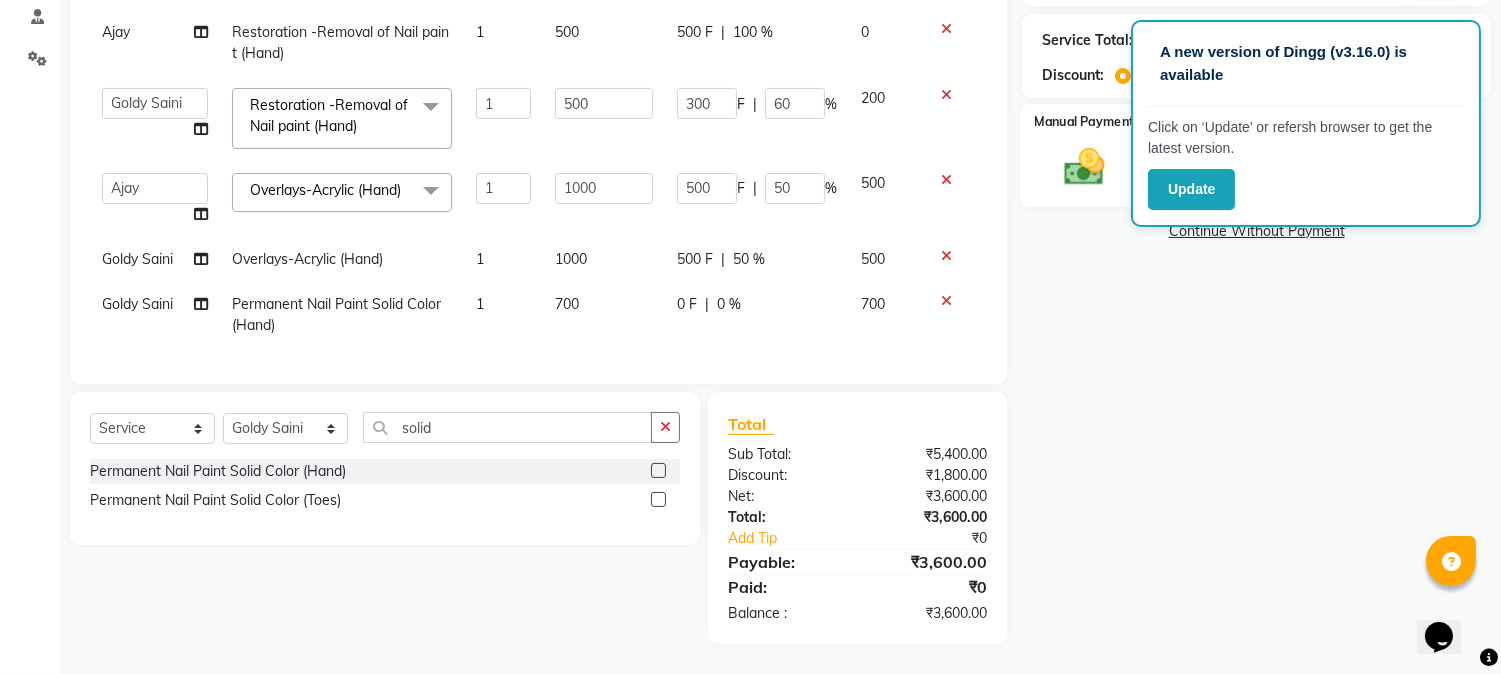 click 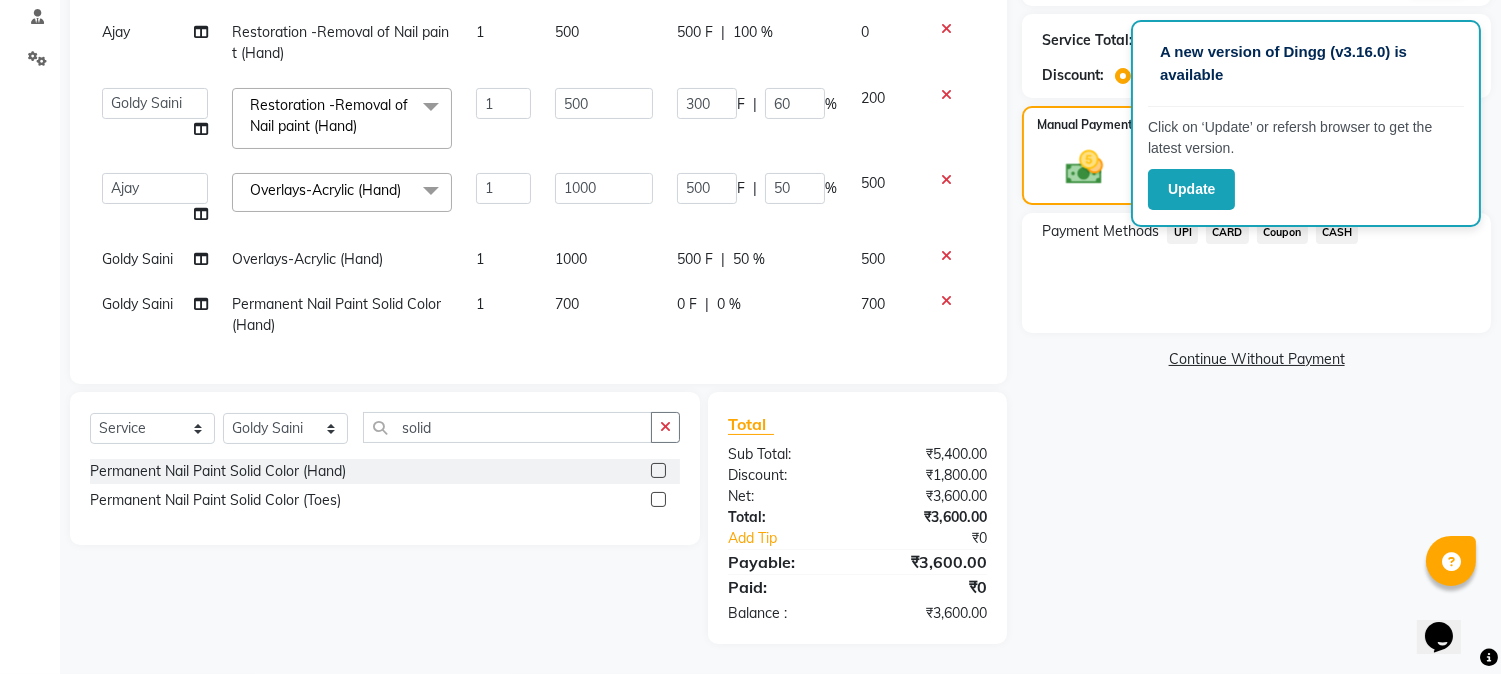 click on "CASH" 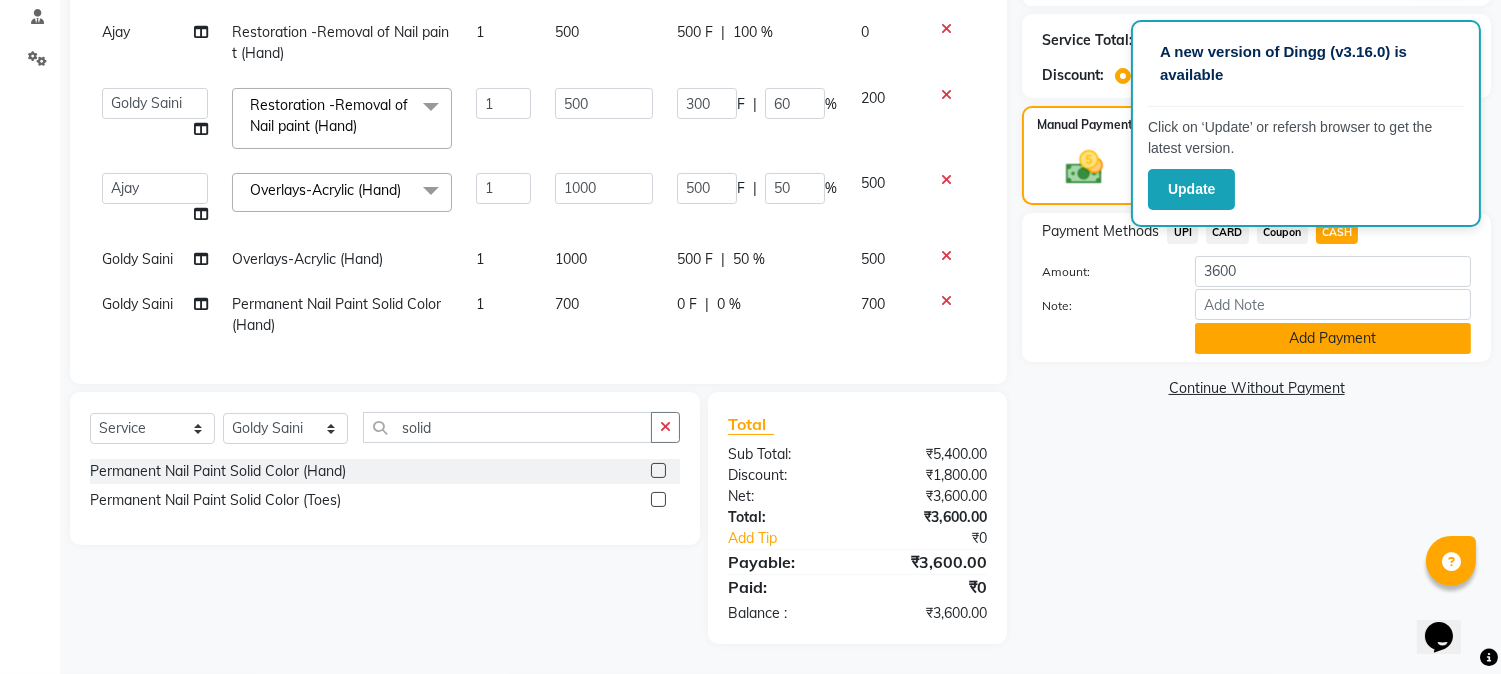 click on "Add Payment" 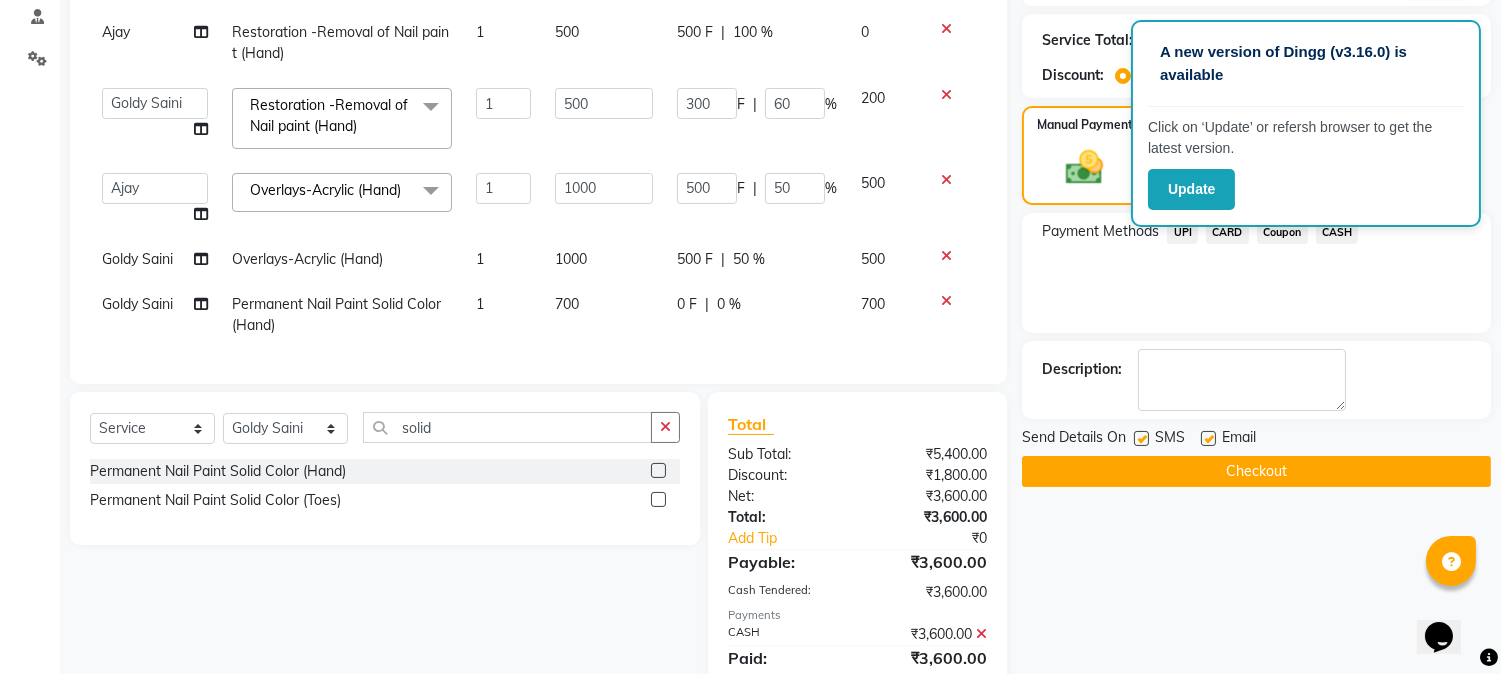 click on "Checkout" 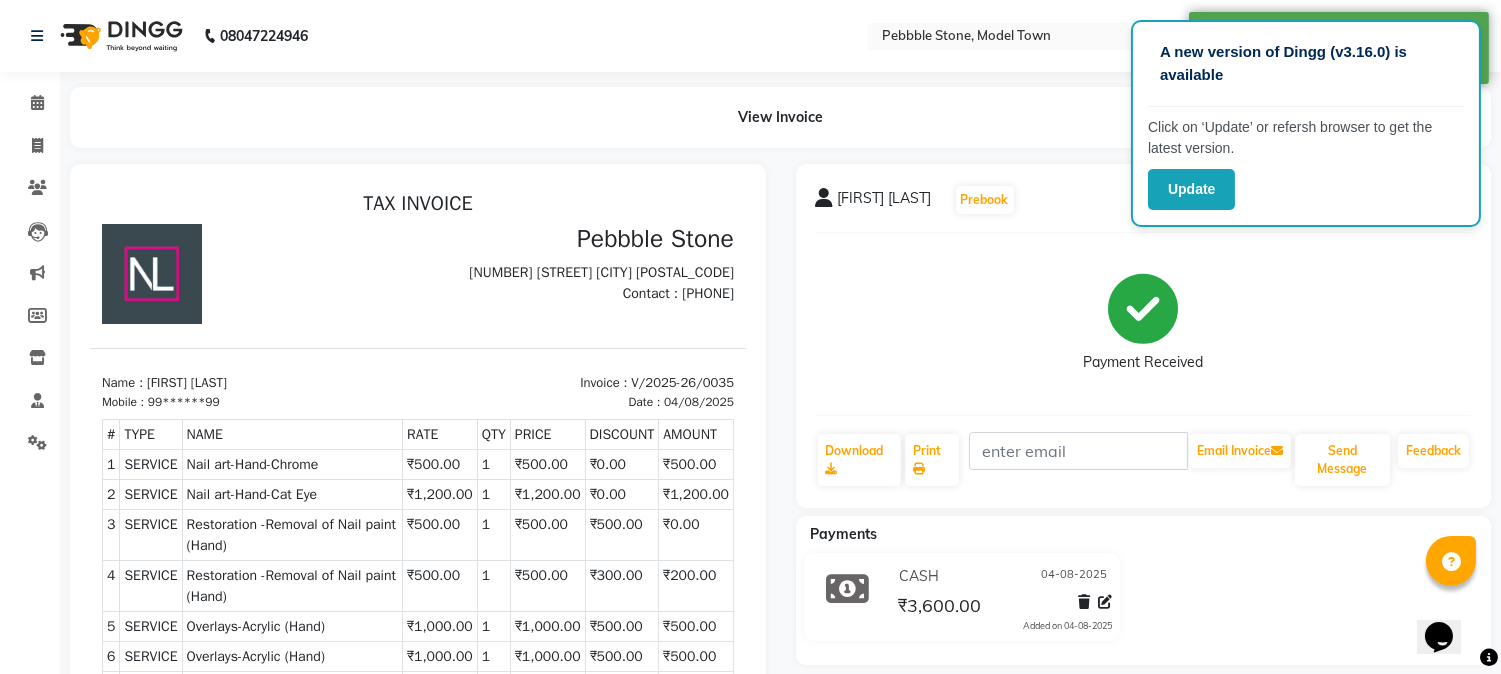 scroll, scrollTop: 0, scrollLeft: 0, axis: both 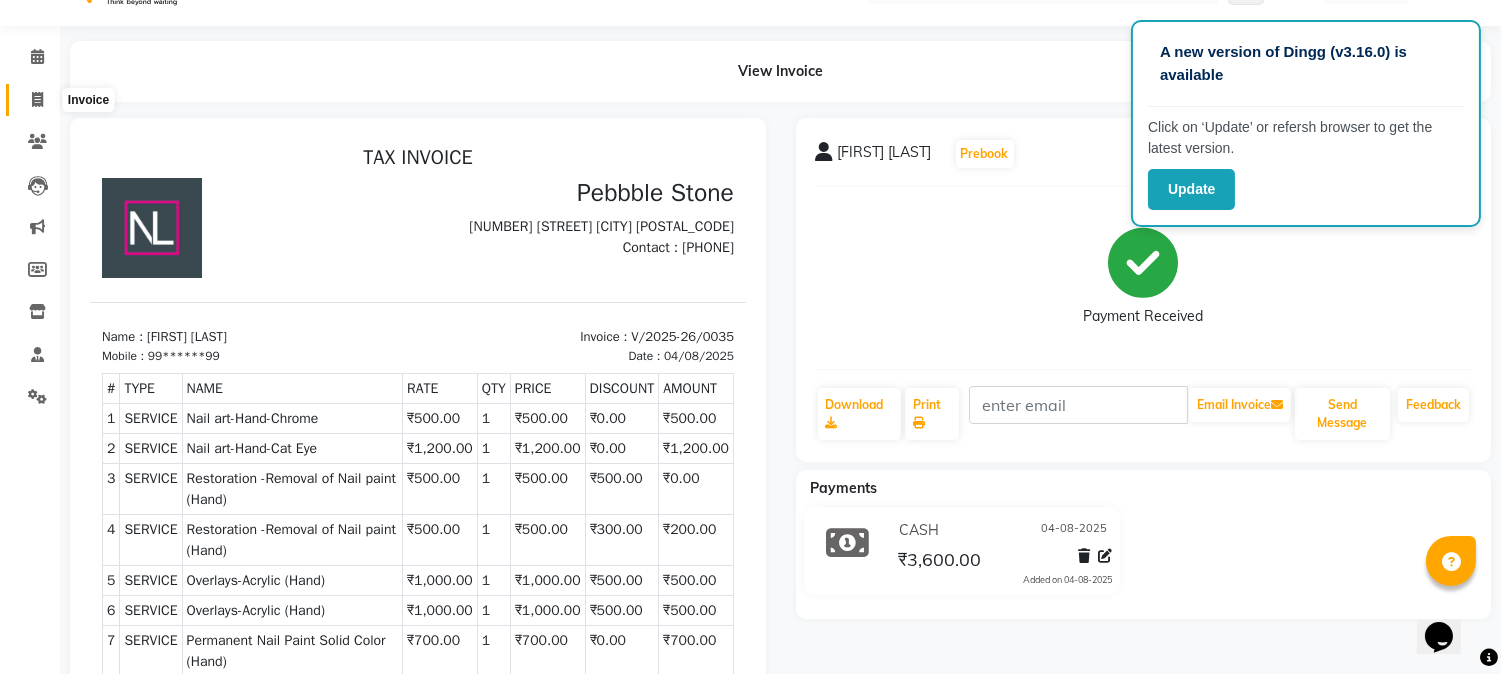 click 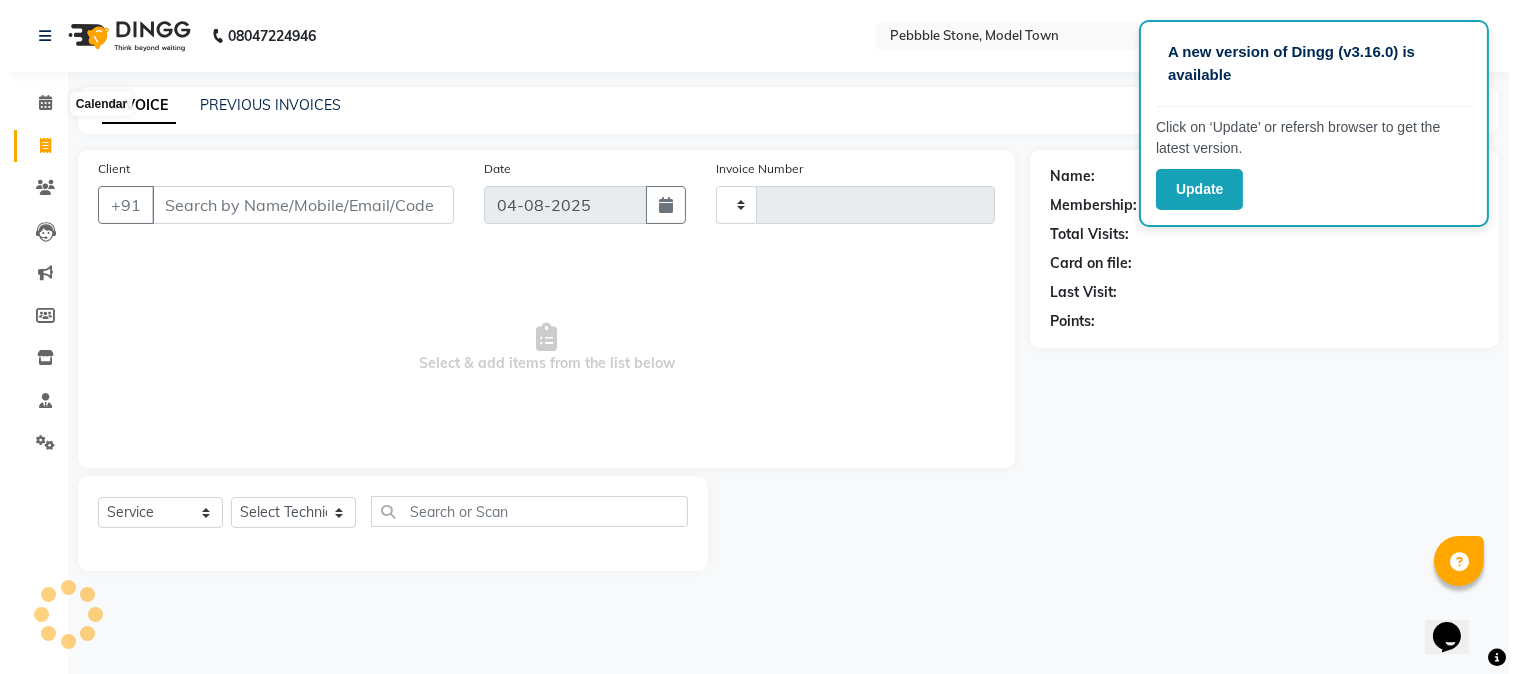 scroll, scrollTop: 0, scrollLeft: 0, axis: both 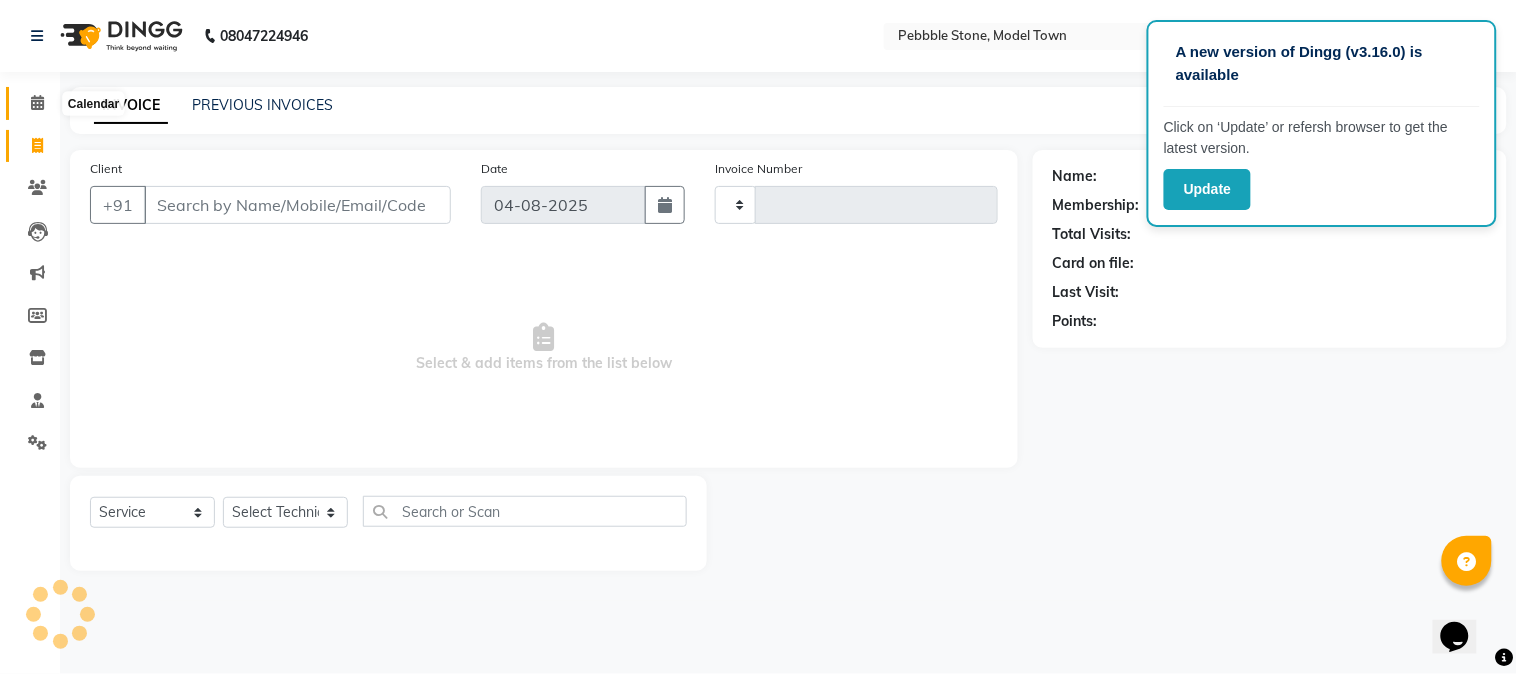 click 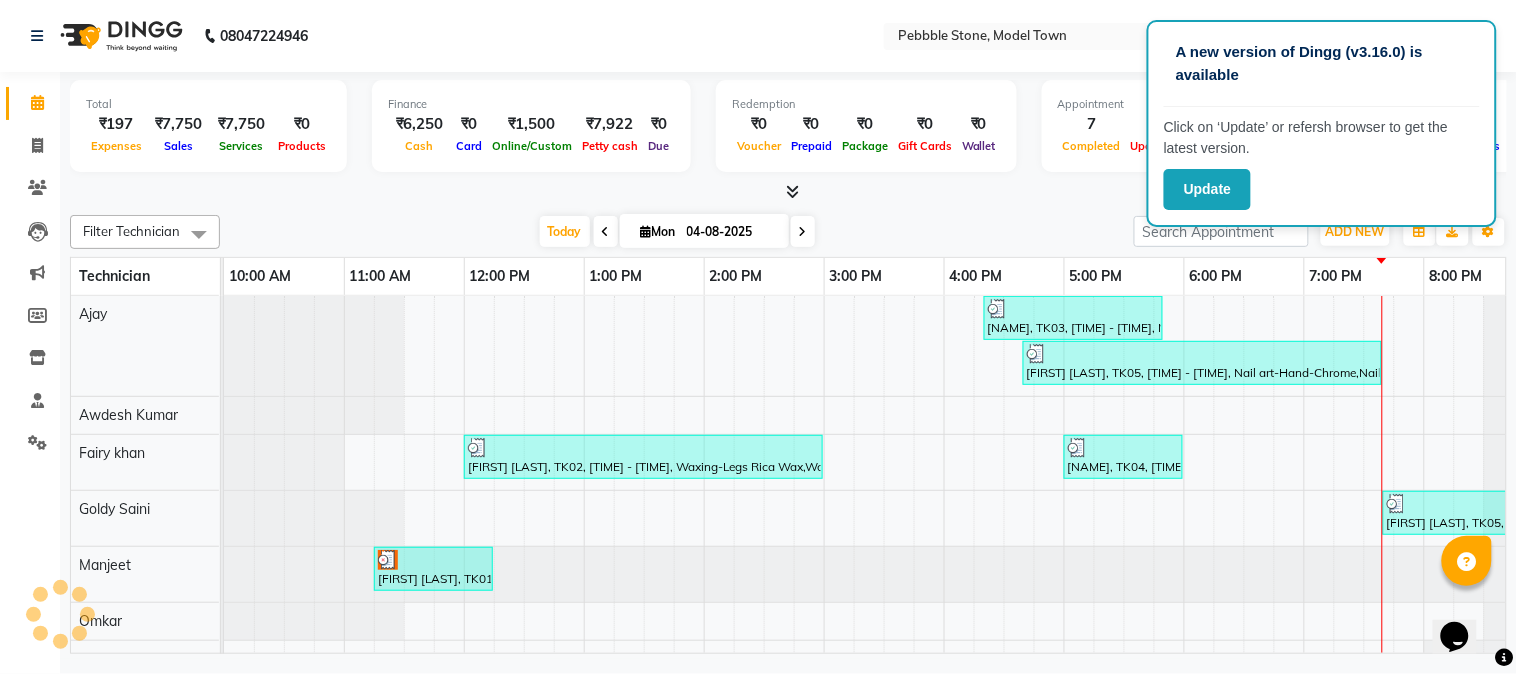 scroll, scrollTop: 0, scrollLeft: 0, axis: both 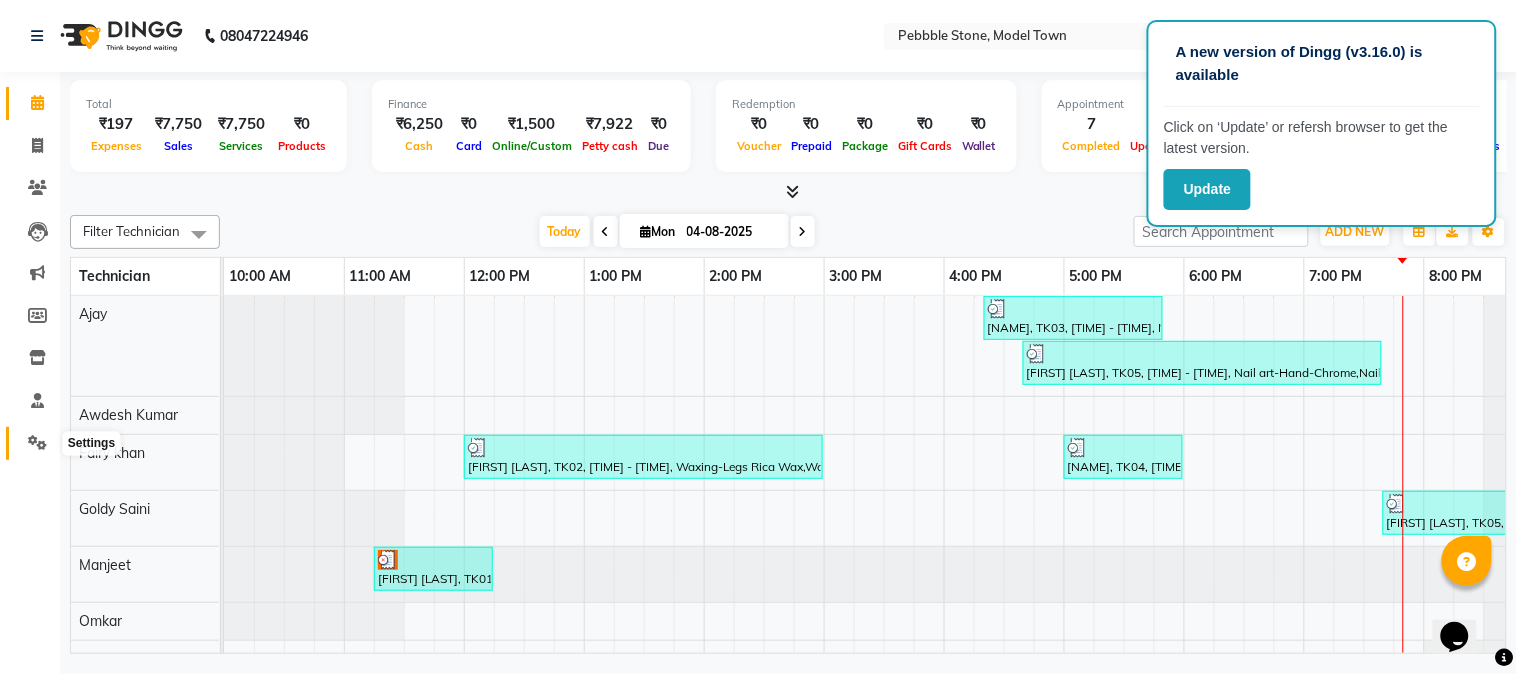 click 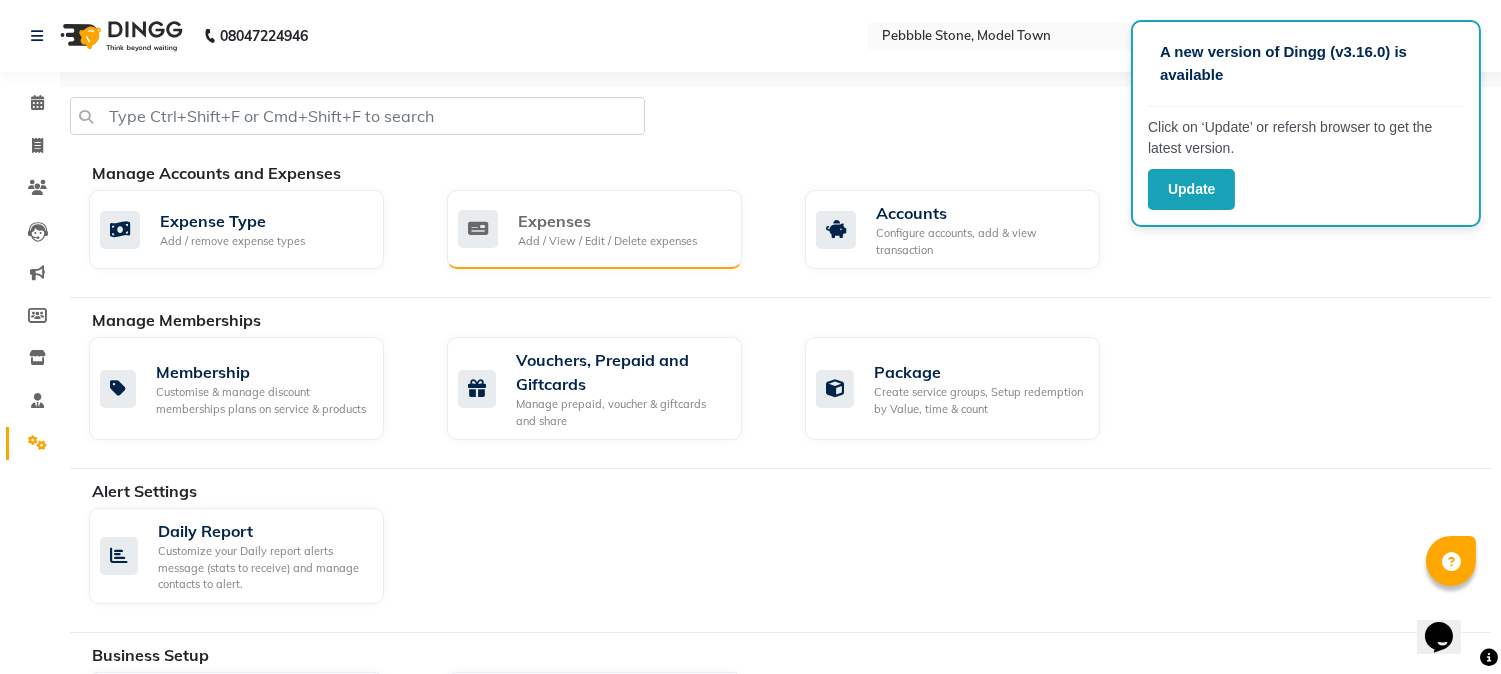 click on "Add / View / Edit / Delete expenses" 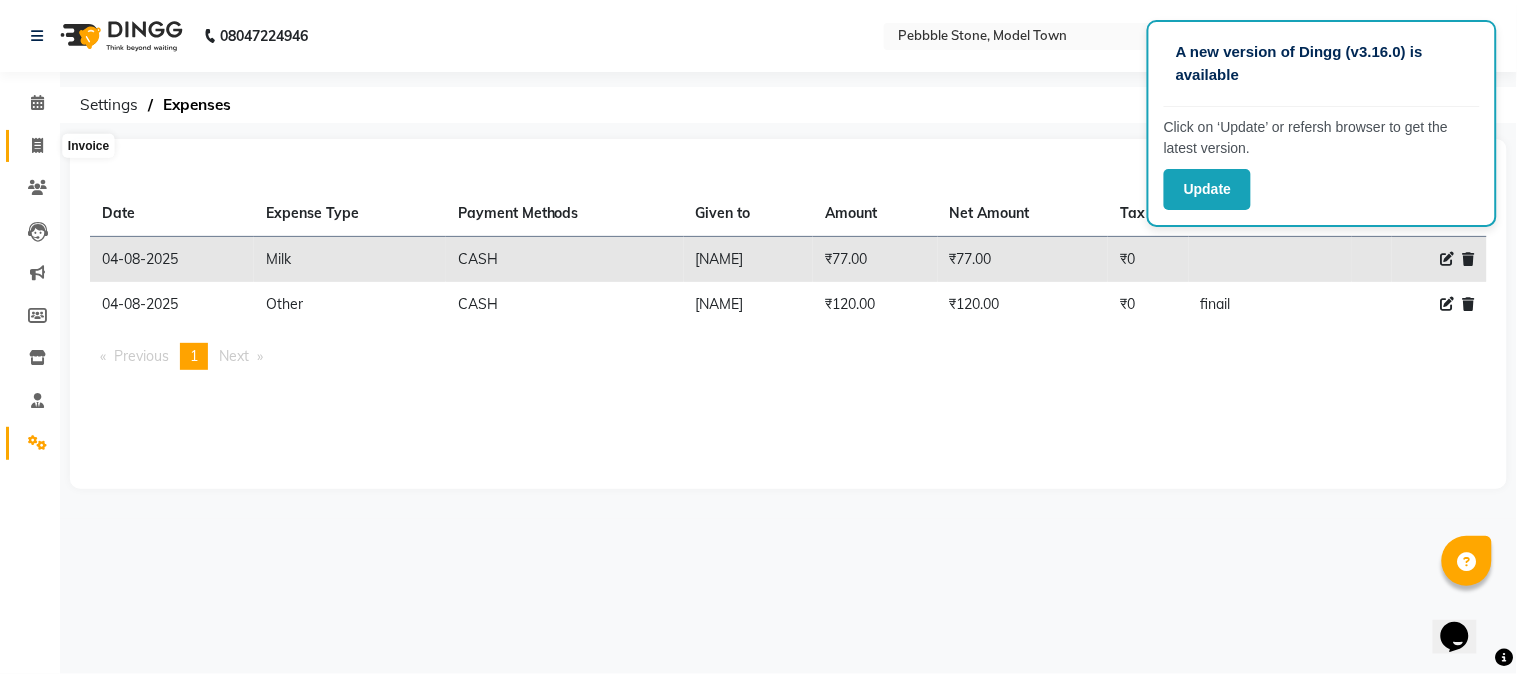 click 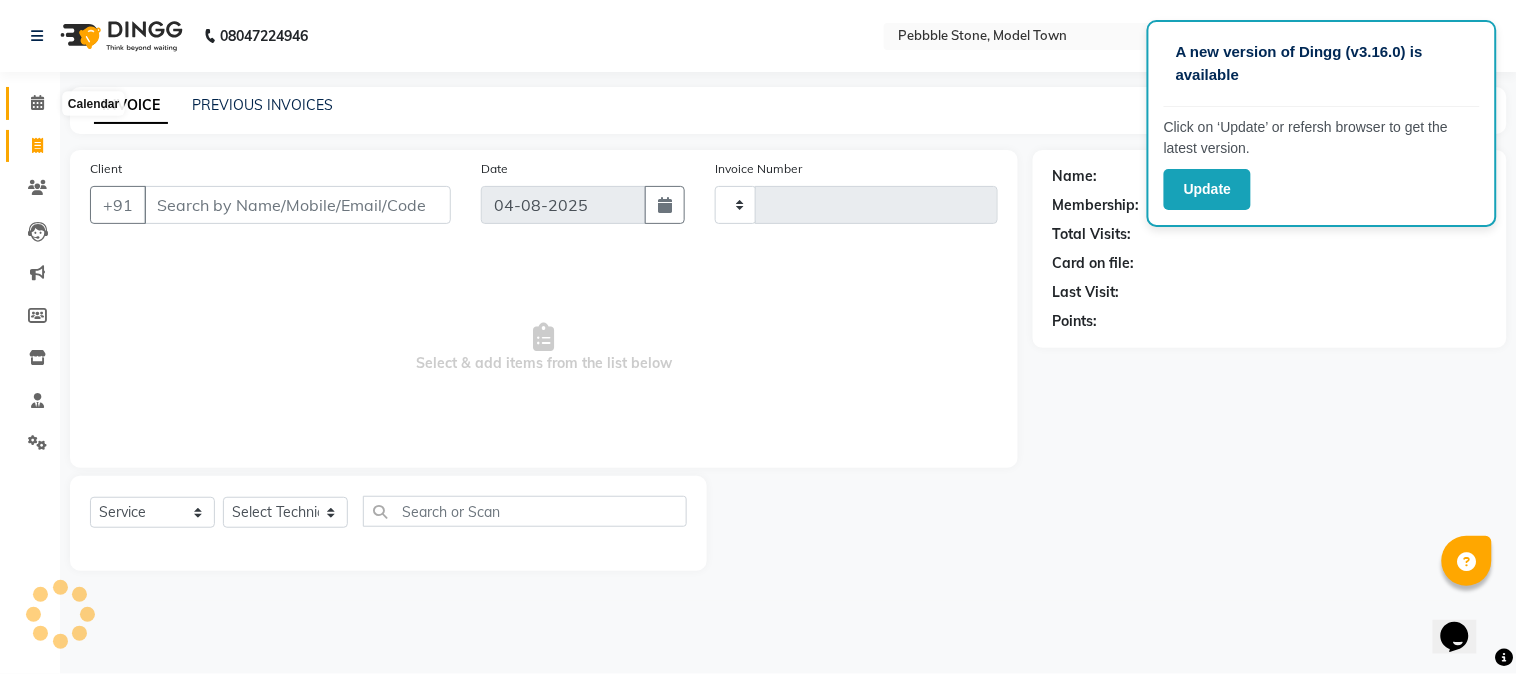 type on "0036" 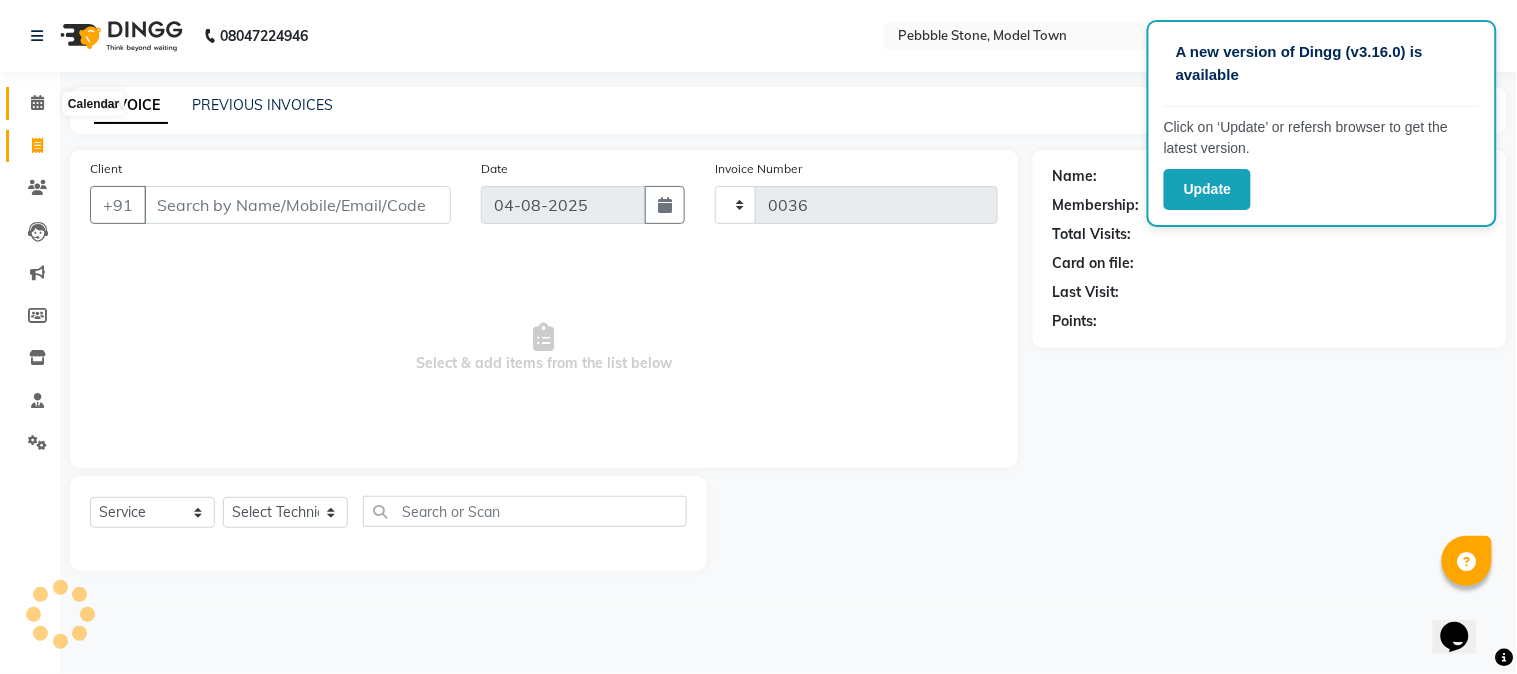select on "8684" 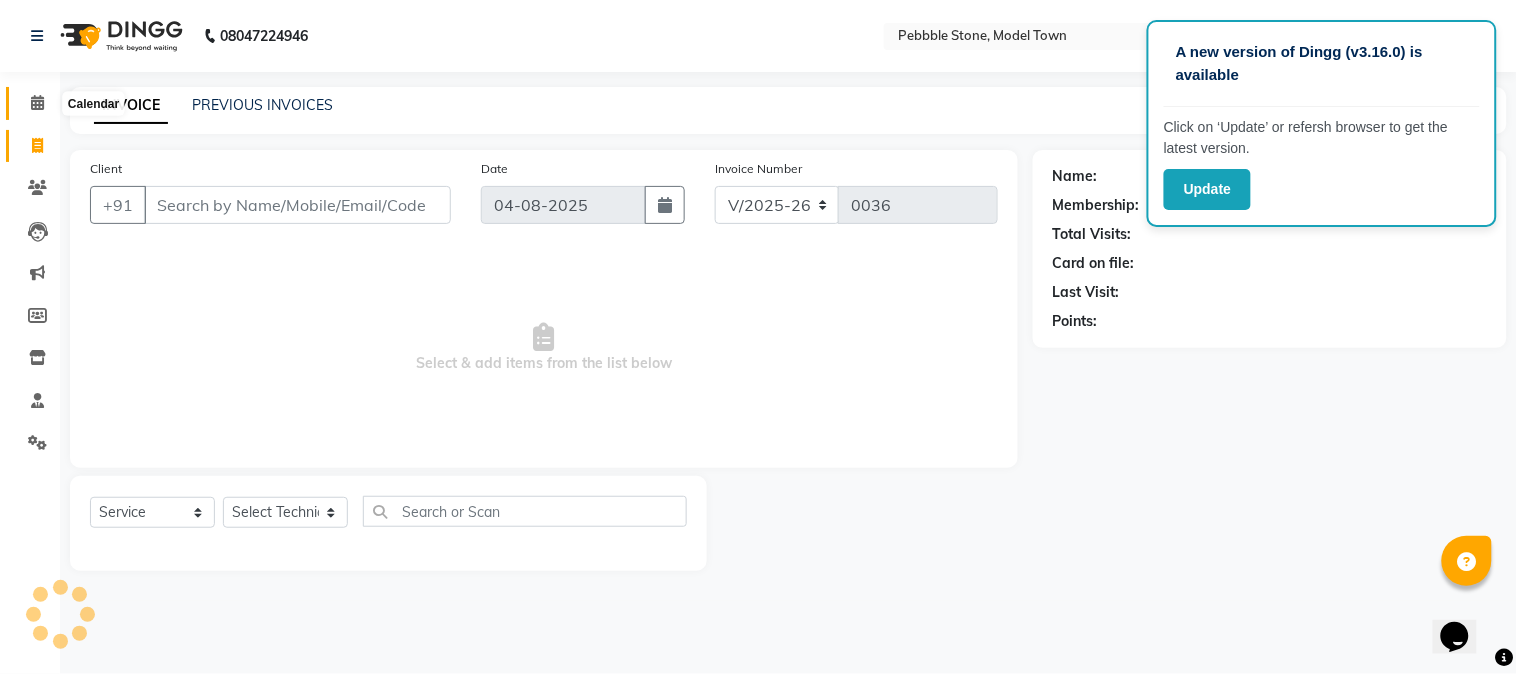 click 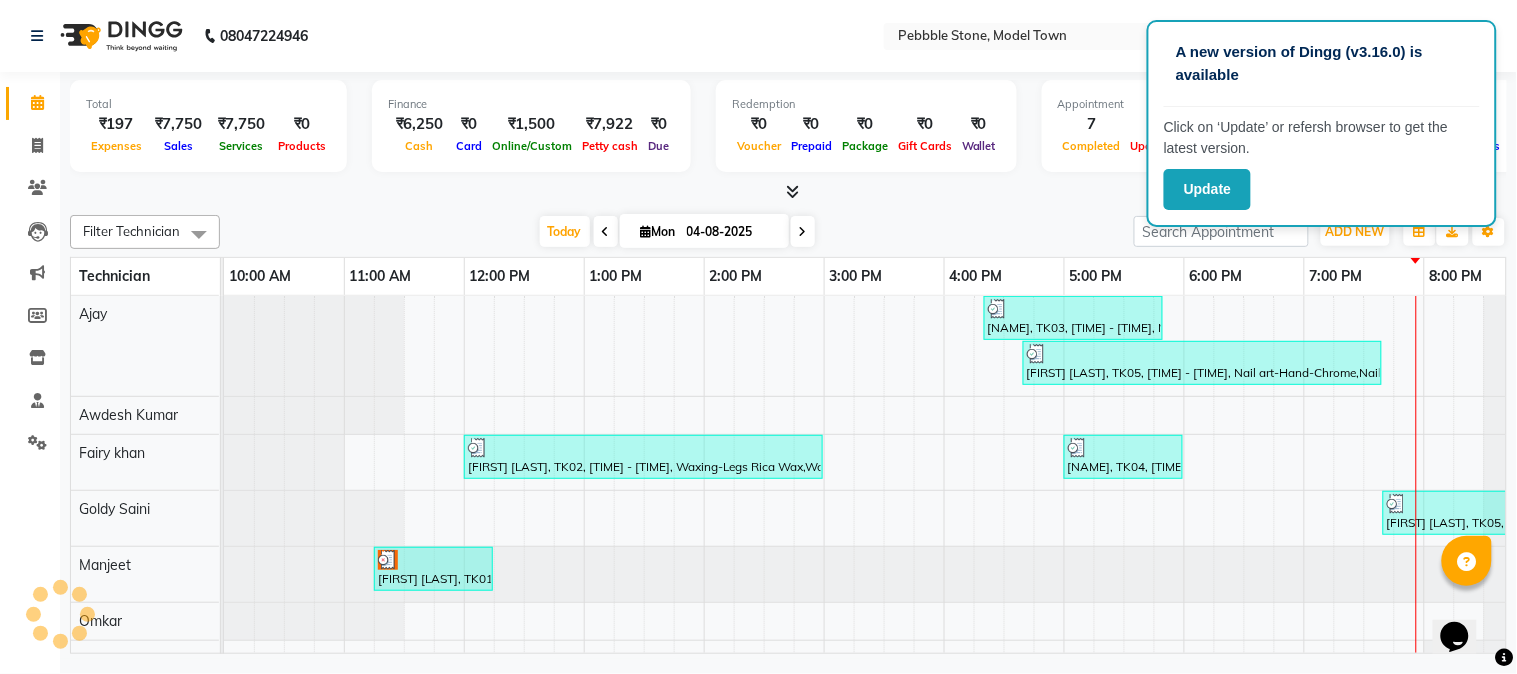 scroll, scrollTop: 0, scrollLeft: 0, axis: both 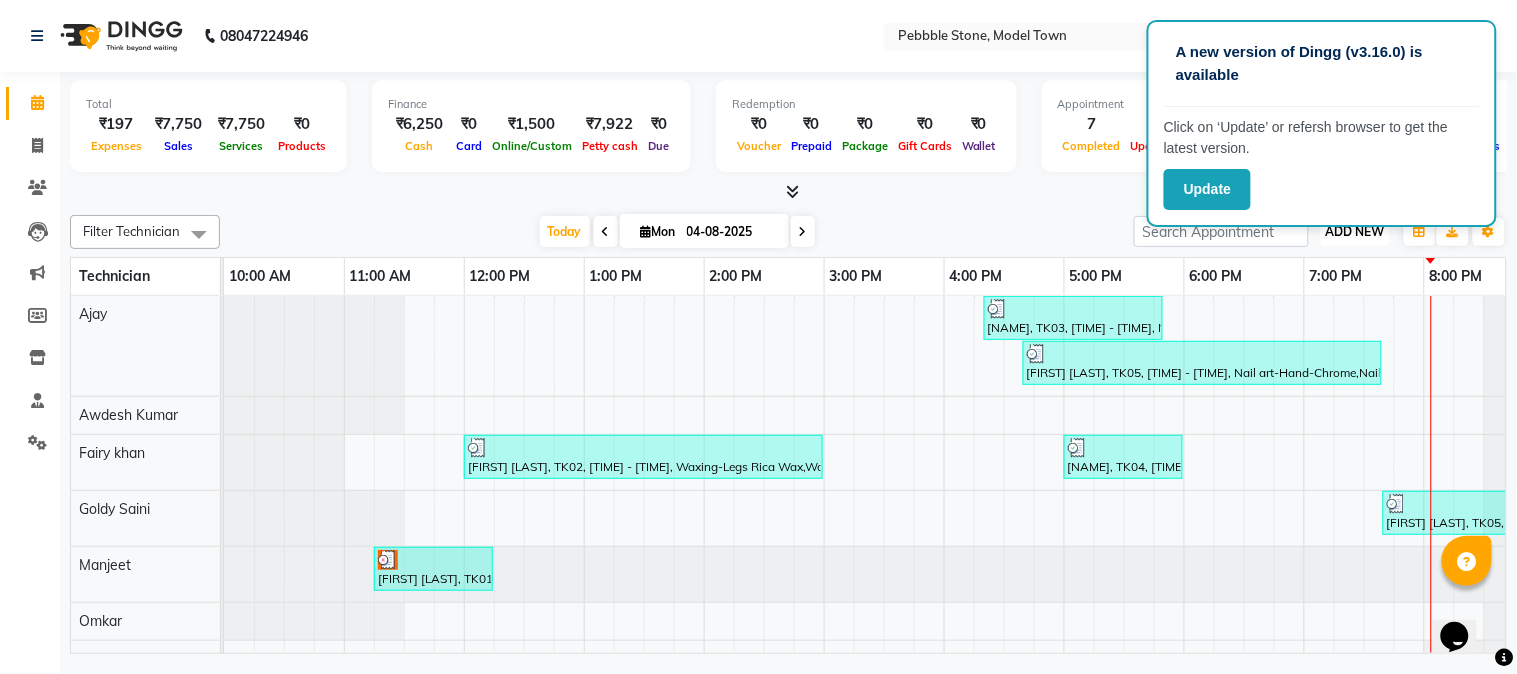 click on "ADD NEW" at bounding box center [1355, 231] 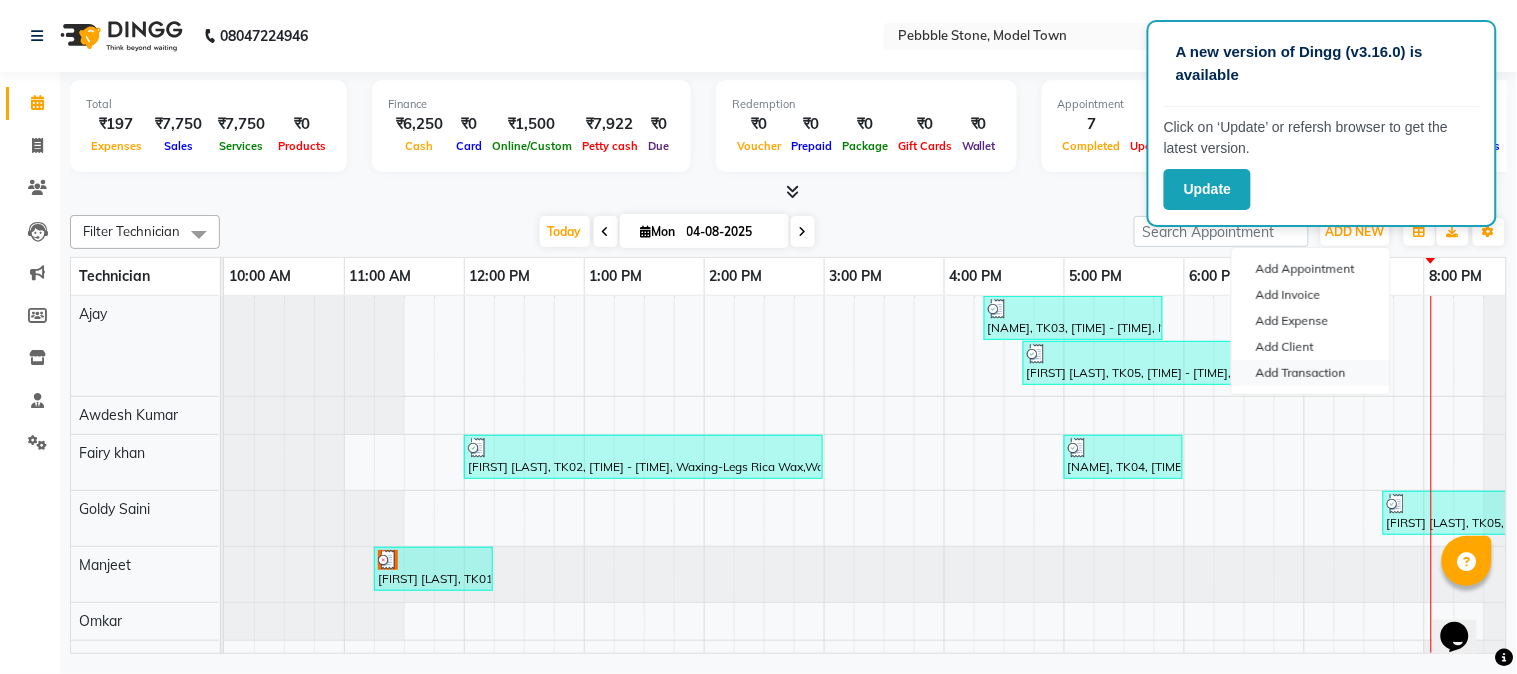 click on "Add Transaction" at bounding box center [1311, 373] 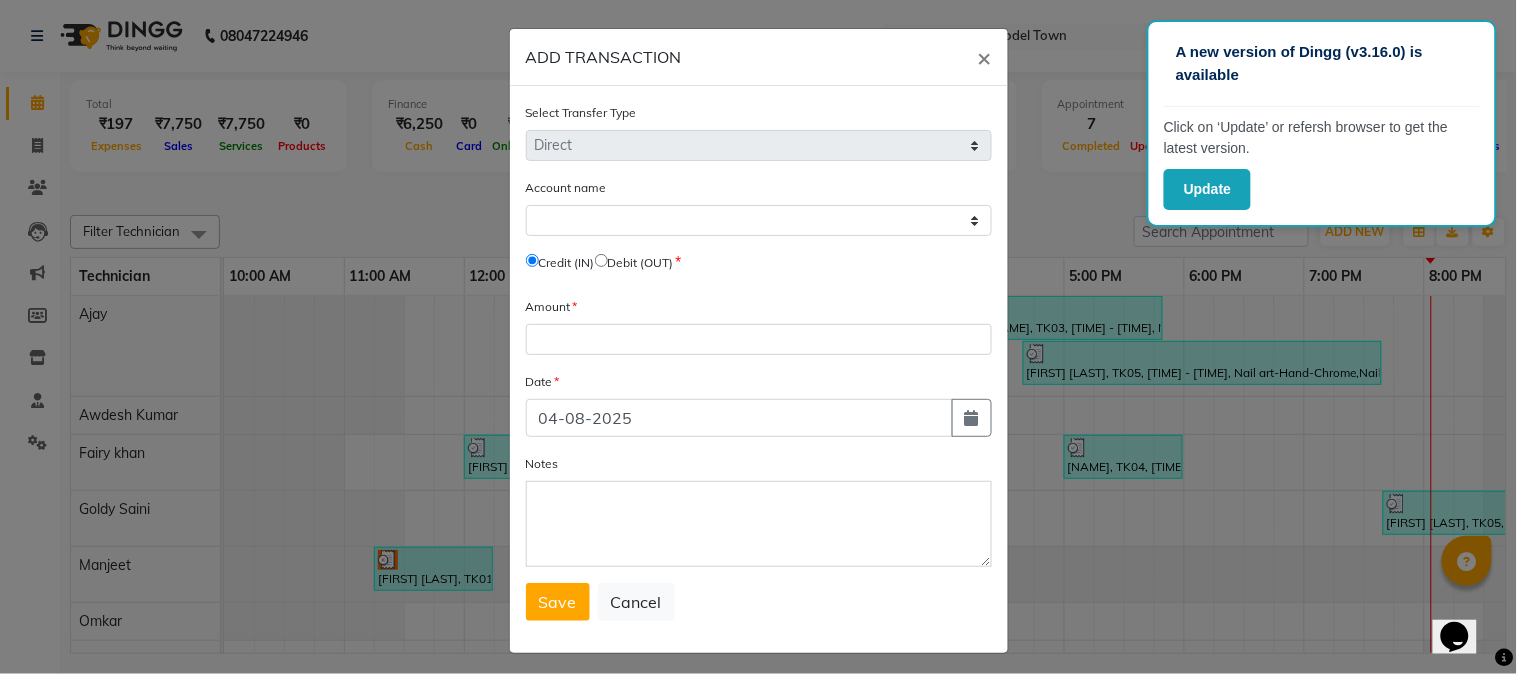 click 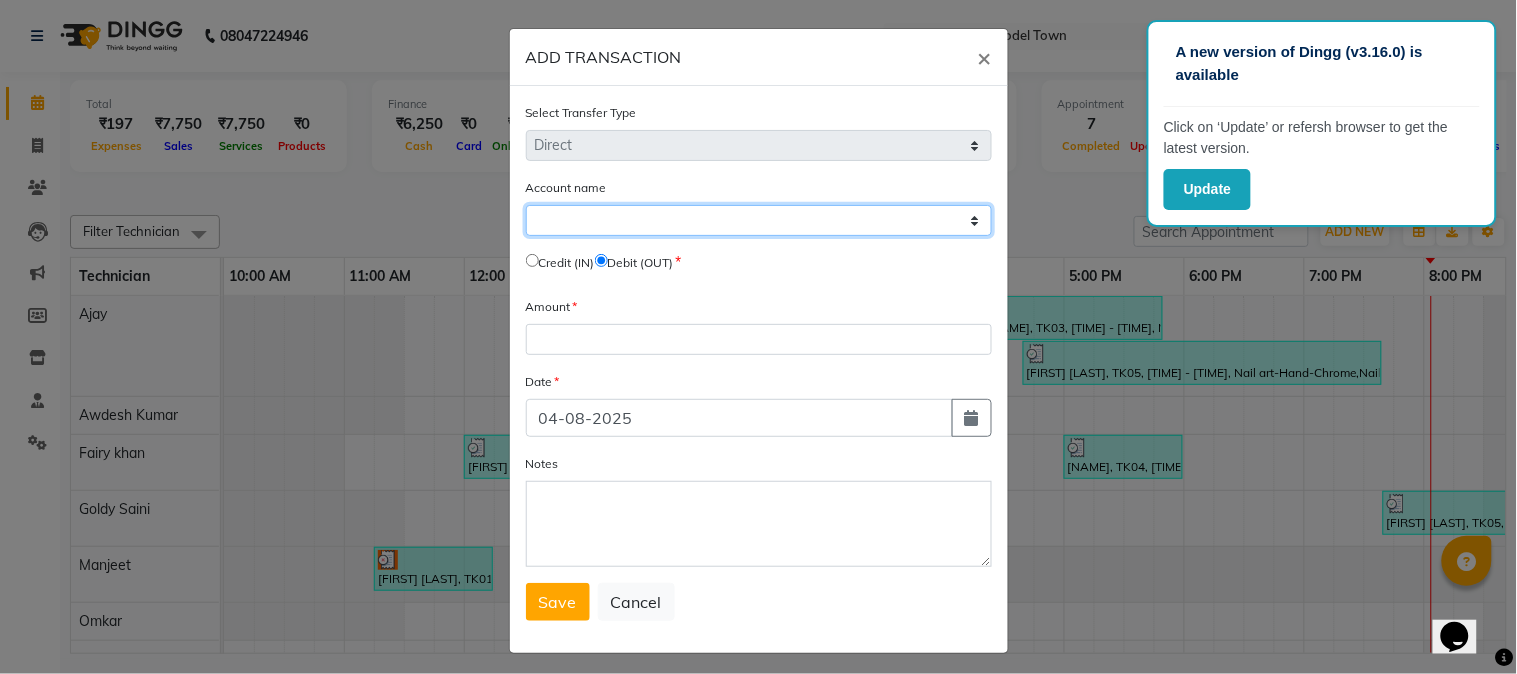 click on "Select Petty Cash Default Account" 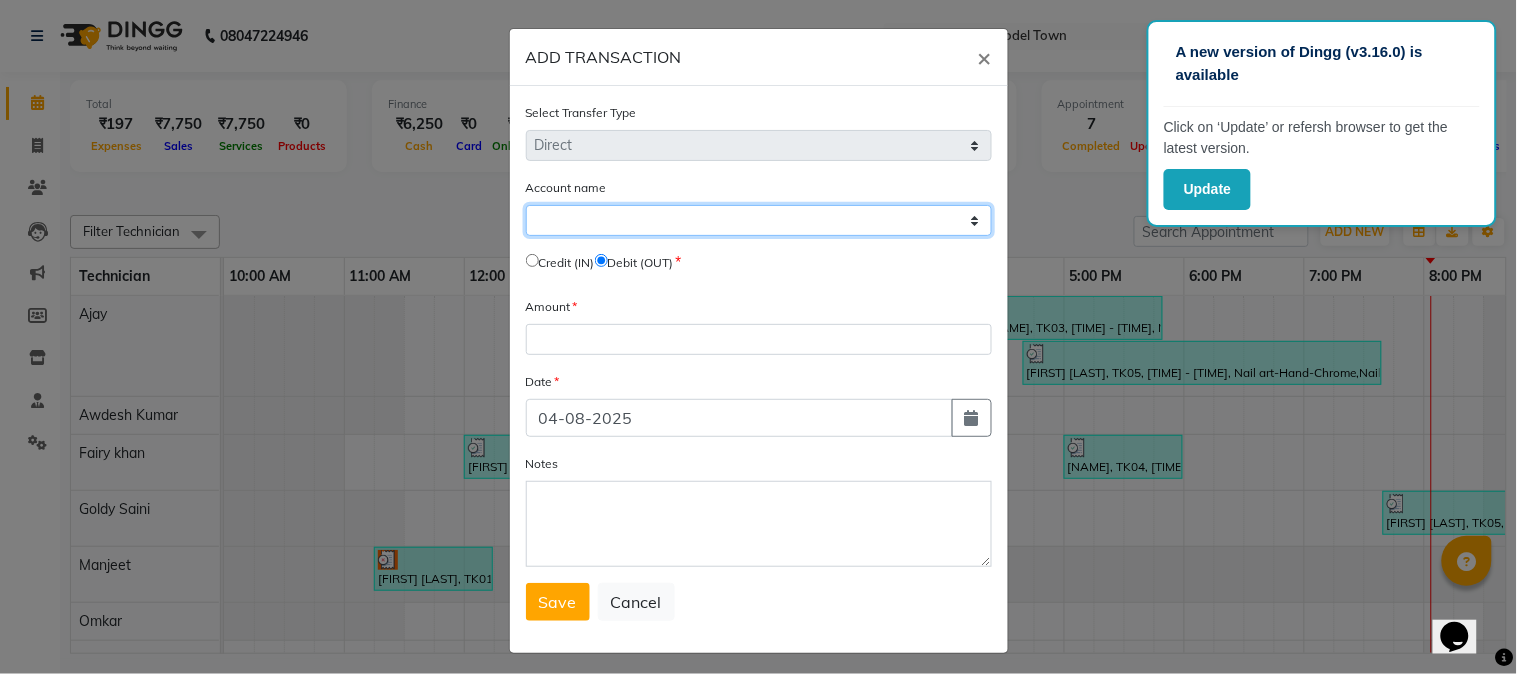 select on "7952" 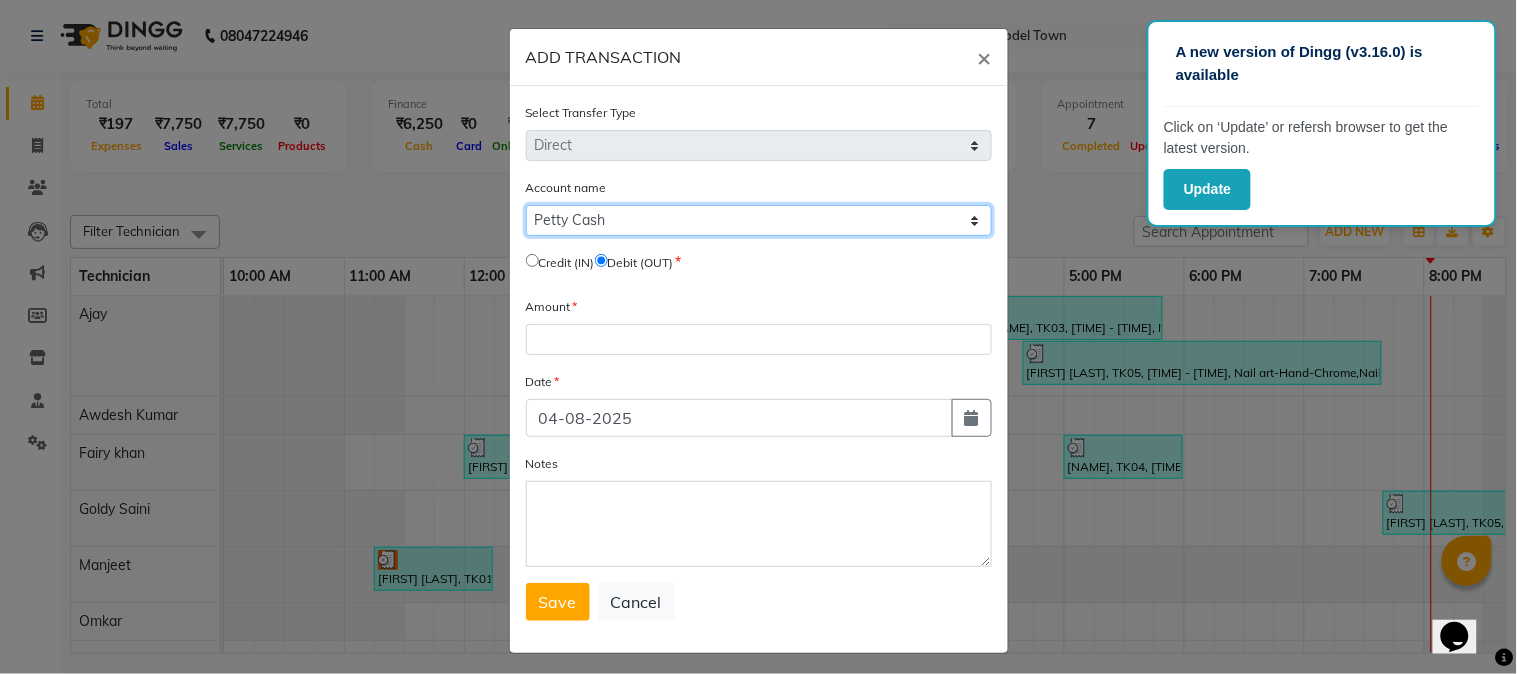 click on "Select Petty Cash Default Account" 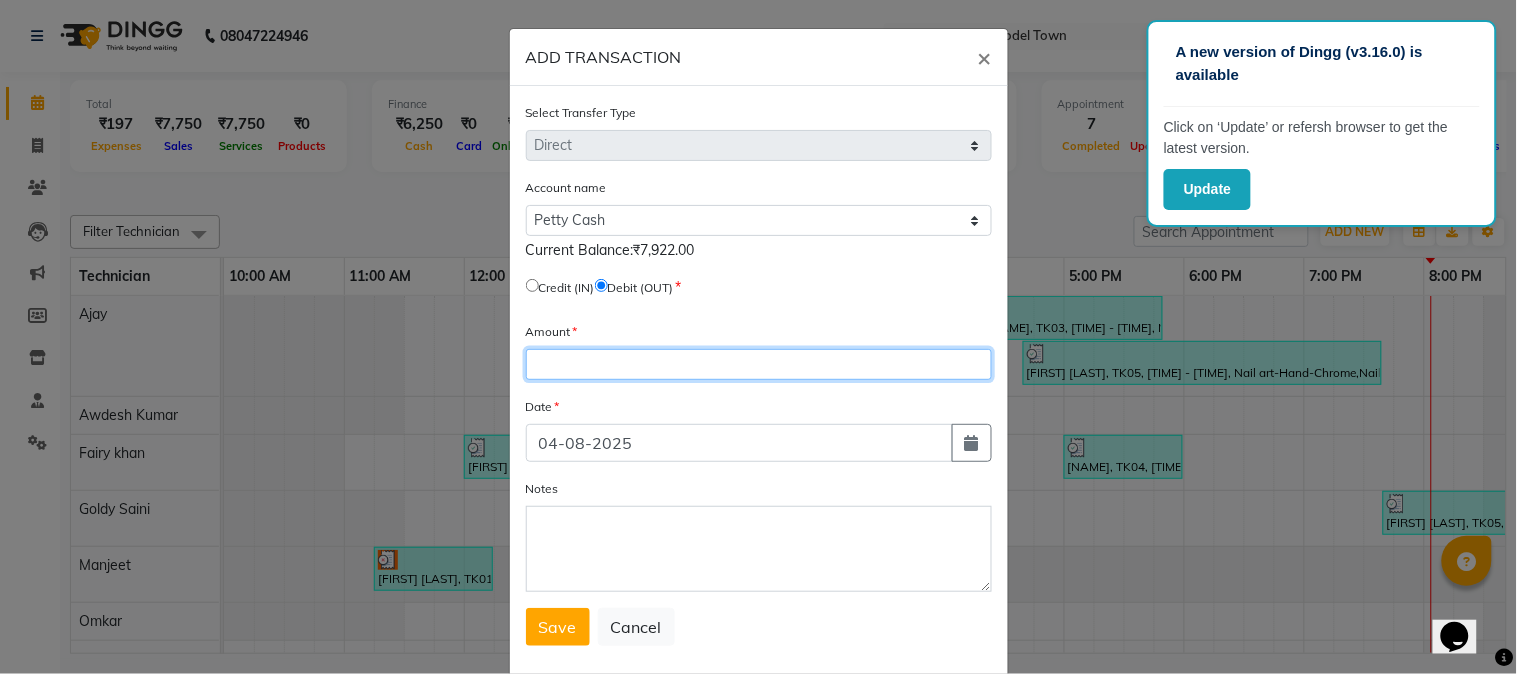 click 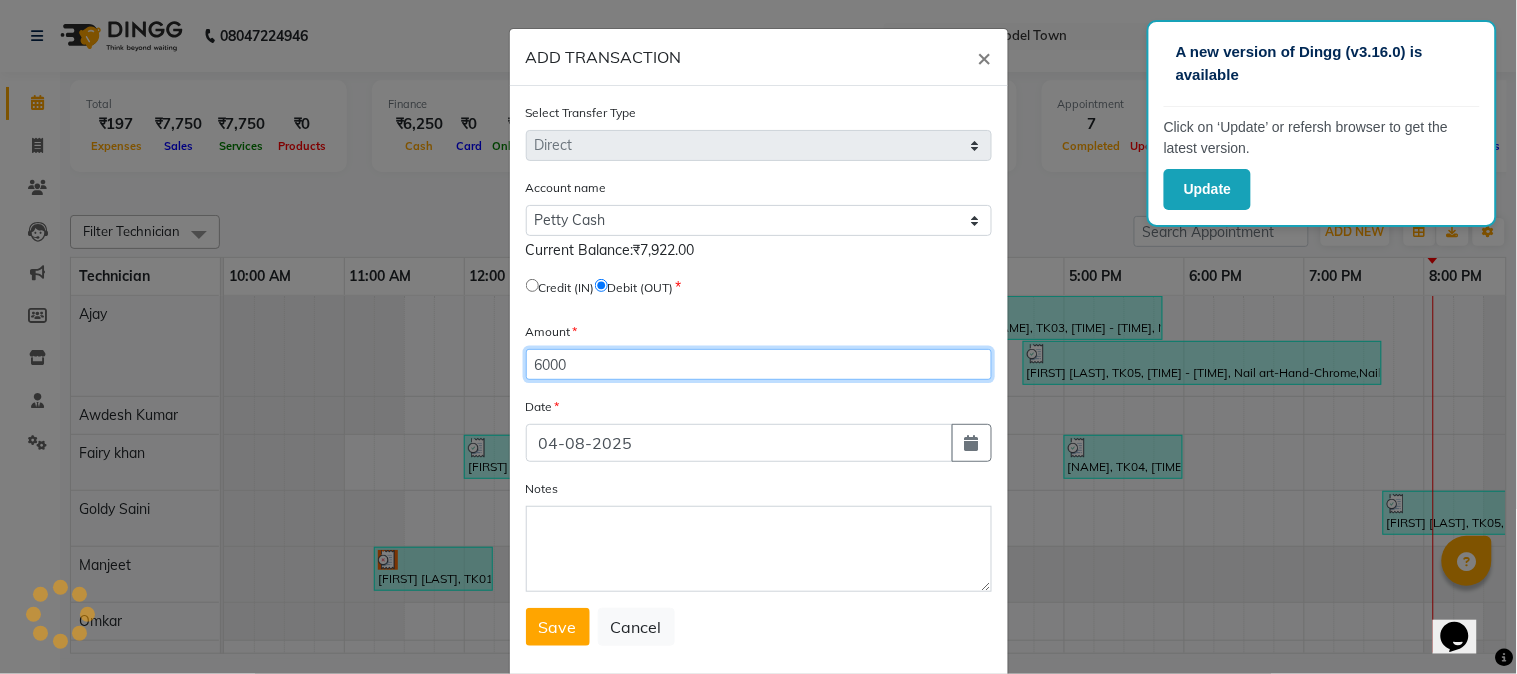 type on "6000" 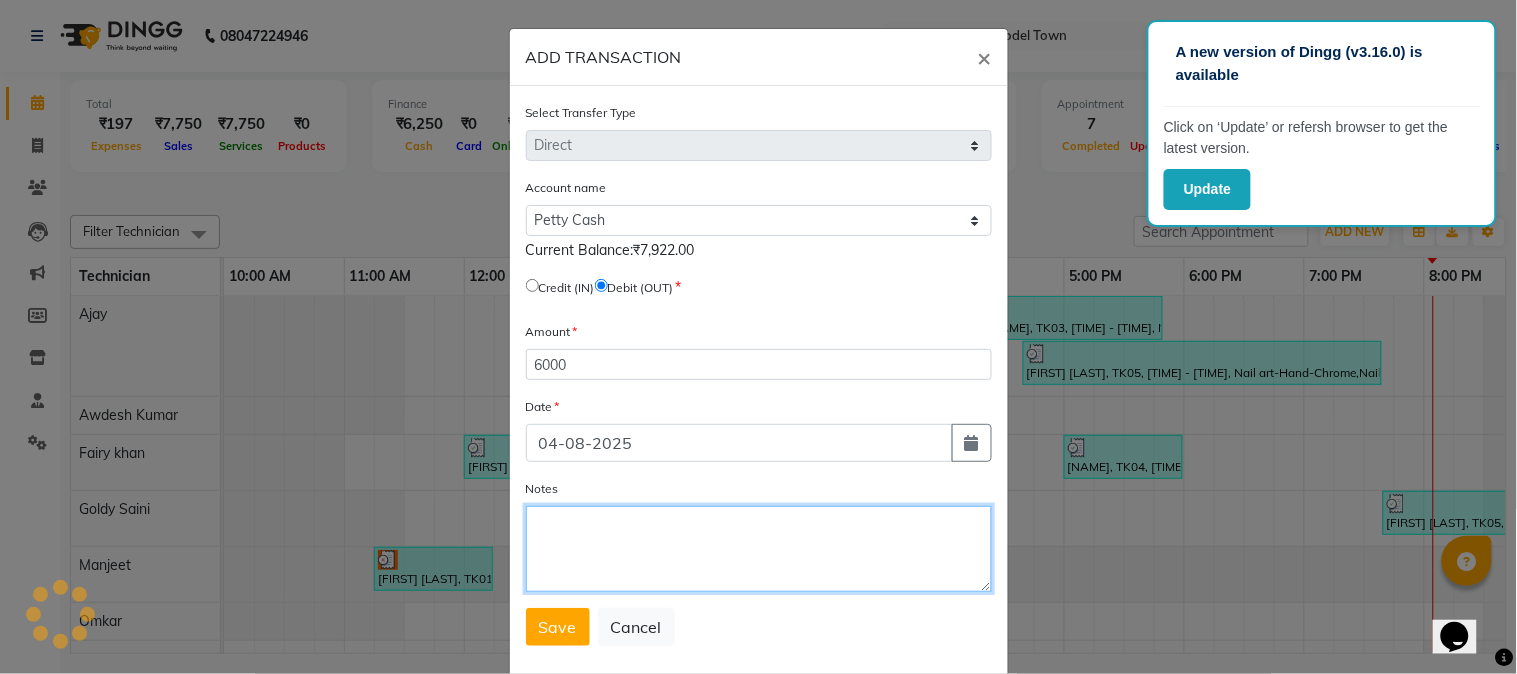 click on "Notes" at bounding box center (759, 549) 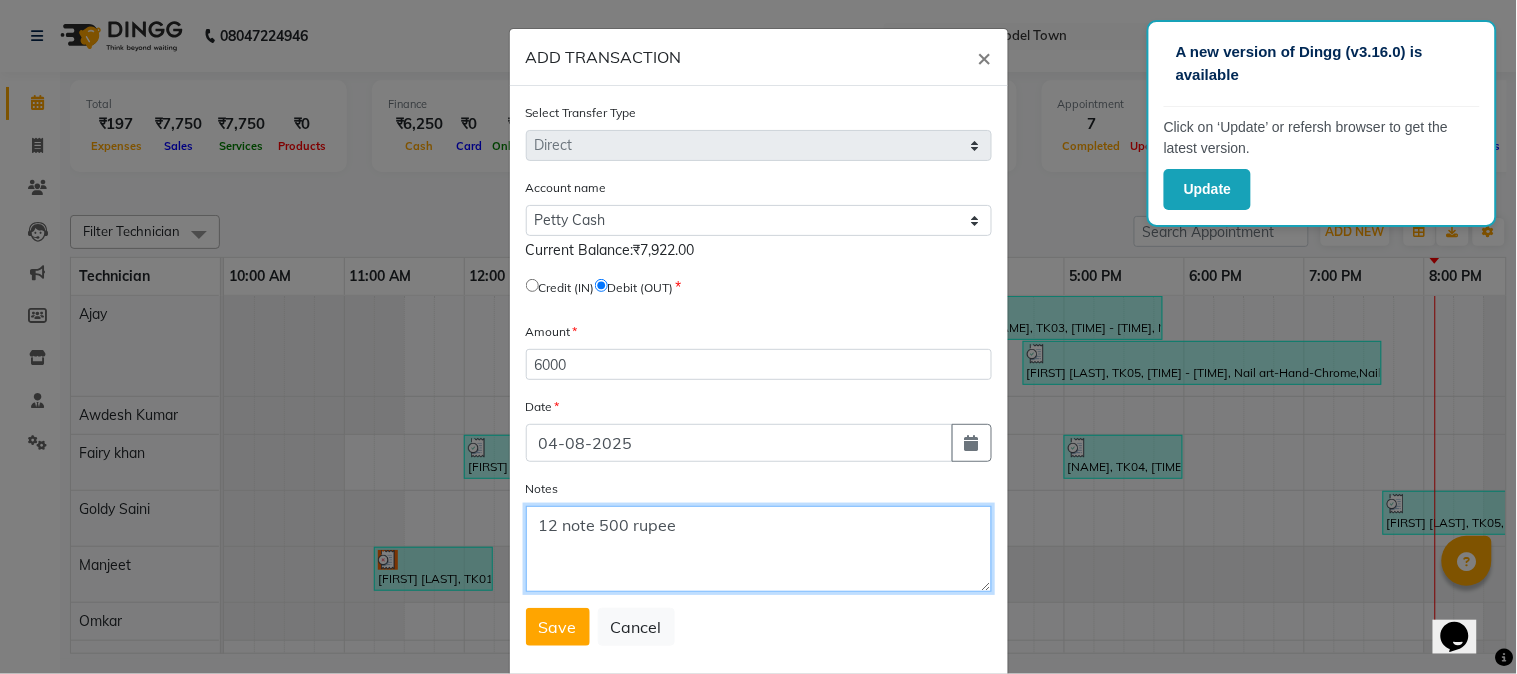 click on "12 note 500 rupee" at bounding box center (759, 549) 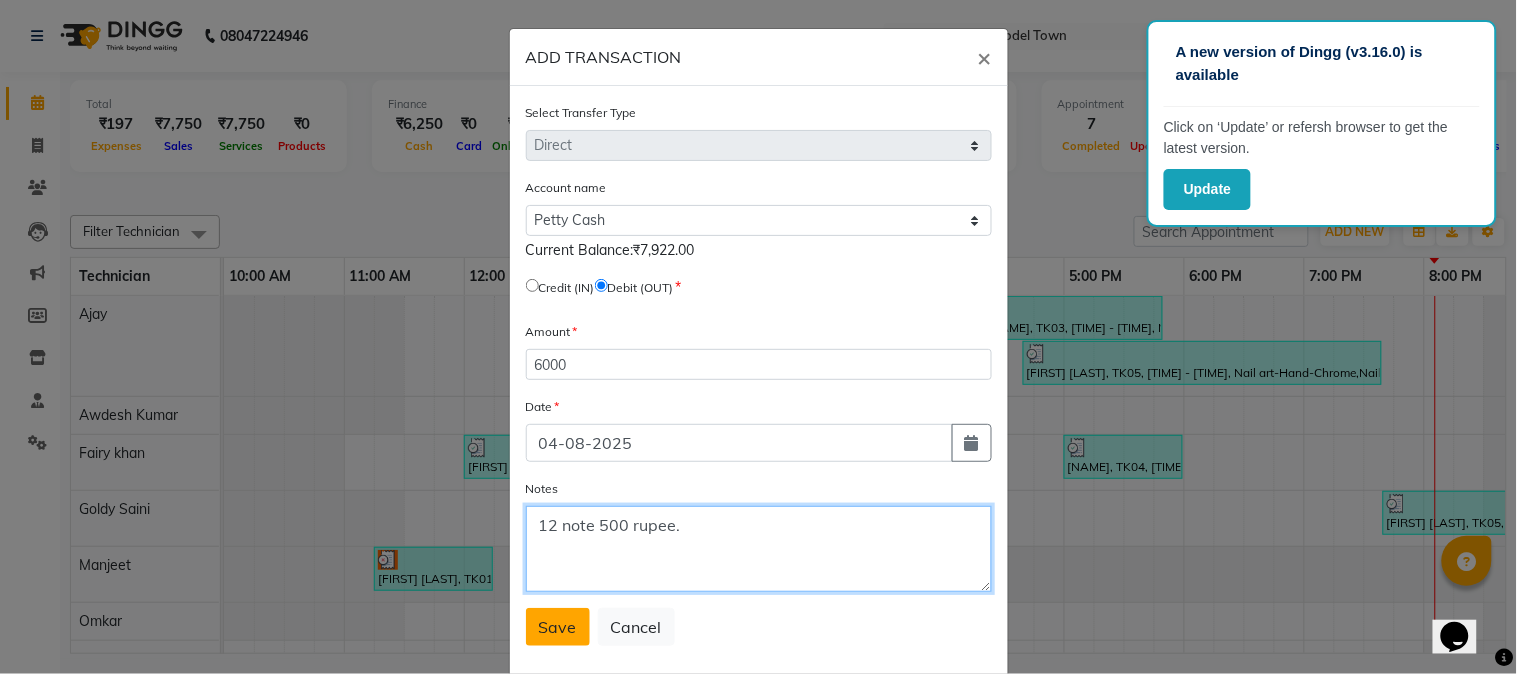 type on "12 note 500 rupee." 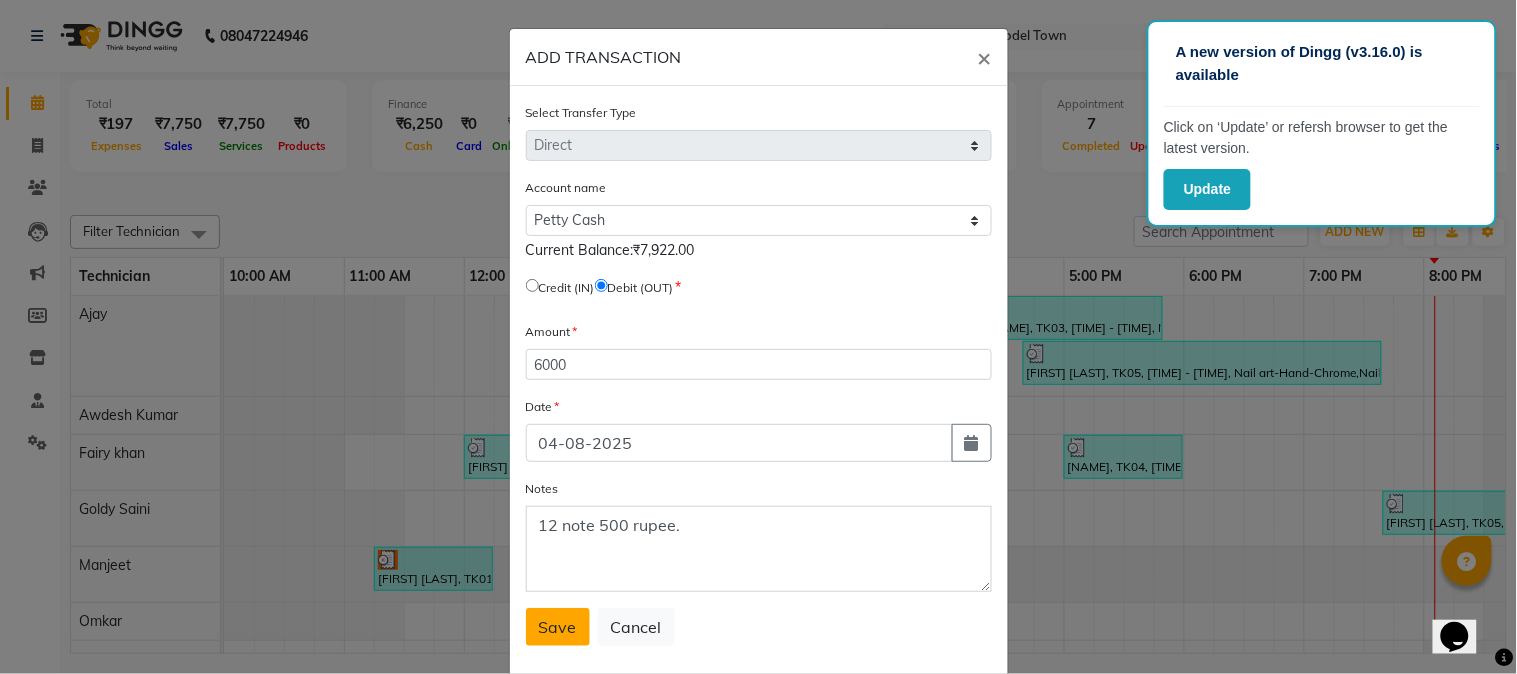 click on "Save" at bounding box center (558, 627) 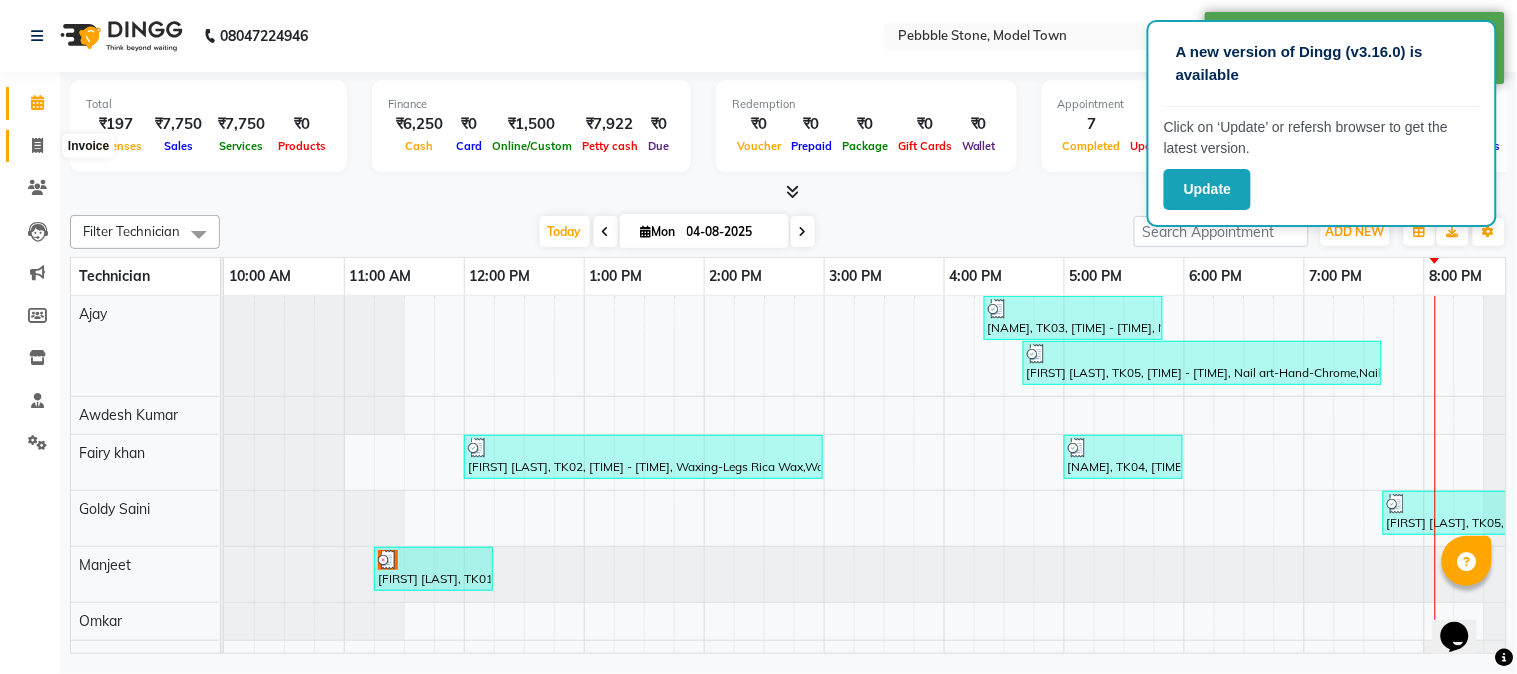 click 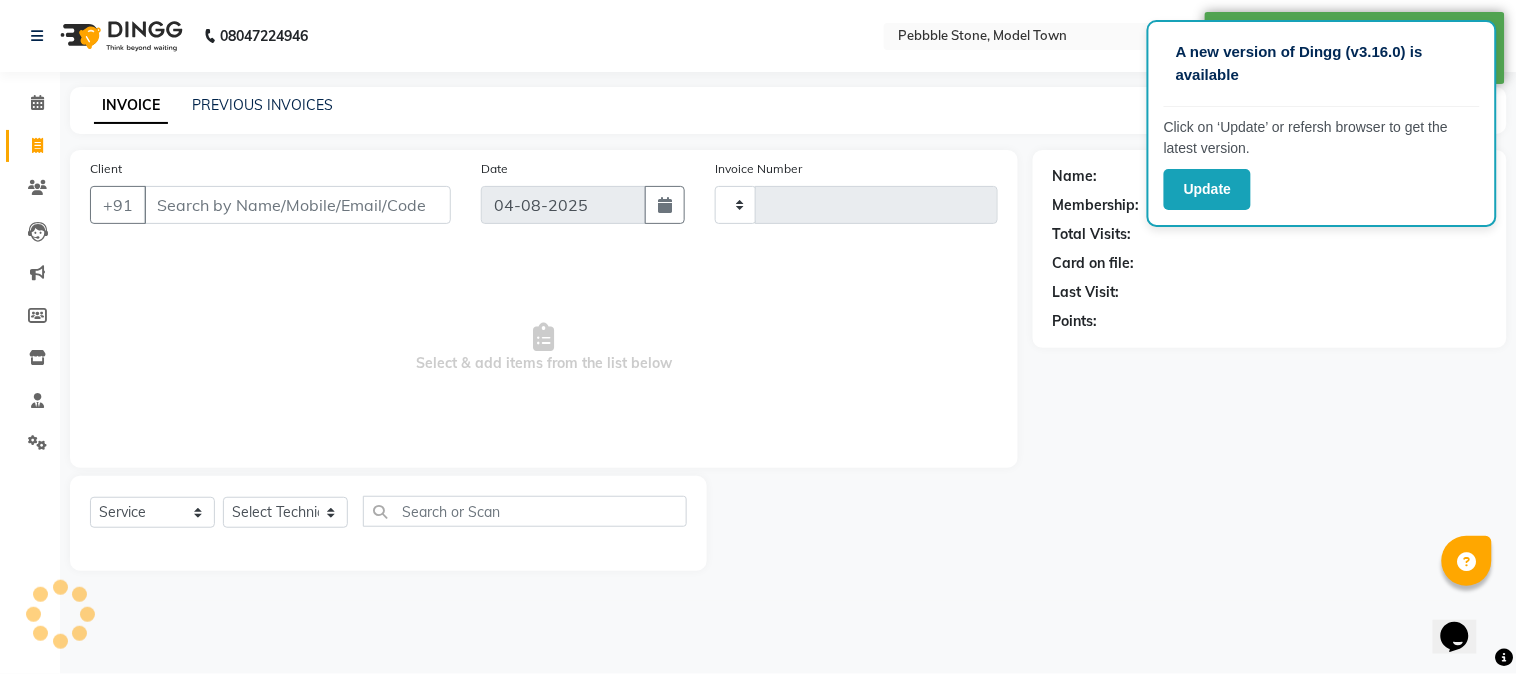 type on "0036" 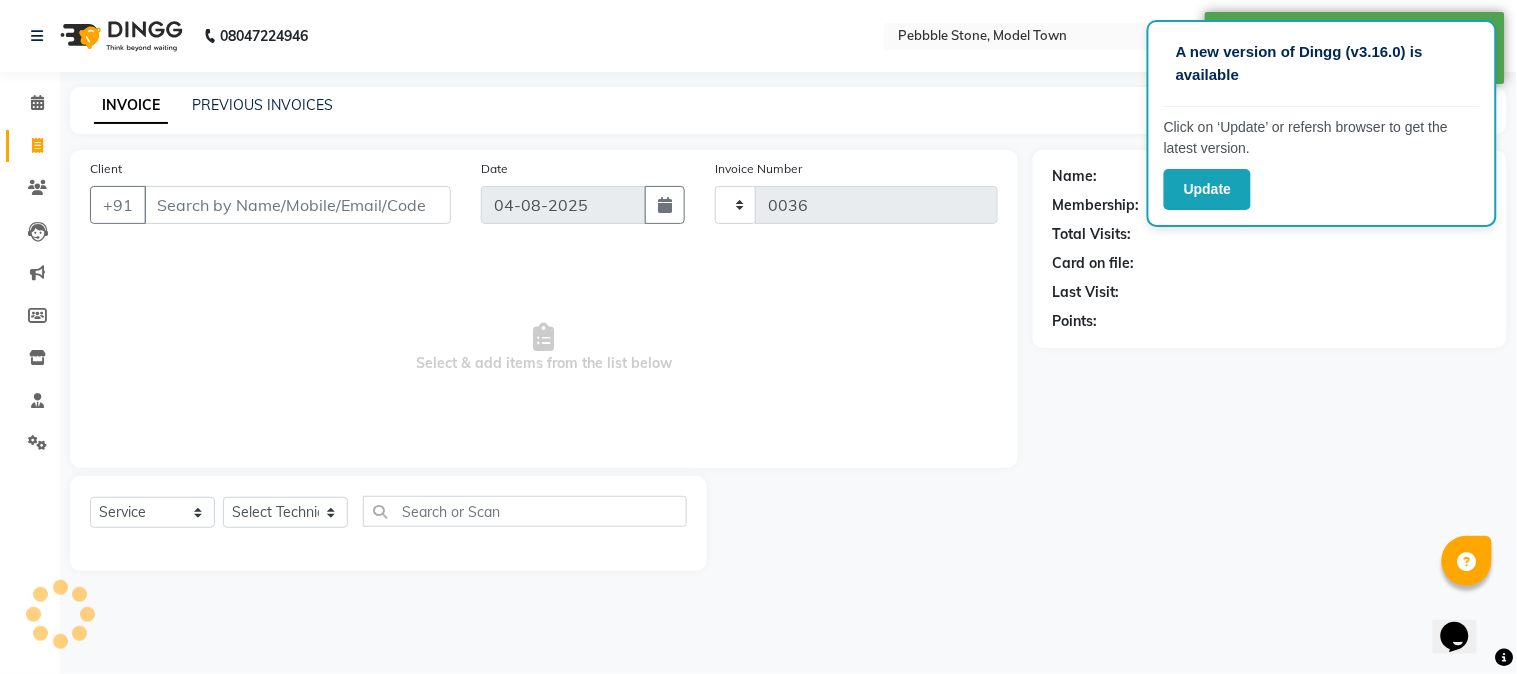 select on "8684" 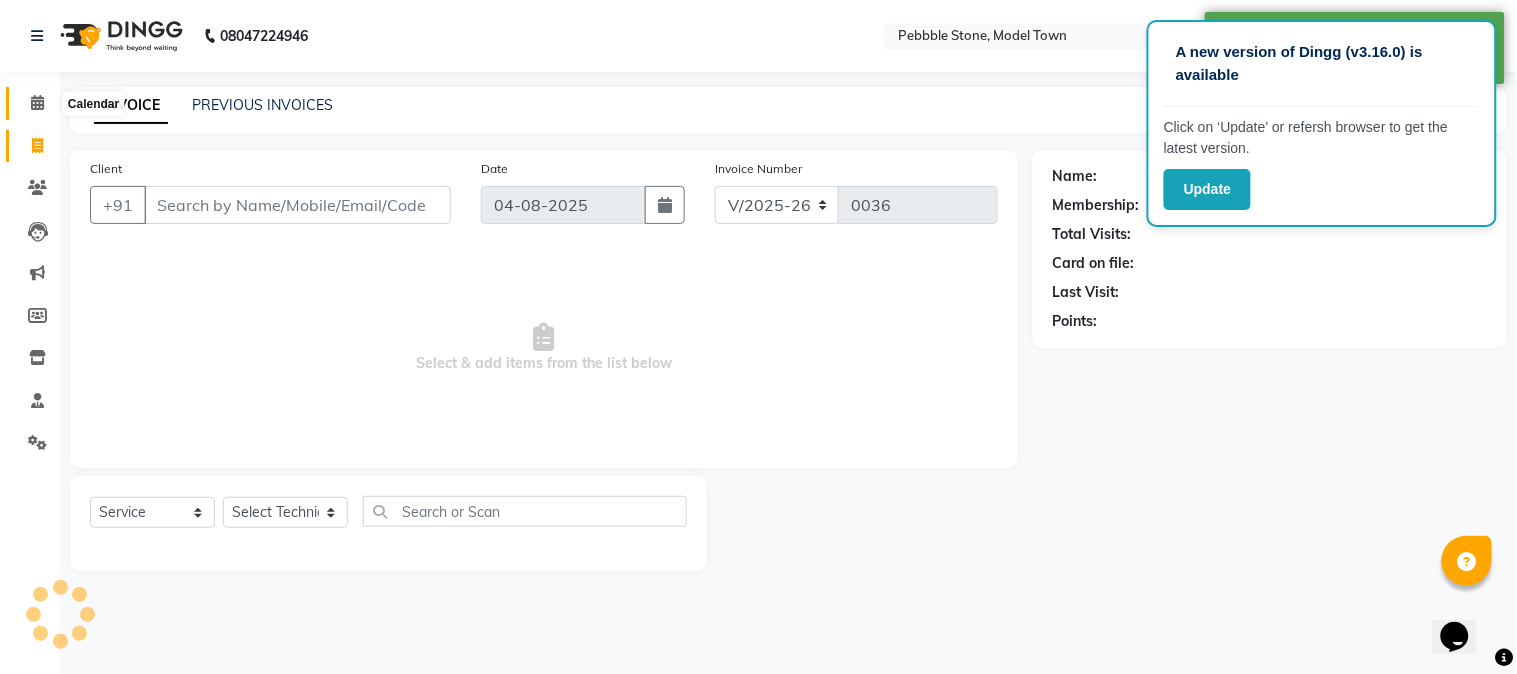 click 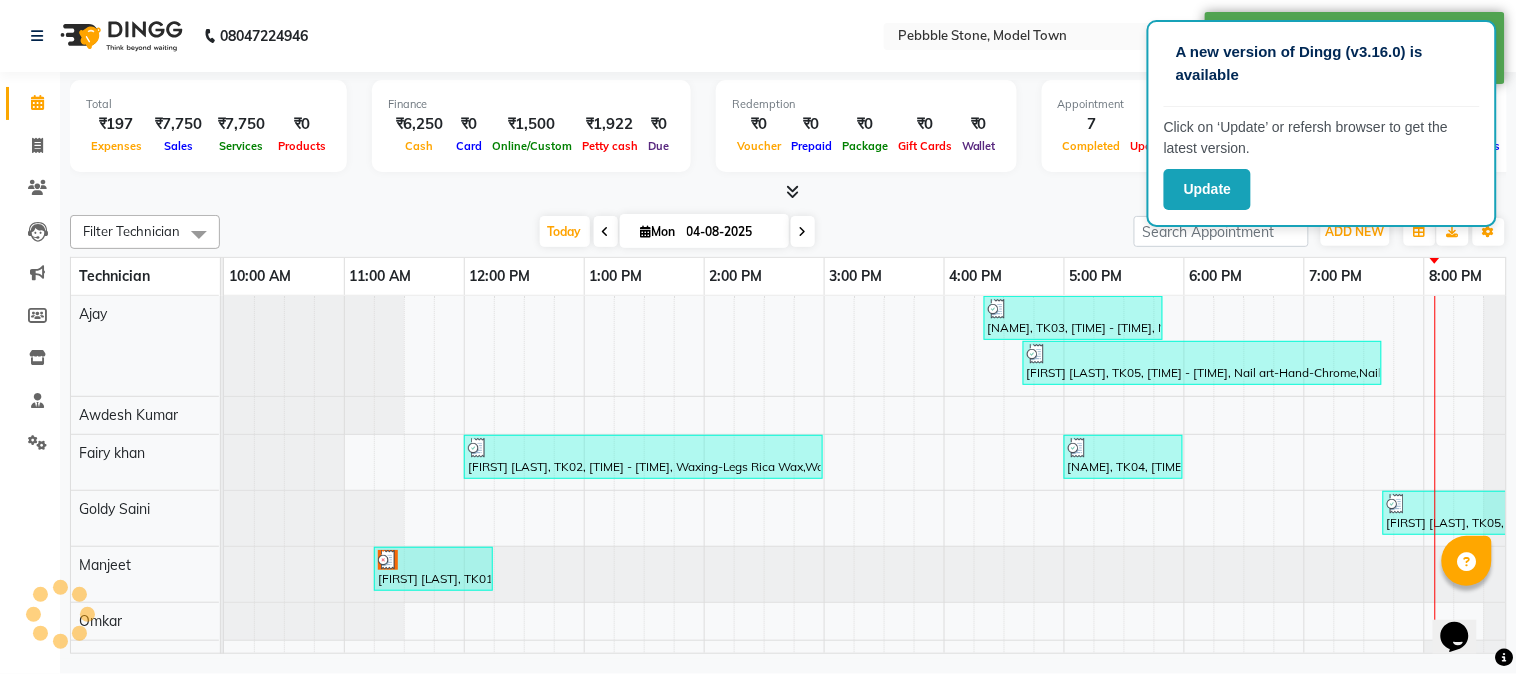 scroll, scrollTop: 0, scrollLeft: 37, axis: horizontal 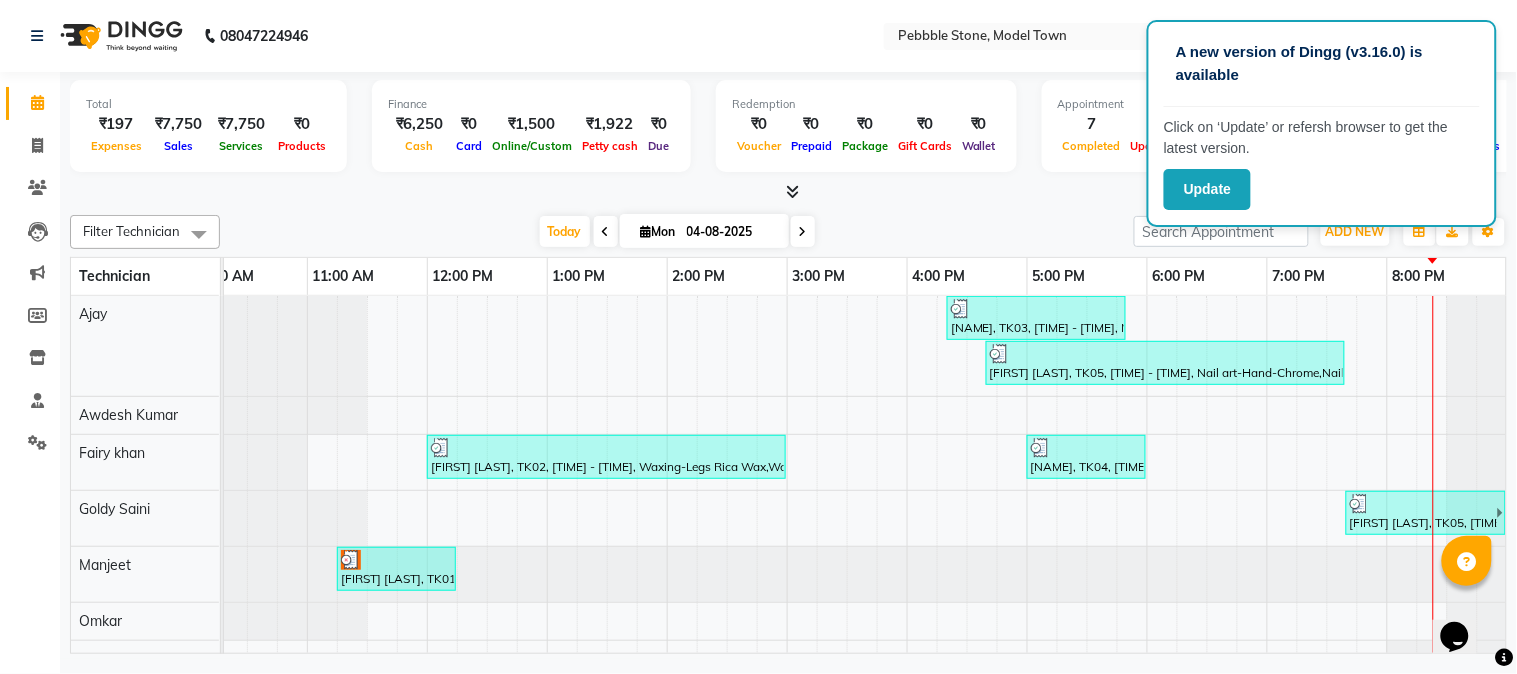 click at bounding box center [792, 191] 